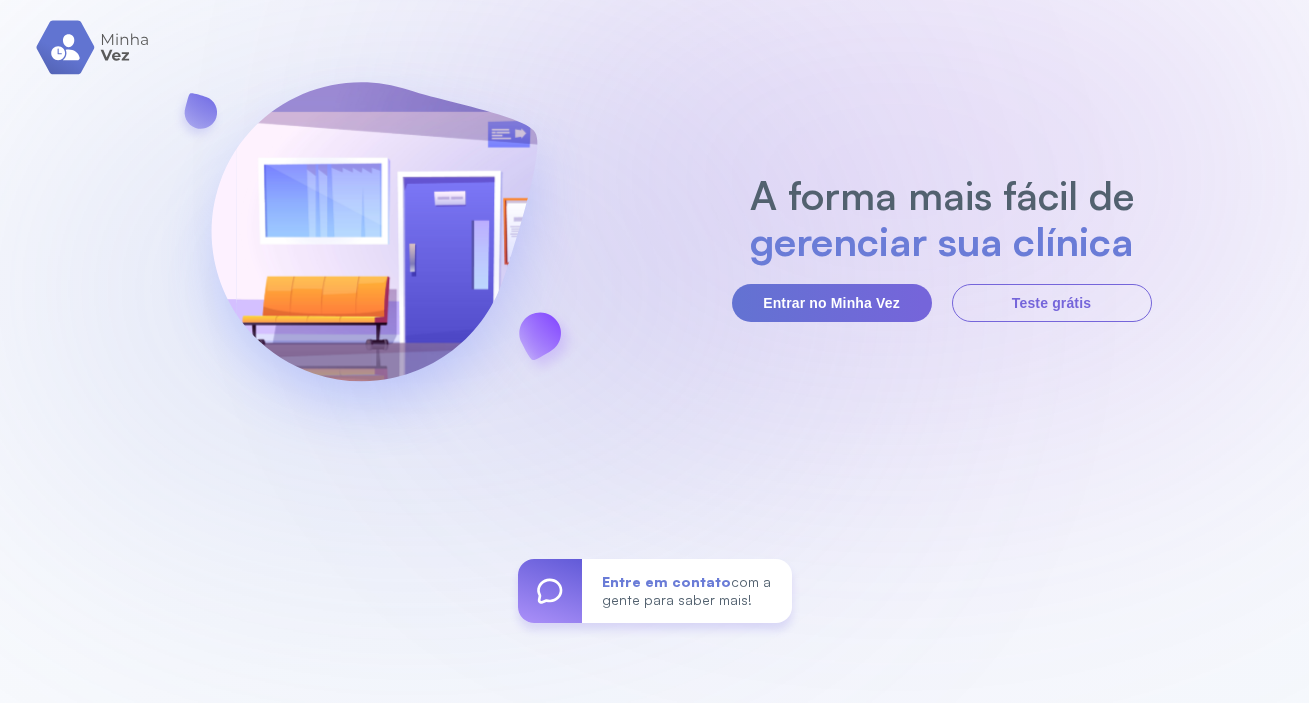 scroll, scrollTop: 0, scrollLeft: 0, axis: both 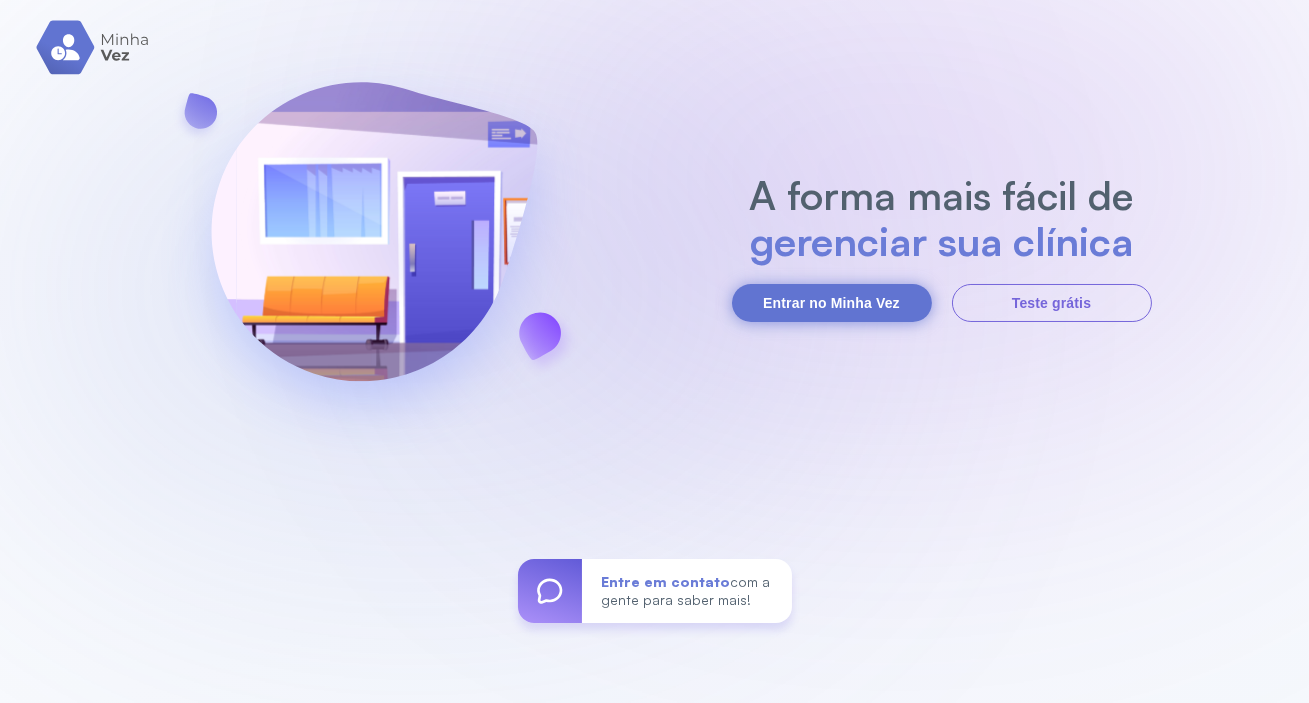 click on "Entrar no Minha Vez" at bounding box center [832, 303] 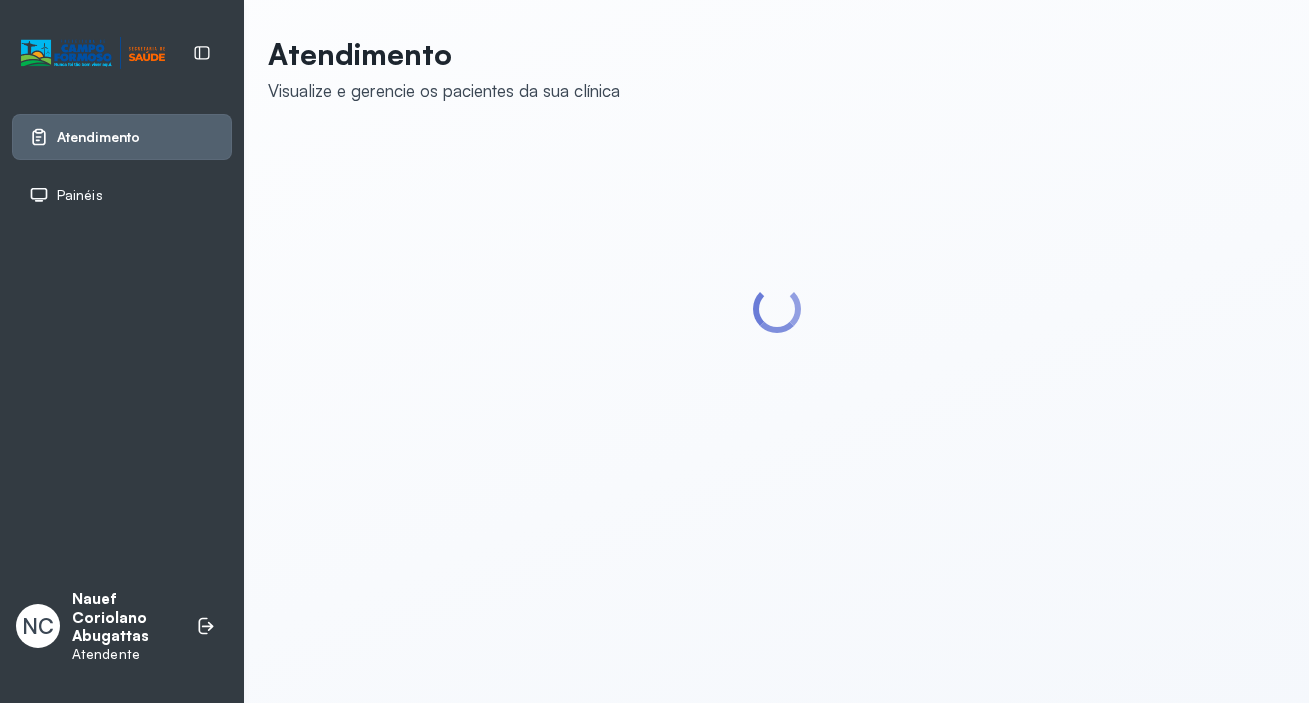 scroll, scrollTop: 0, scrollLeft: 0, axis: both 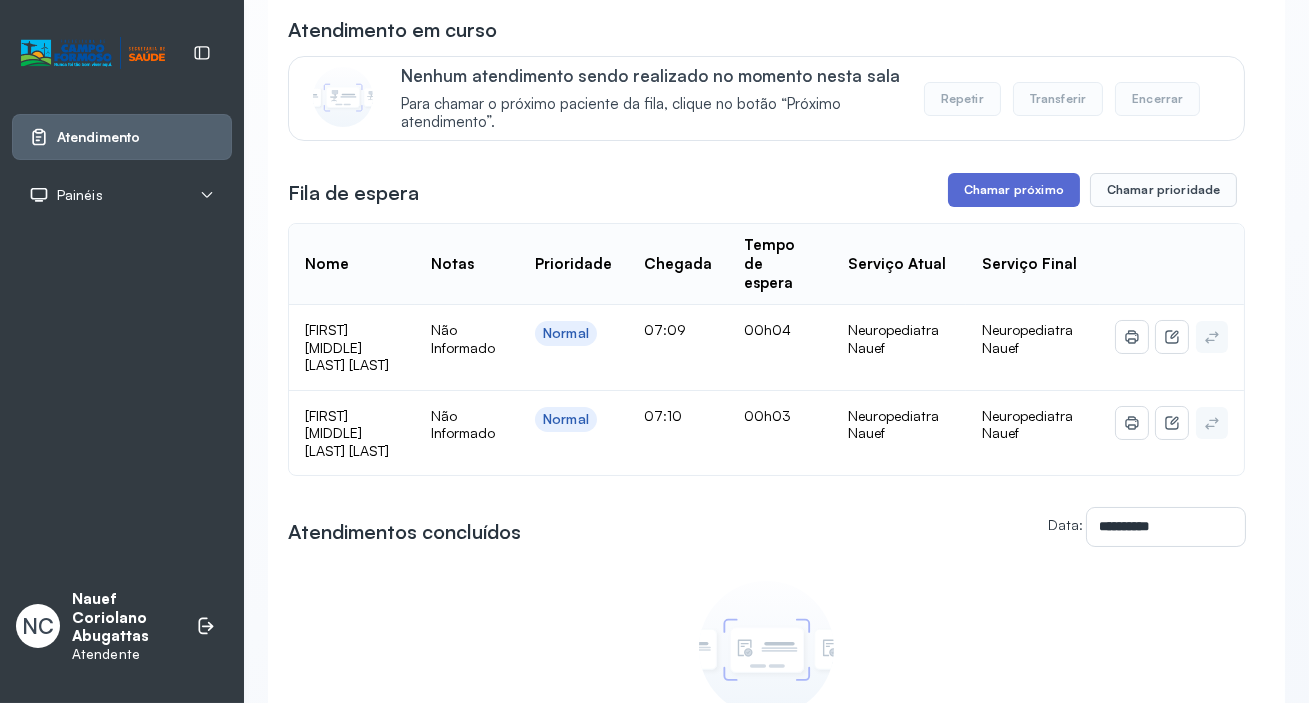 click on "Chamar próximo" at bounding box center [1014, 190] 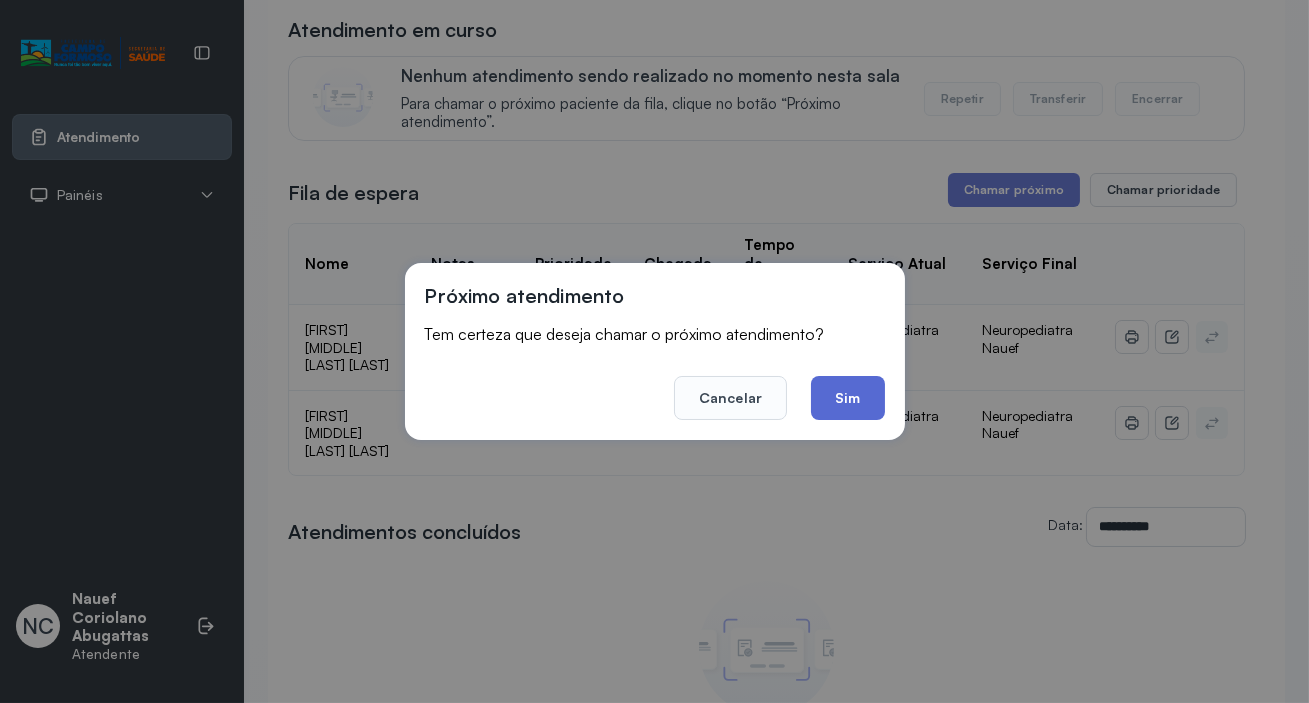 click on "Sim" 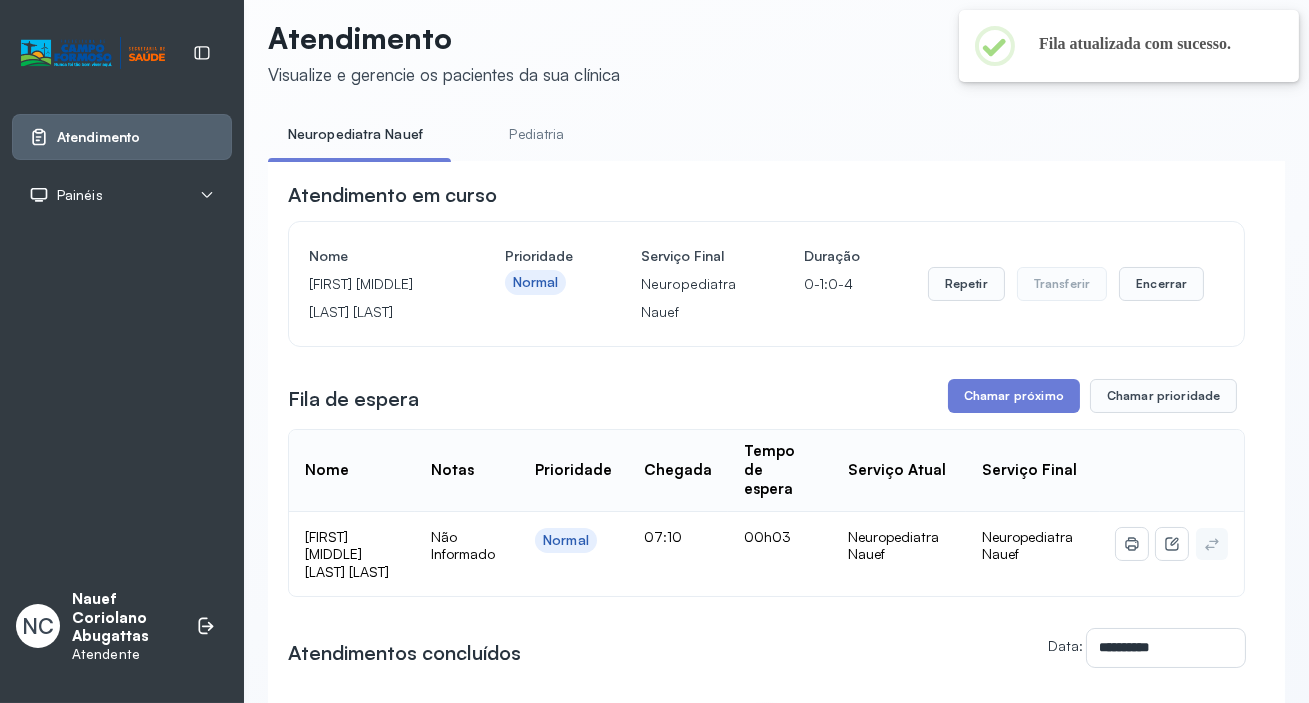 scroll, scrollTop: 181, scrollLeft: 0, axis: vertical 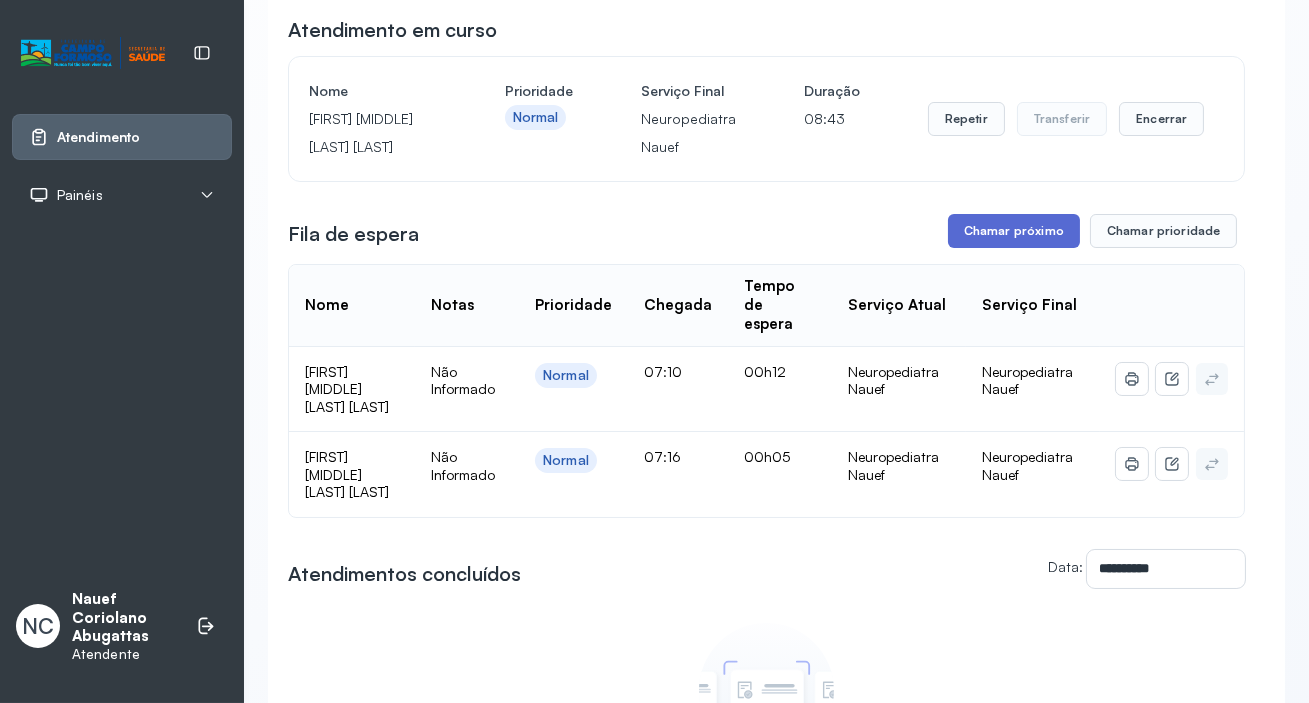click on "Chamar próximo" at bounding box center [1014, 231] 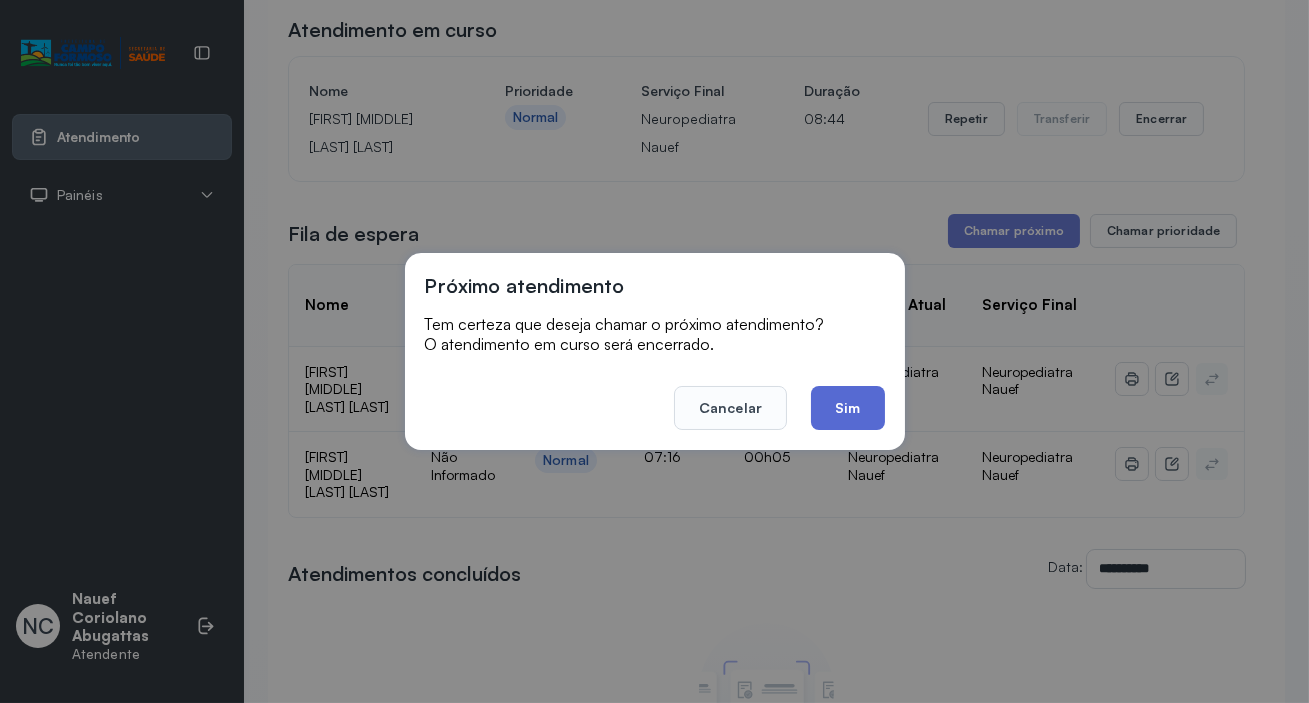 click on "Sim" 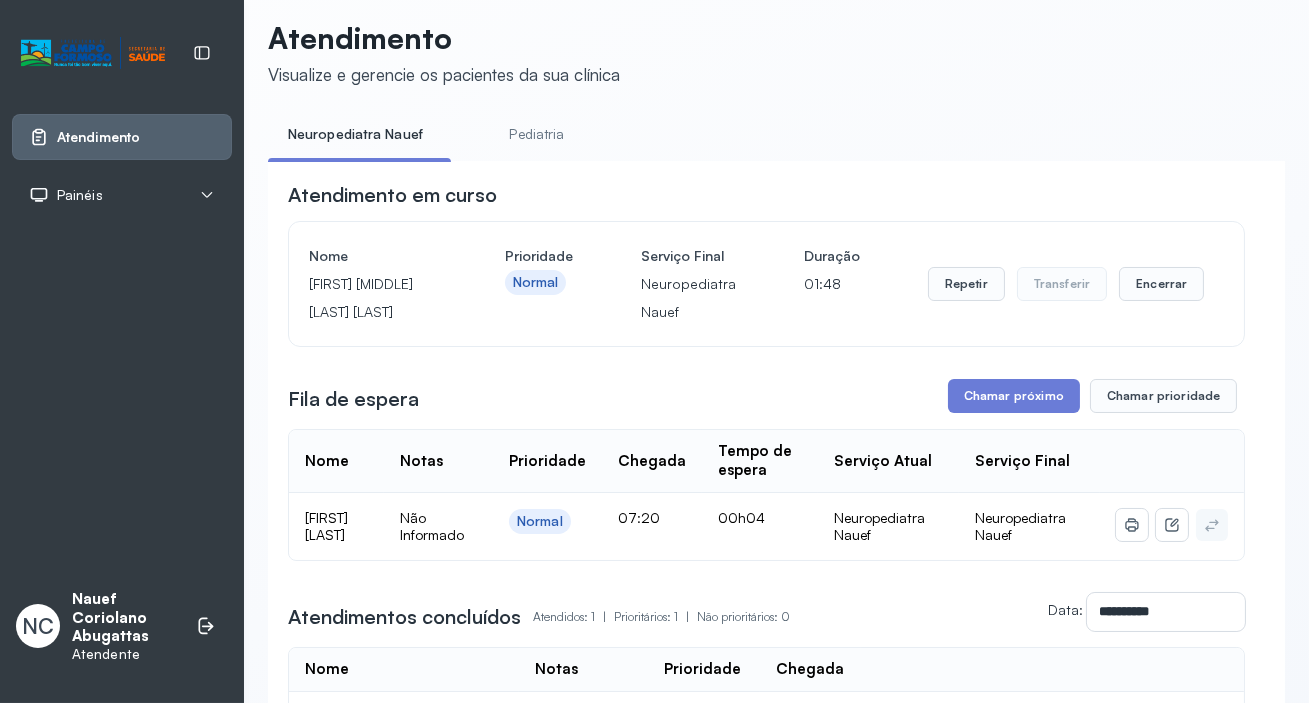 scroll, scrollTop: 181, scrollLeft: 0, axis: vertical 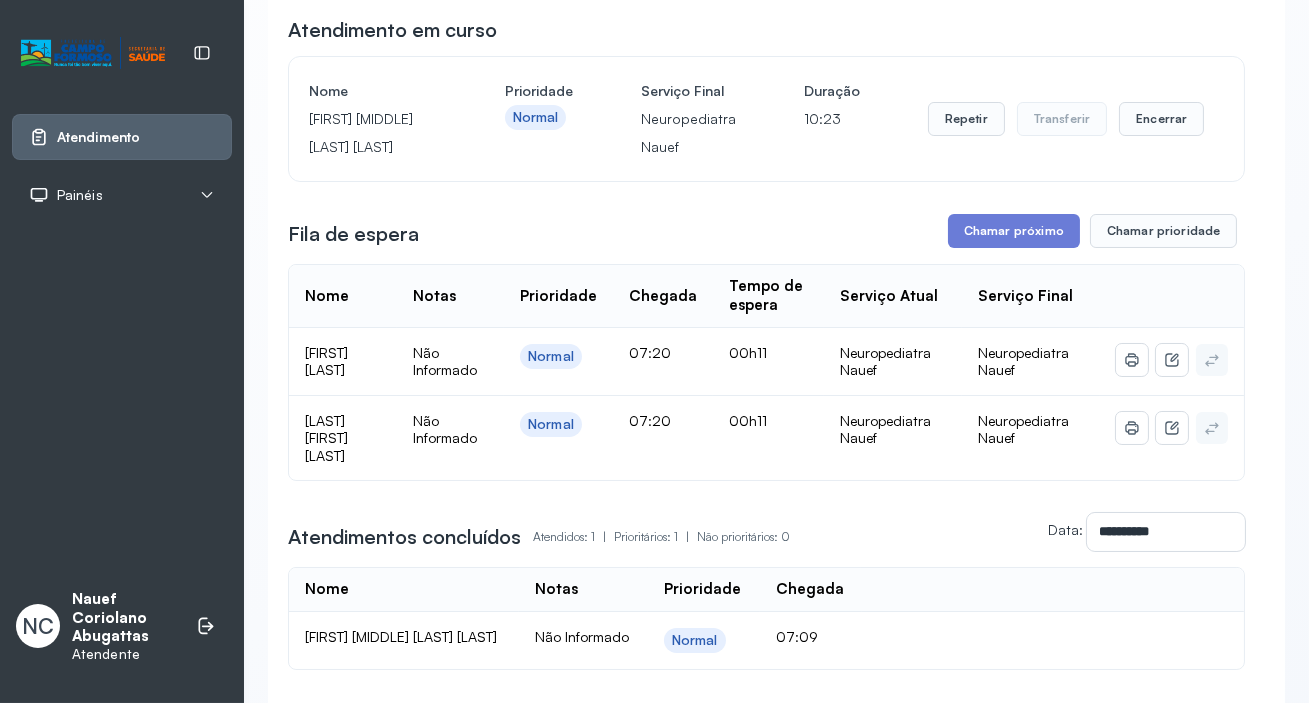 drag, startPoint x: 310, startPoint y: 121, endPoint x: 376, endPoint y: 182, distance: 89.87213 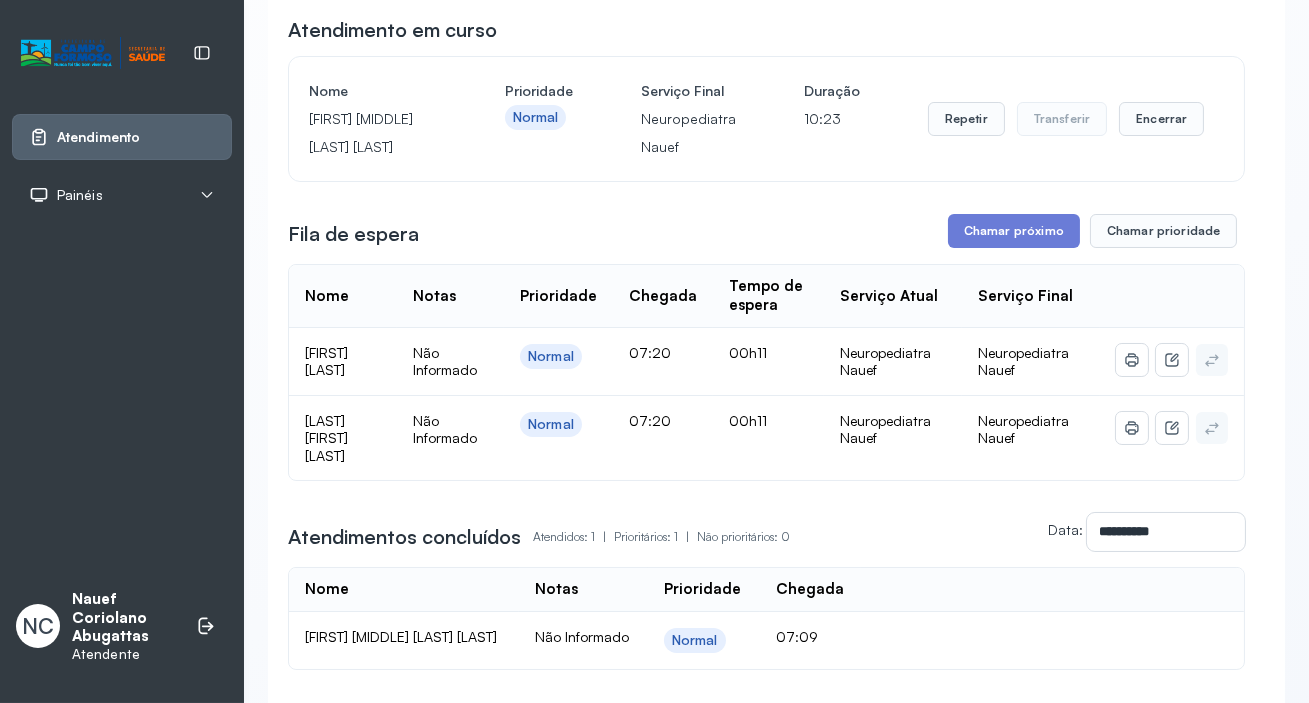 click on "[FIRST] [MIDDLE] [LAST] [LAST]" at bounding box center [373, 133] 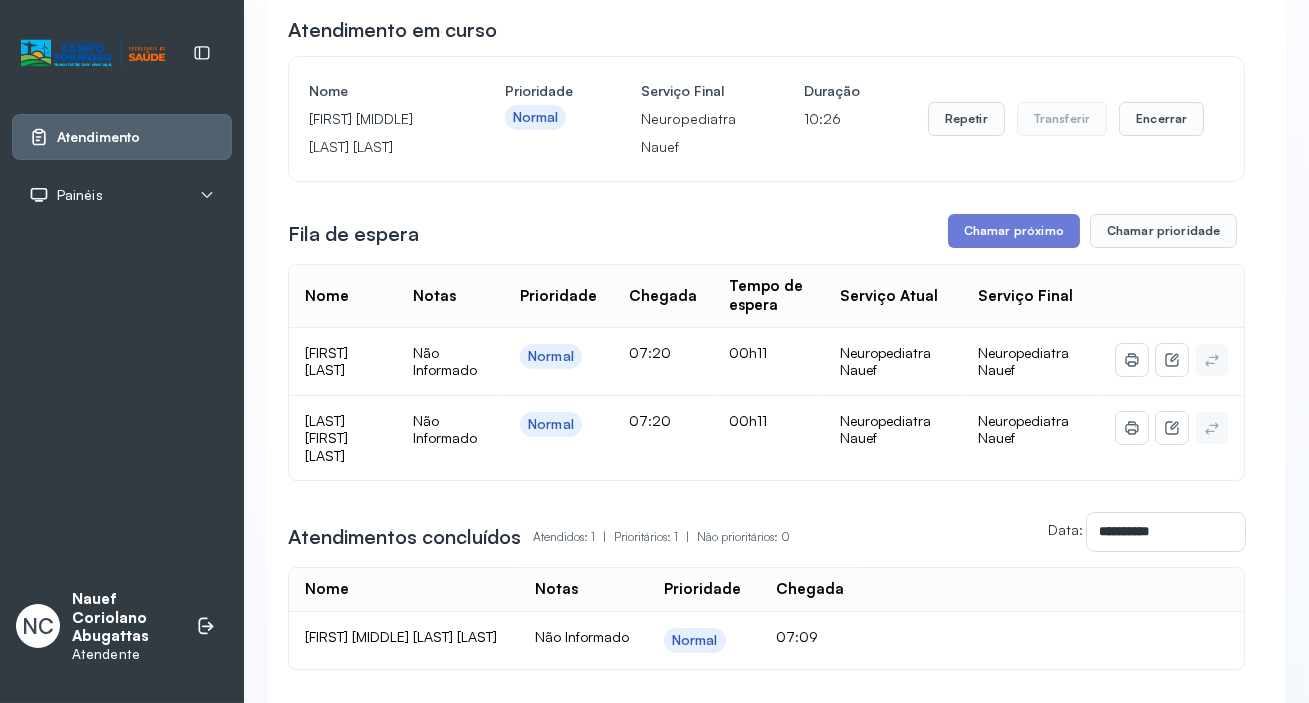 copy on "[FIRST] [MIDDLE] [LAST] [LAST]" 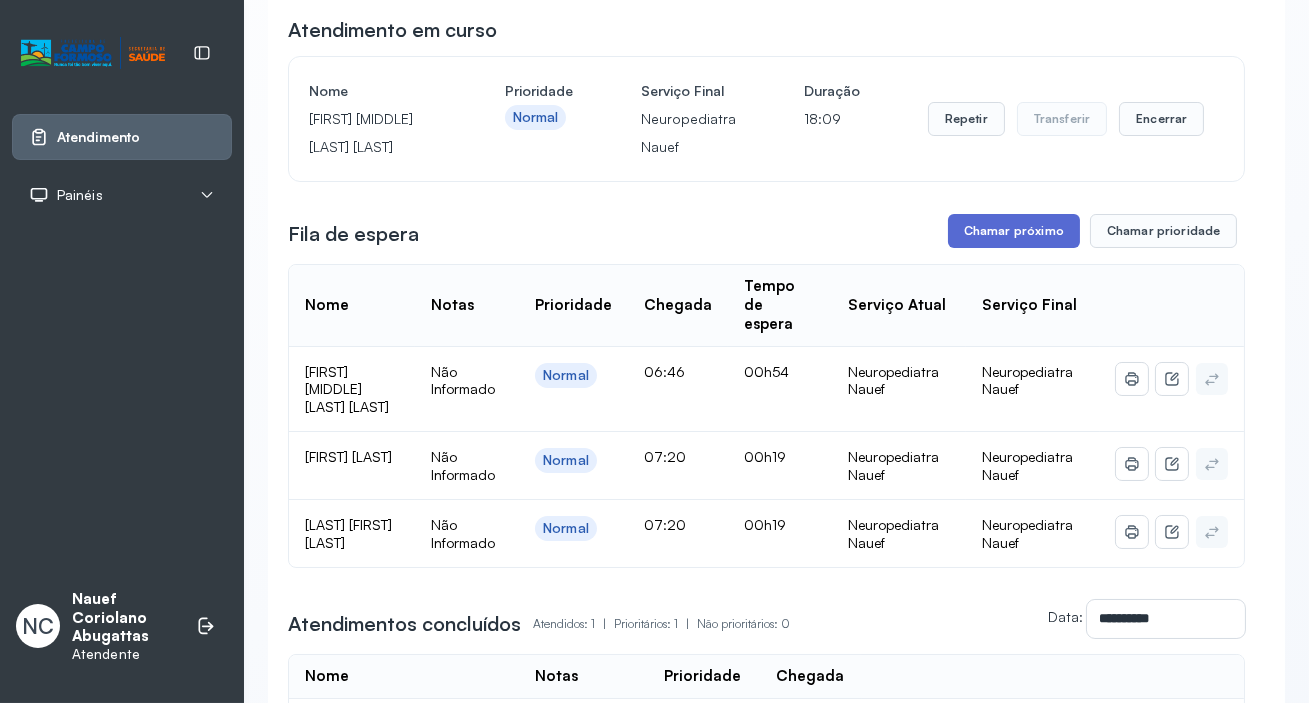 click on "Chamar próximo" at bounding box center [1014, 231] 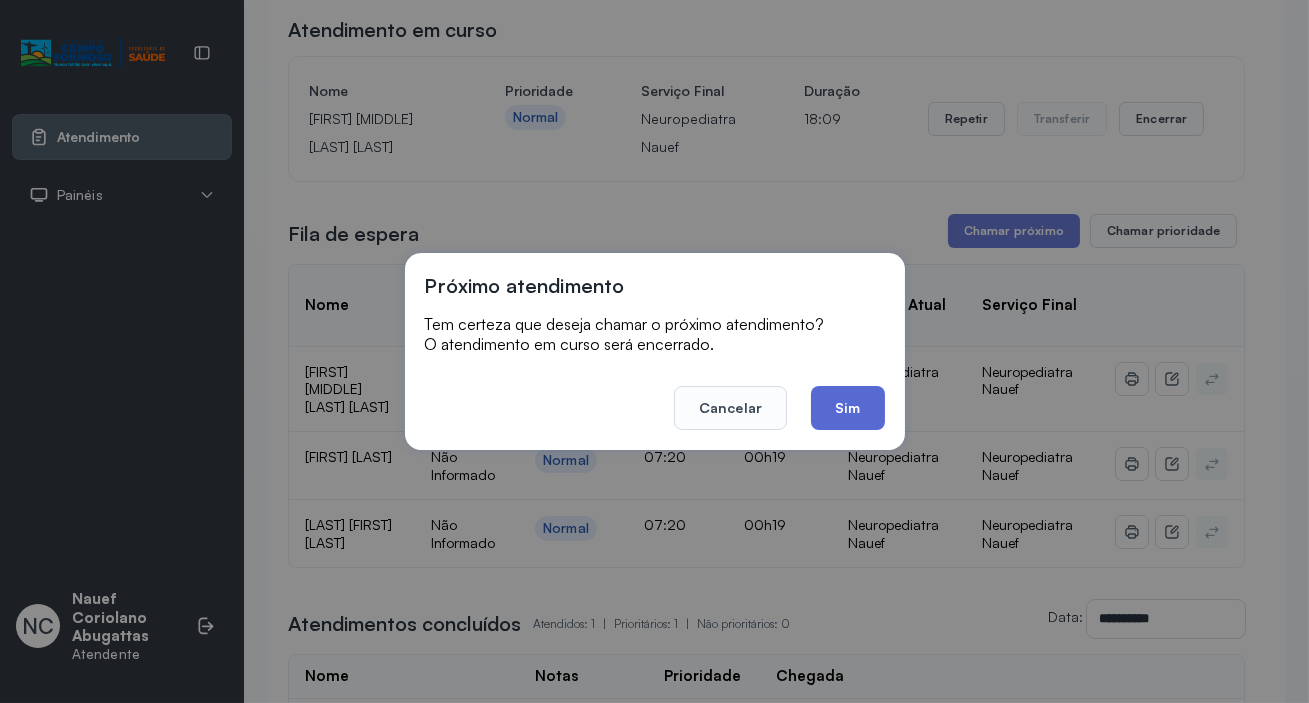 click on "Sim" 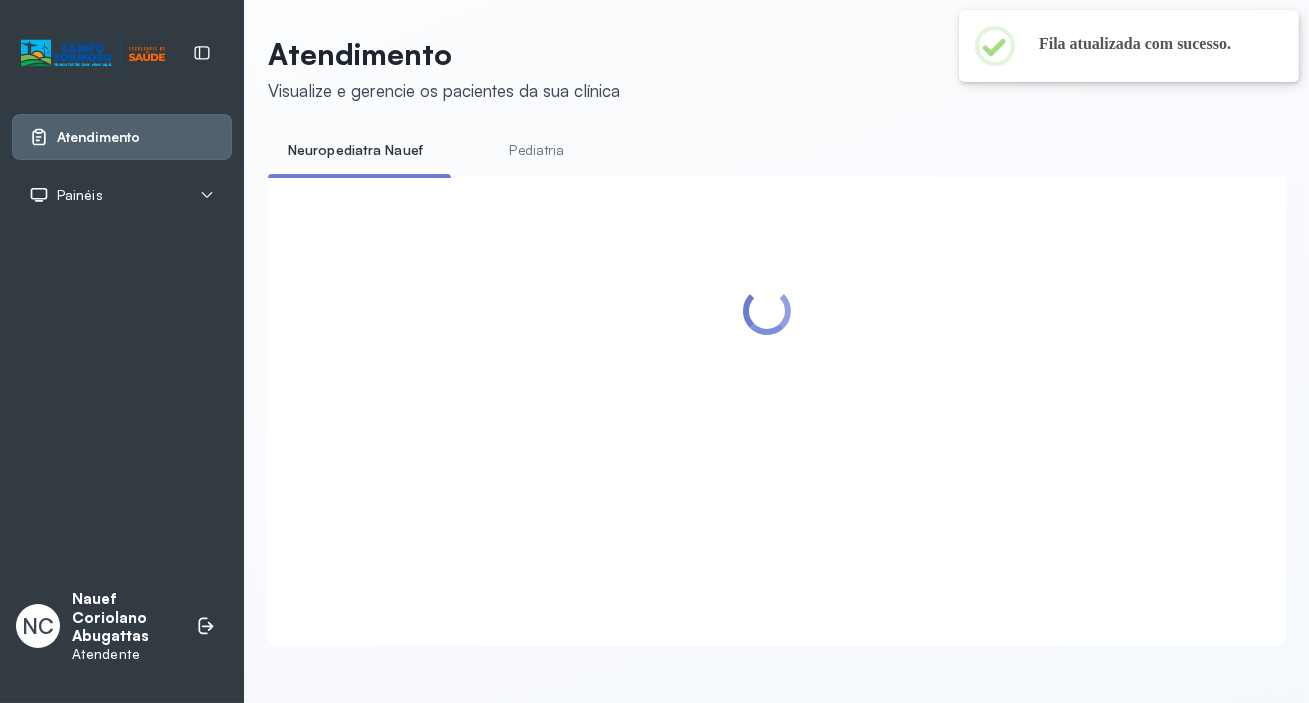 scroll, scrollTop: 181, scrollLeft: 0, axis: vertical 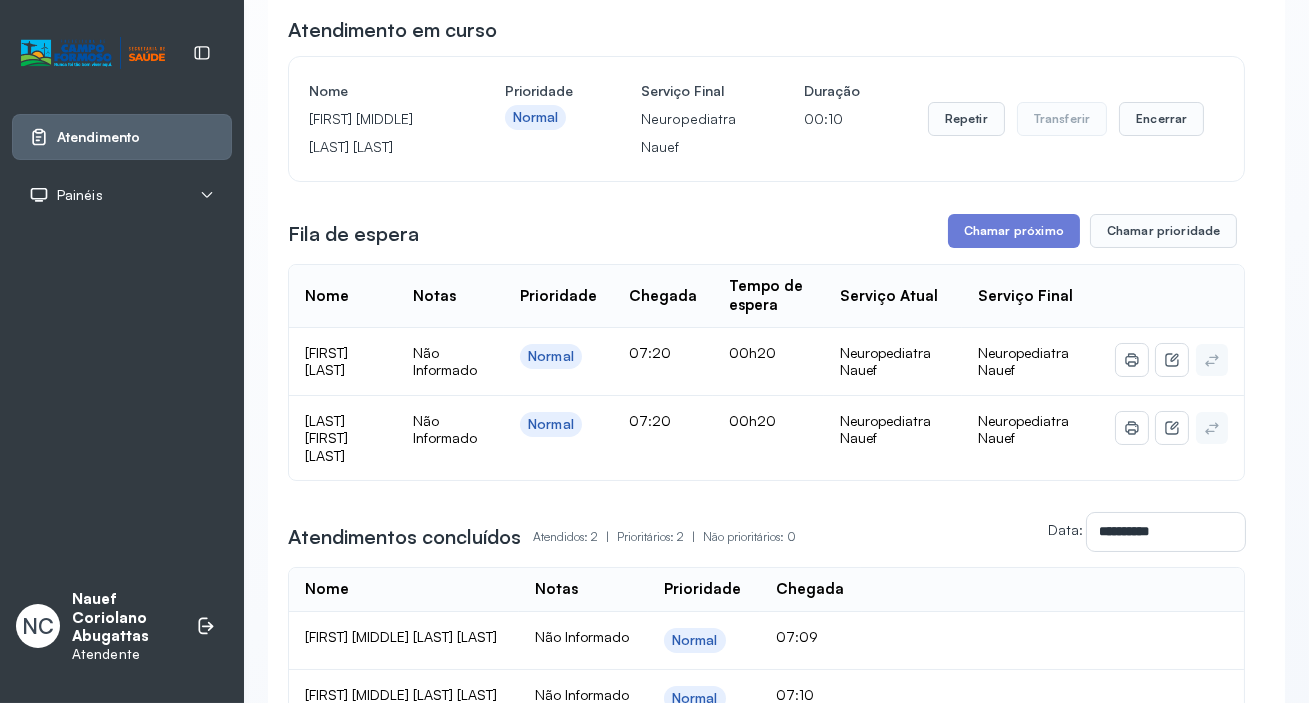 drag, startPoint x: 309, startPoint y: 116, endPoint x: 412, endPoint y: 149, distance: 108.157295 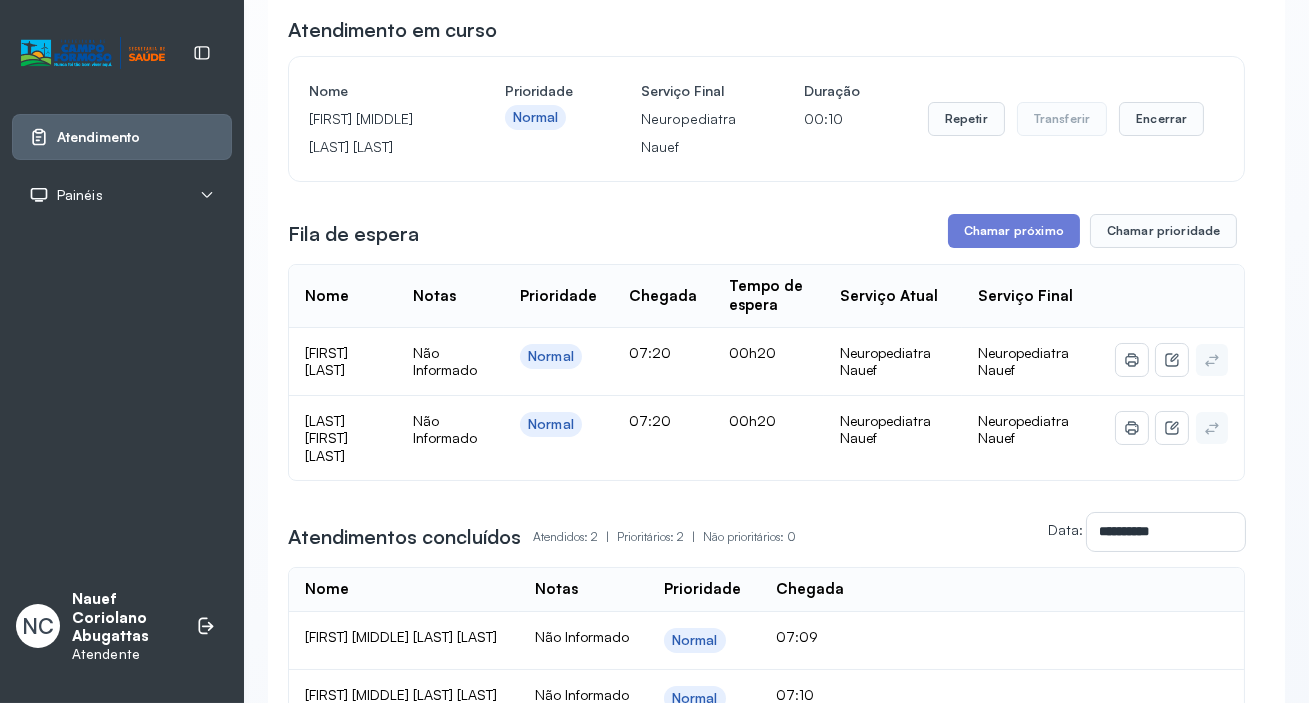 click on "[FIRST] [MIDDLE] [LAST] [LAST]" at bounding box center [373, 133] 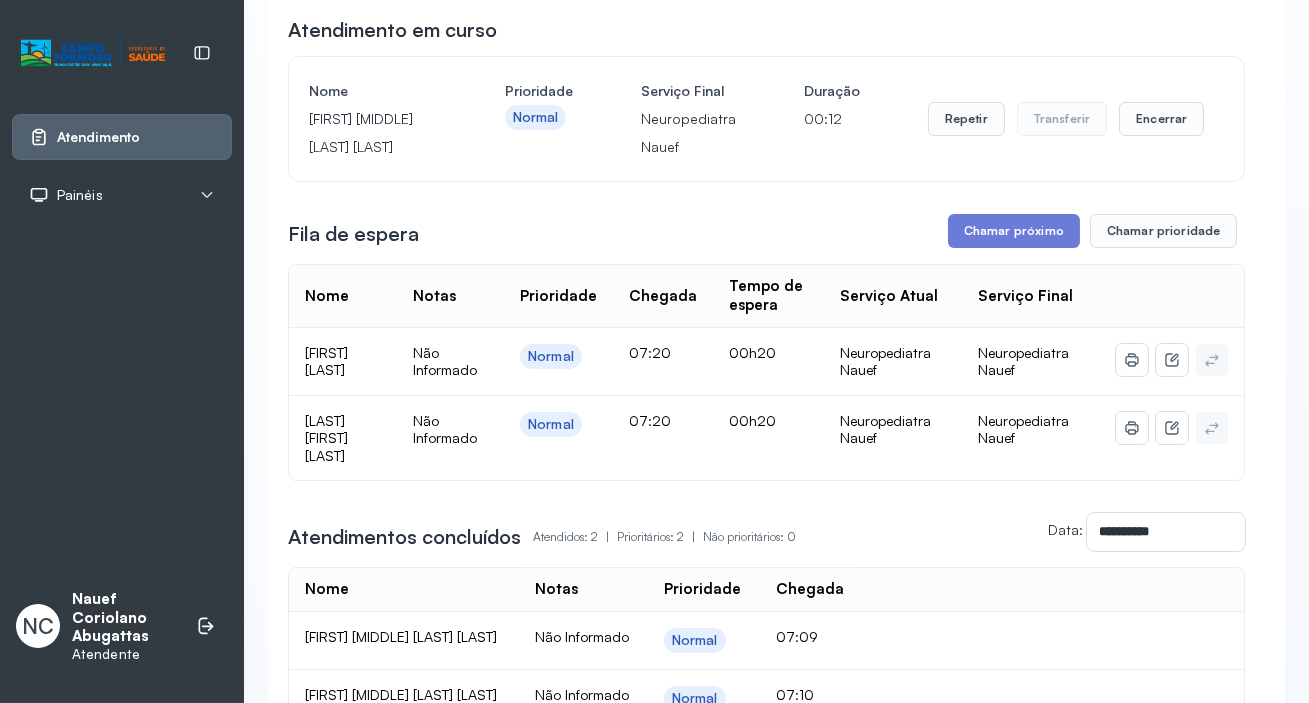 copy on "[FIRST] [MIDDLE] [LAST] [LAST]" 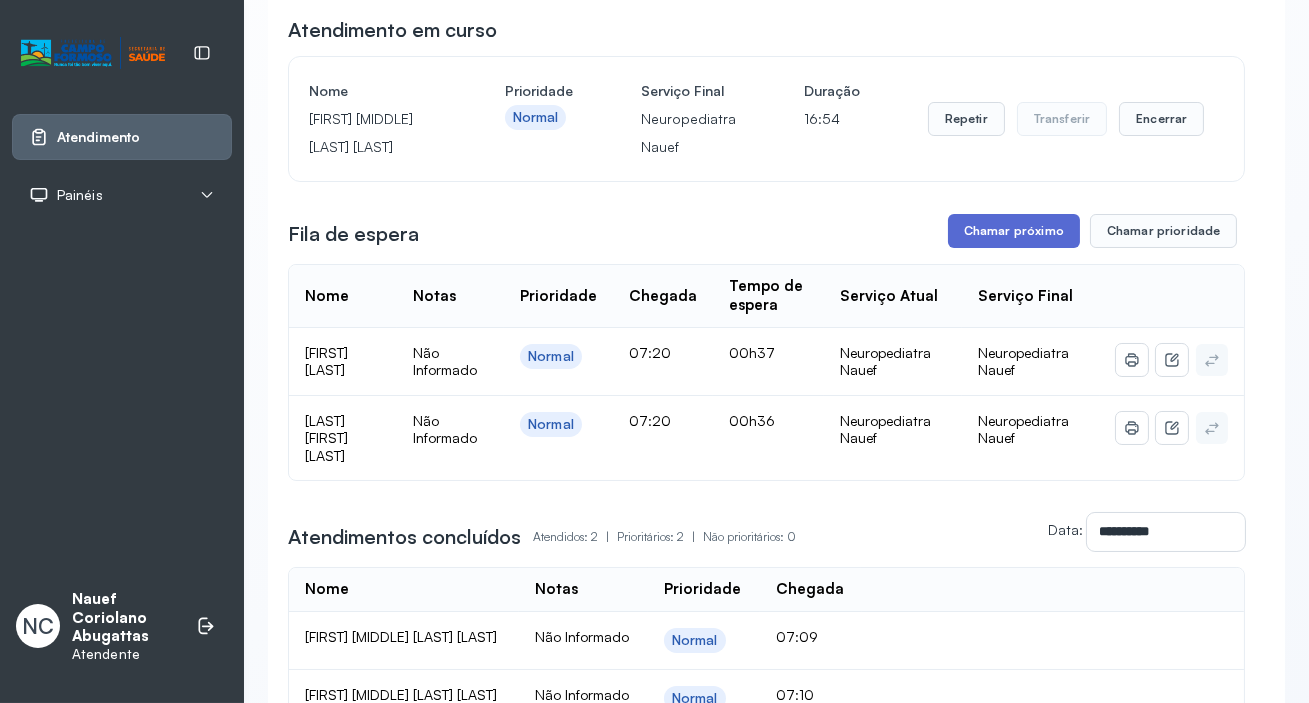click on "Chamar próximo" at bounding box center (1014, 231) 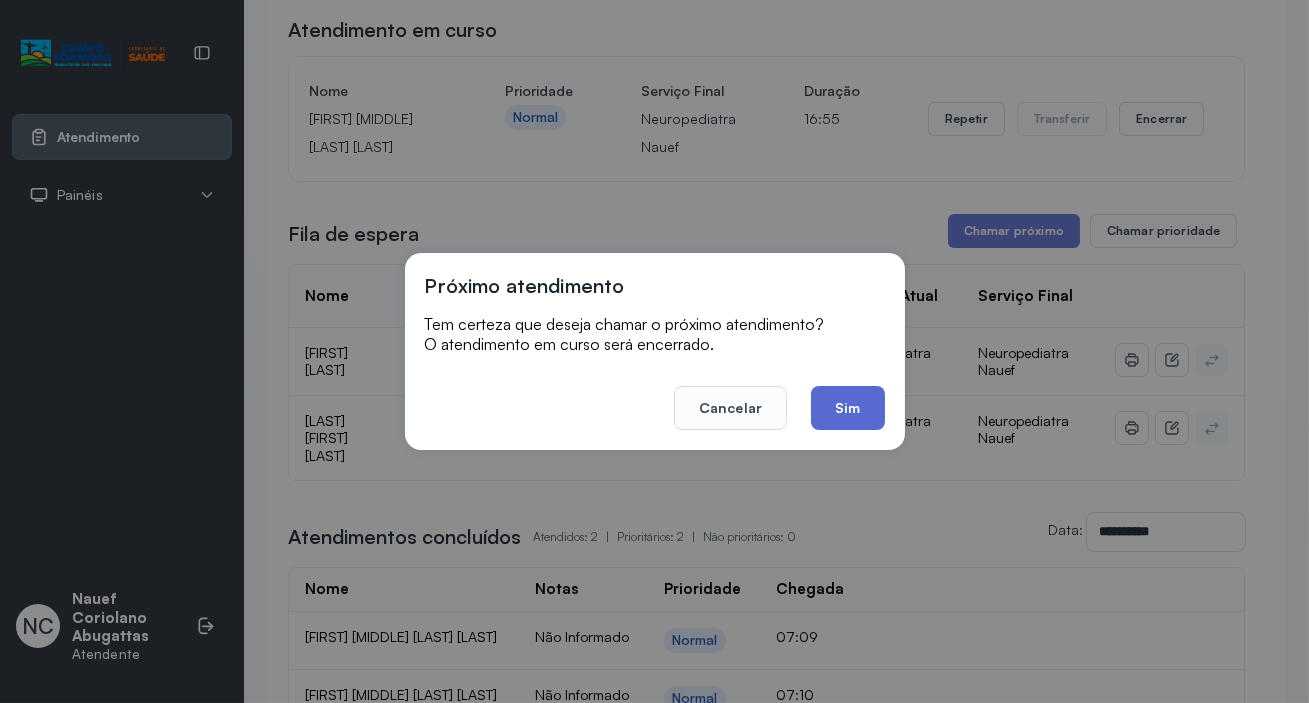 click on "Sim" 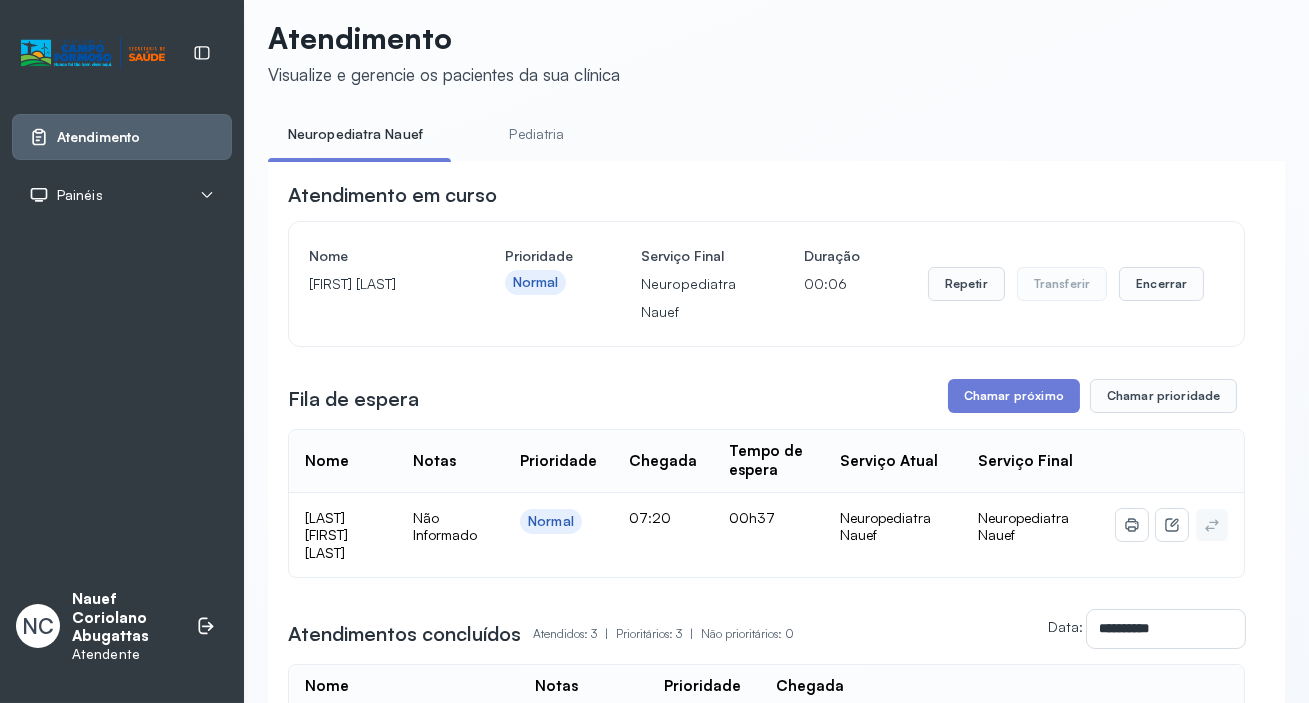 scroll, scrollTop: 181, scrollLeft: 0, axis: vertical 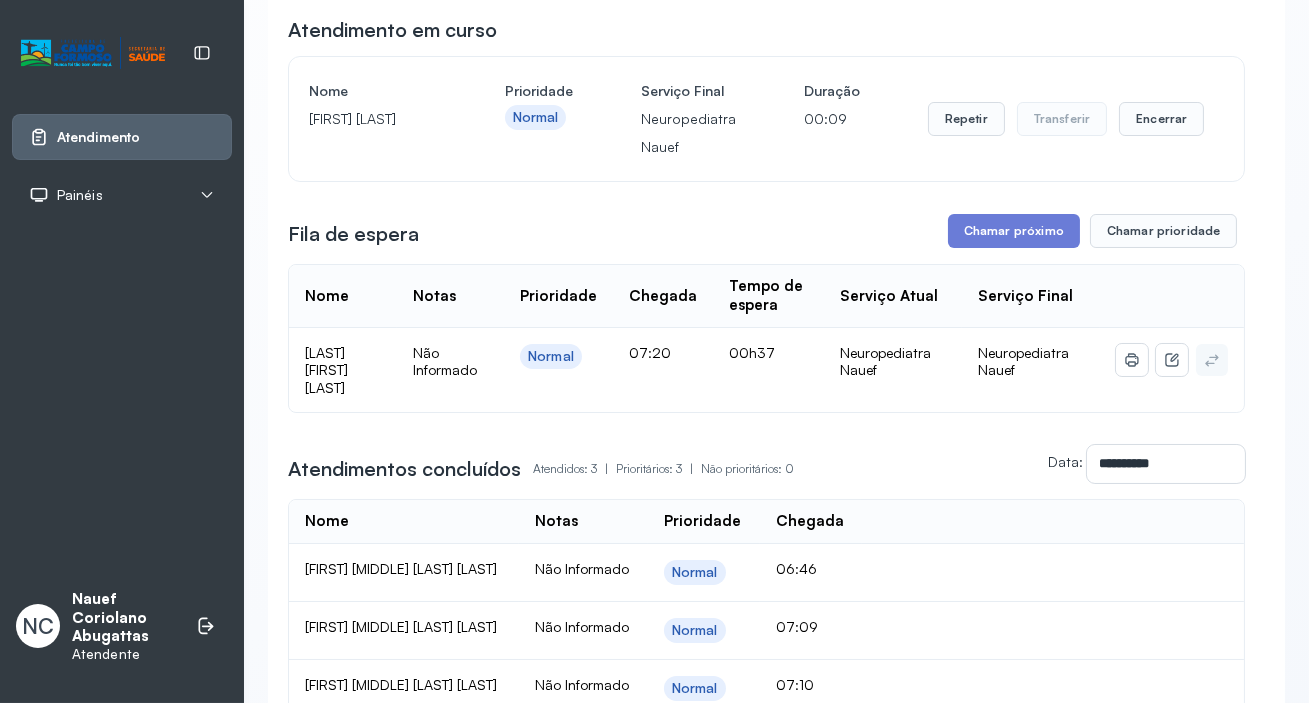 drag, startPoint x: 309, startPoint y: 118, endPoint x: 435, endPoint y: 120, distance: 126.01587 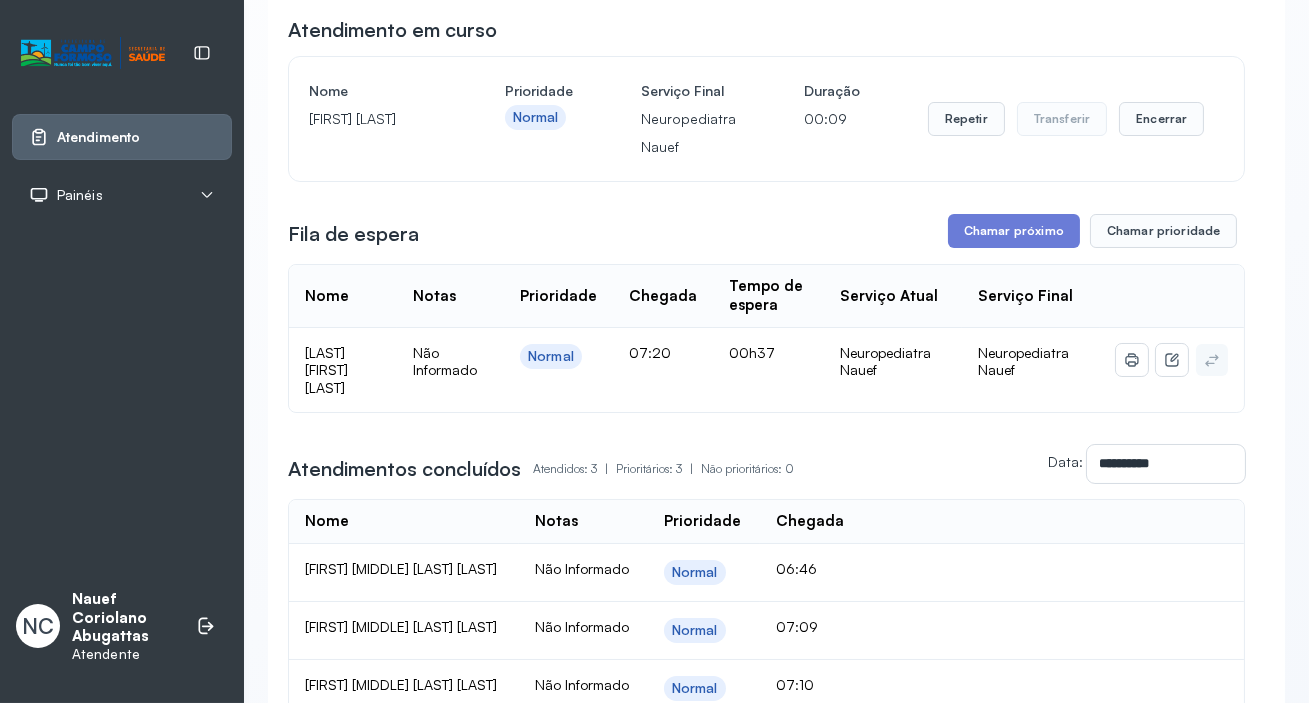 click on "[FIRST] [LAST]" at bounding box center (373, 119) 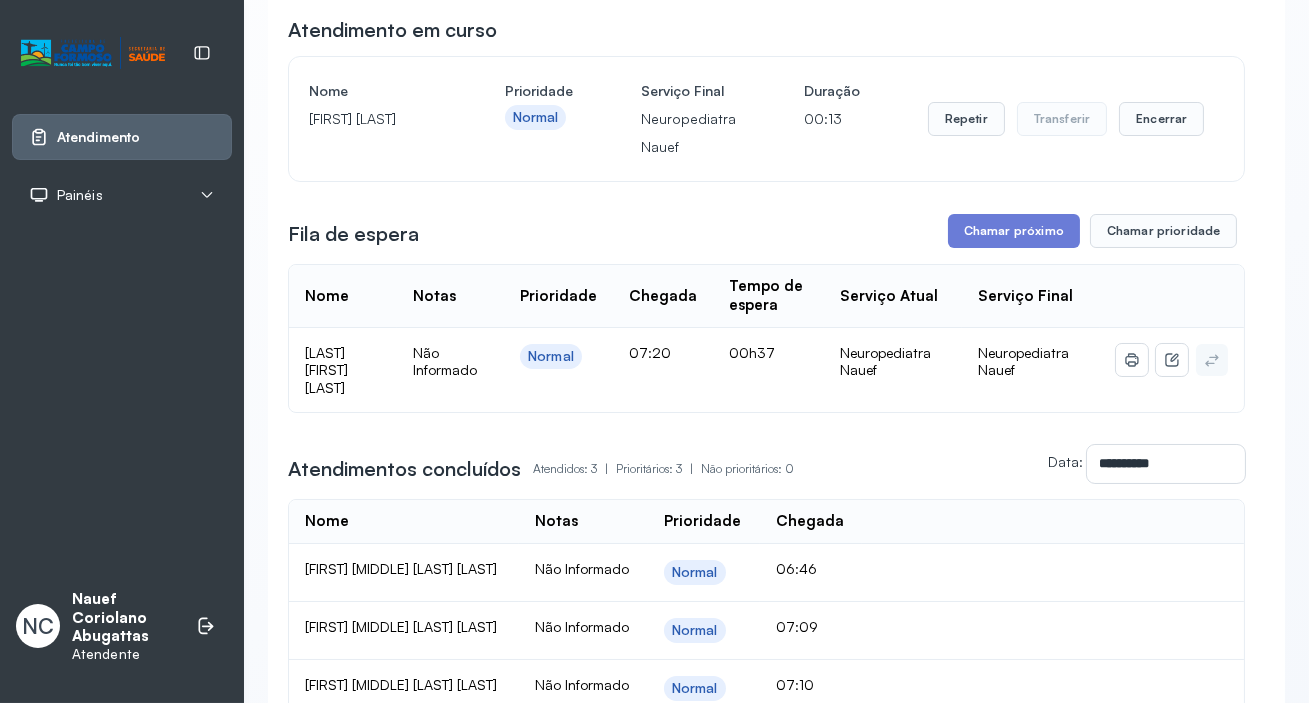 copy on "[FIRST] [LAST]" 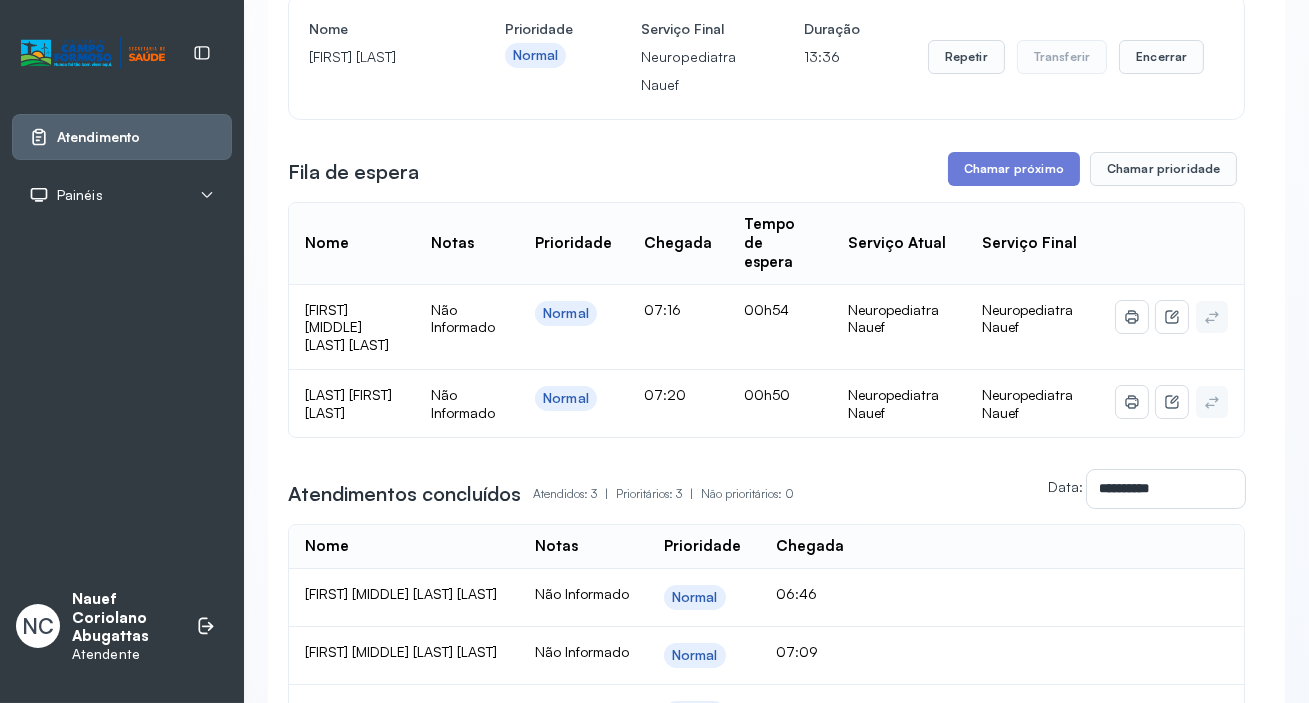 scroll, scrollTop: 0, scrollLeft: 0, axis: both 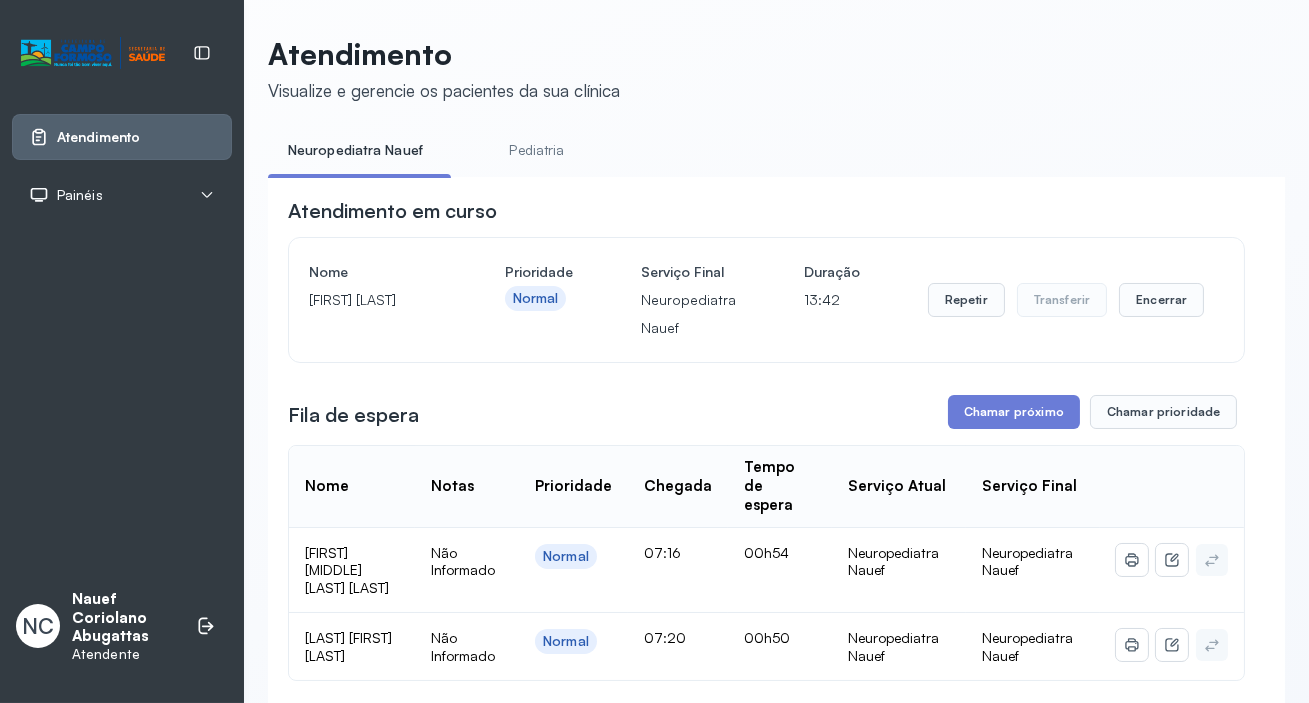 drag, startPoint x: 309, startPoint y: 300, endPoint x: 439, endPoint y: 311, distance: 130.46455 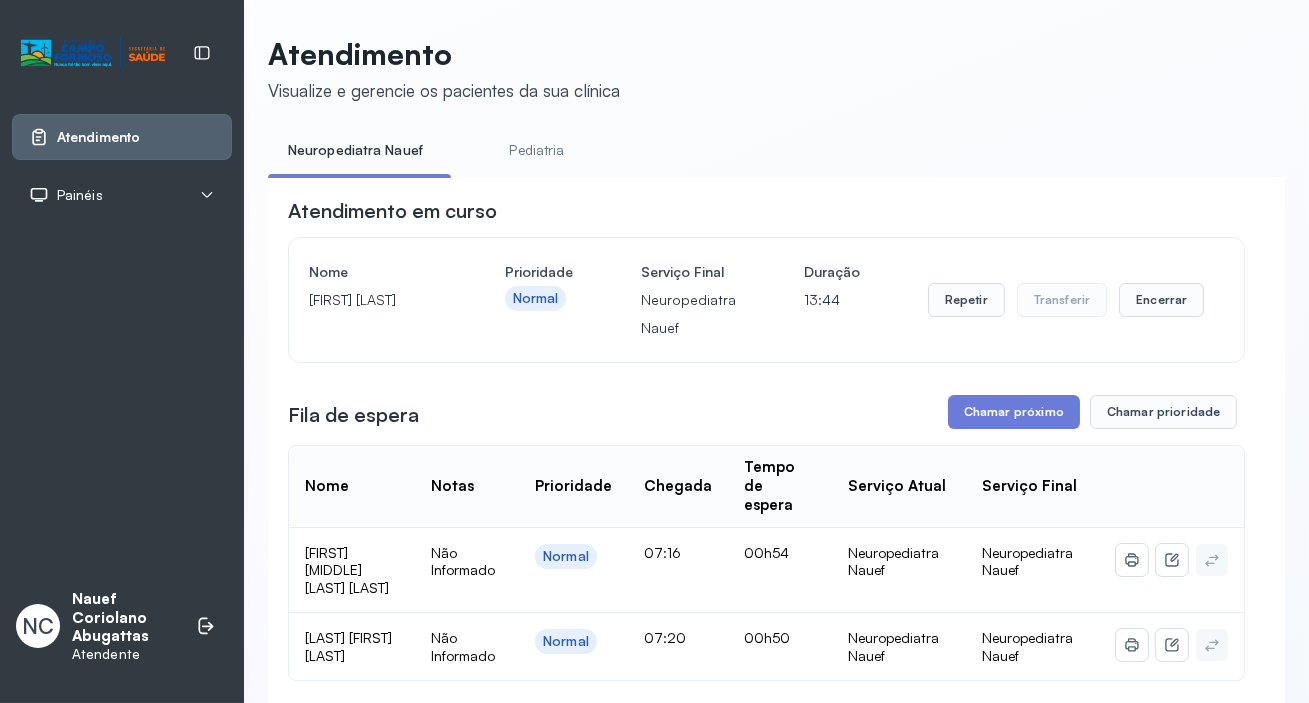 copy on "[FIRST] [LAST]" 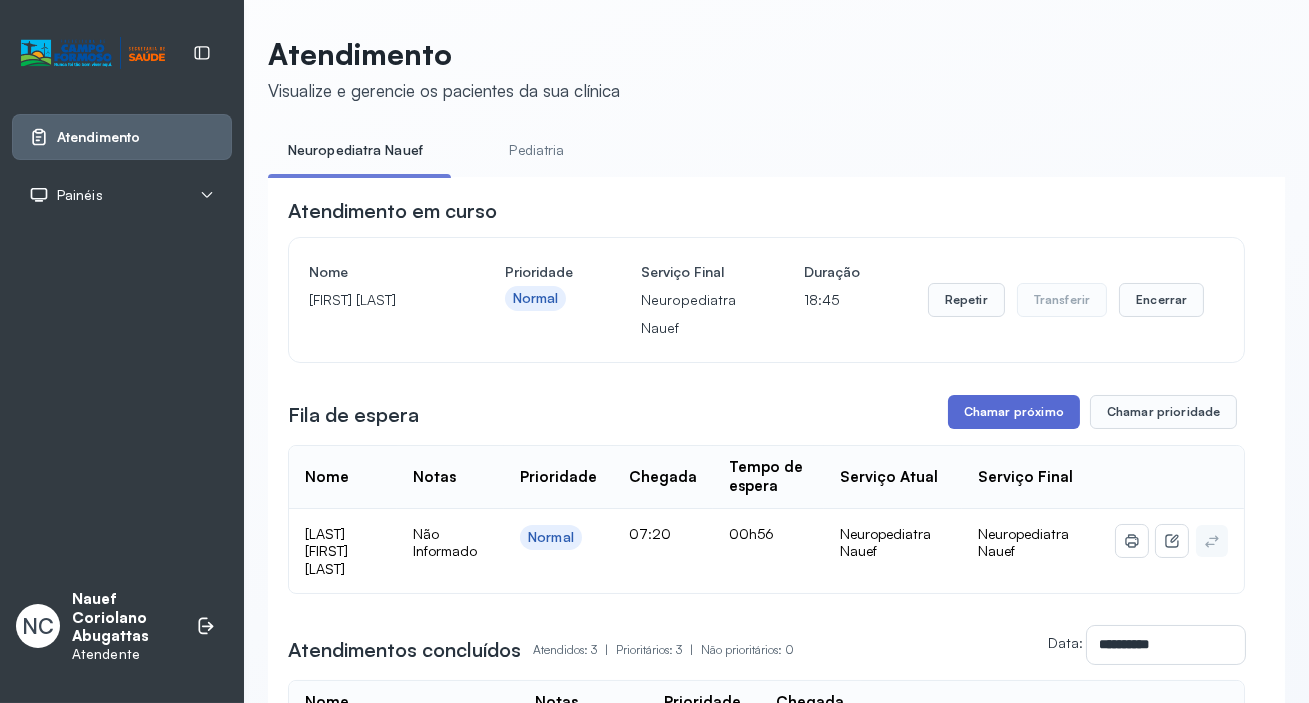 click on "Chamar próximo" at bounding box center (1014, 412) 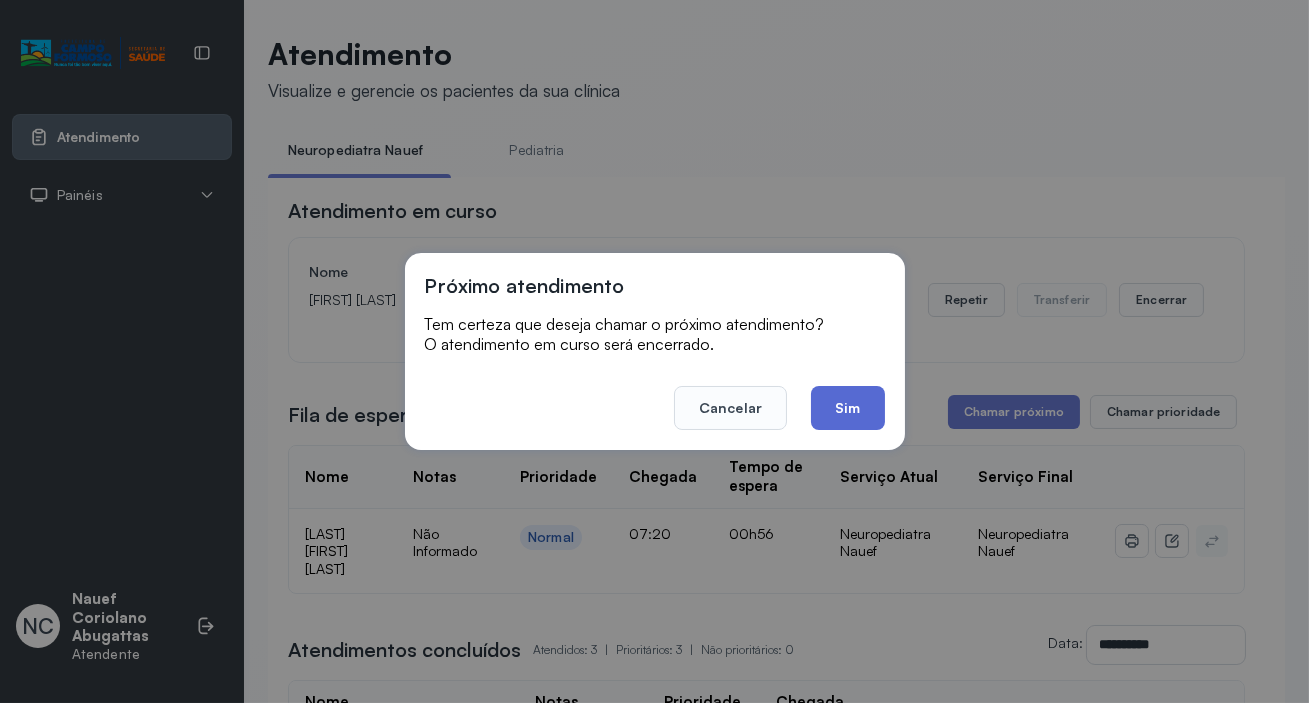 click on "Sim" 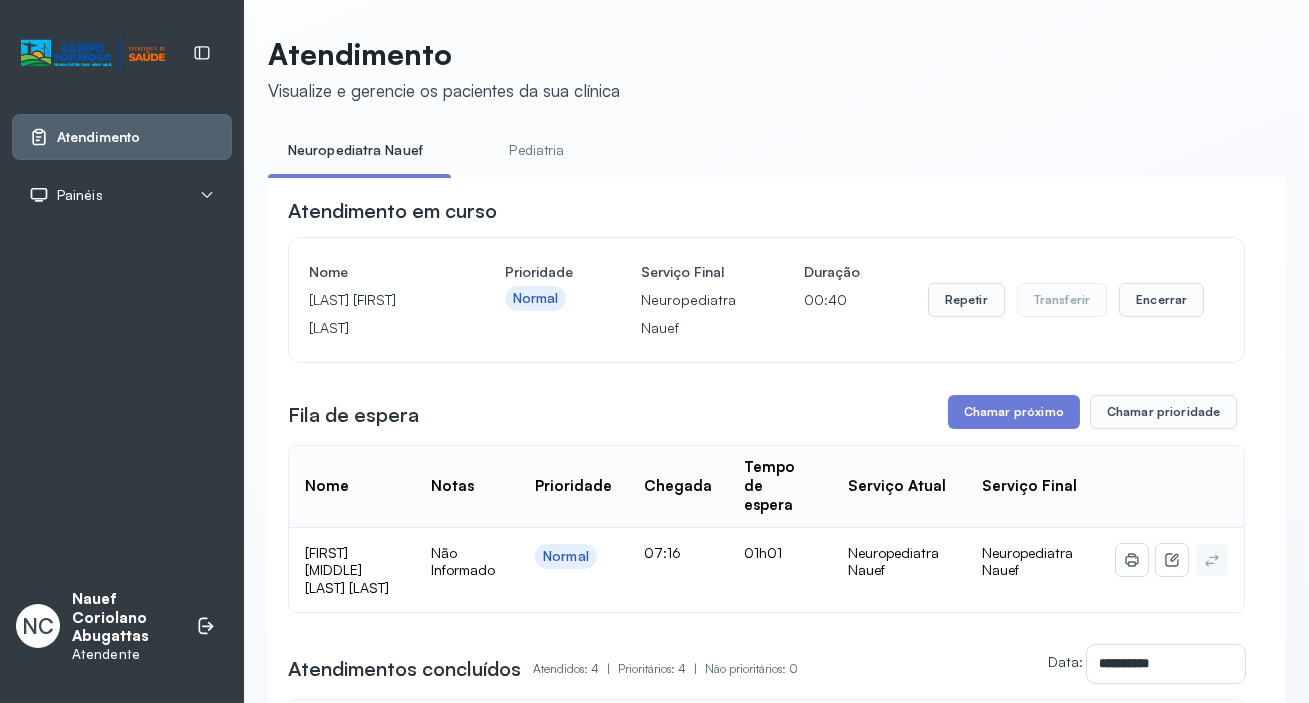 drag, startPoint x: 309, startPoint y: 302, endPoint x: 395, endPoint y: 331, distance: 90.75792 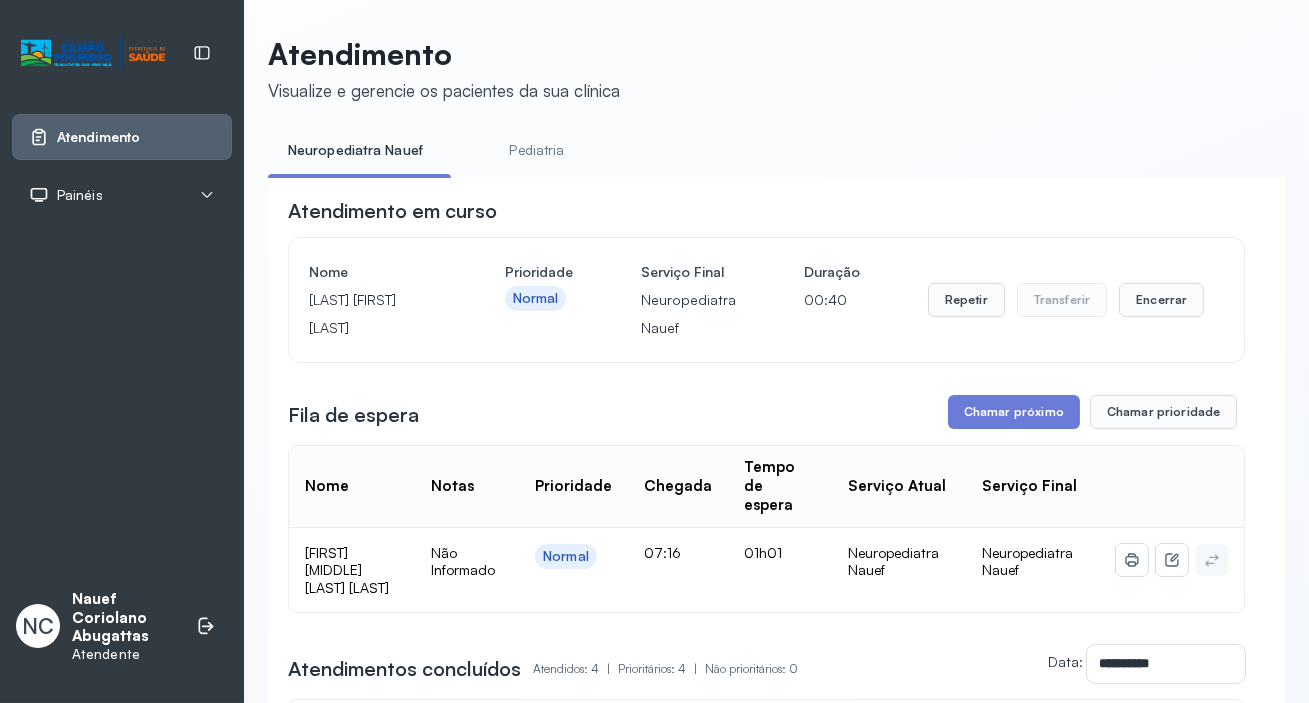 click on "[LAST] [FIRST] [LAST]" at bounding box center [373, 314] 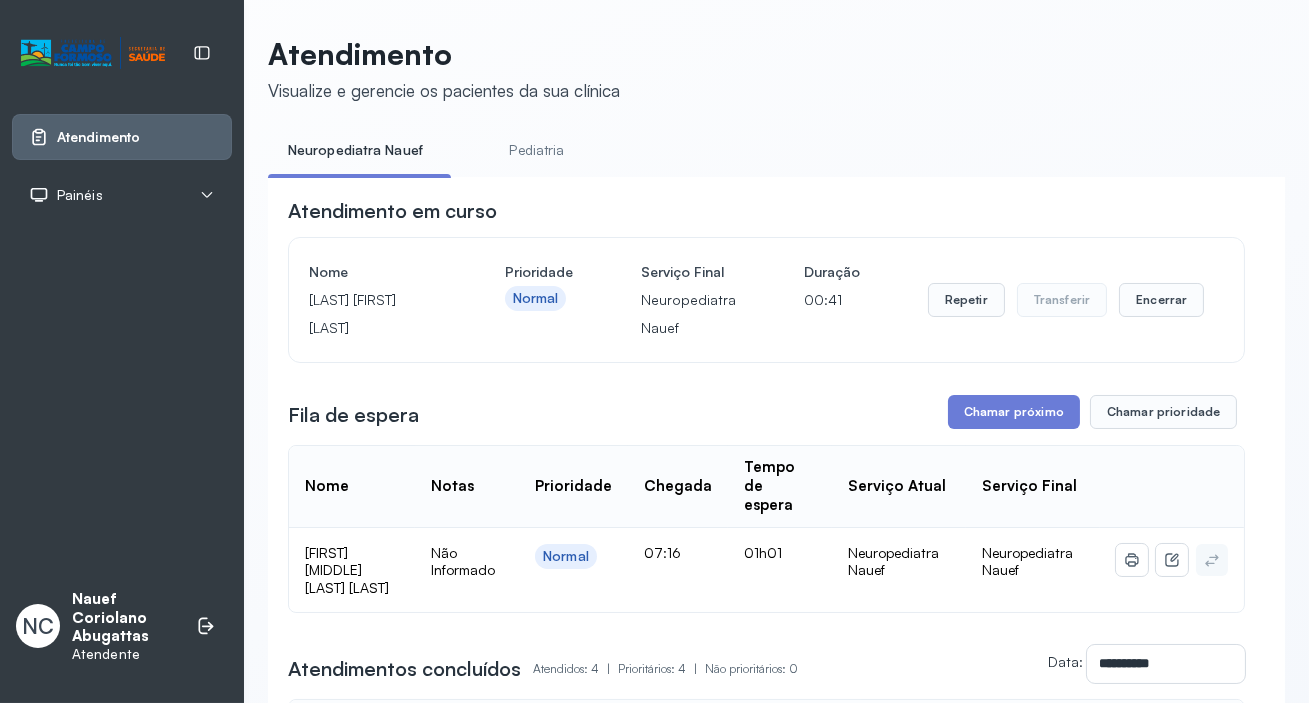copy on "[LAST] [FIRST] [LAST]" 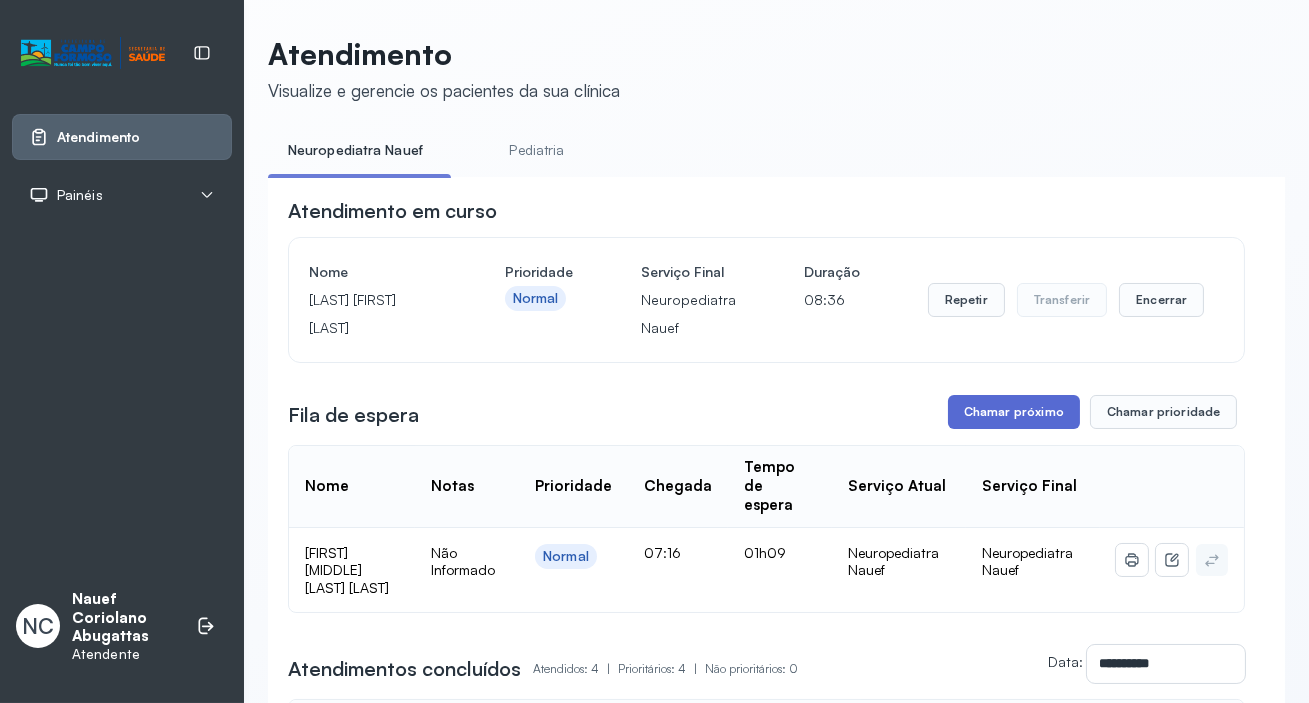 click on "Chamar próximo" at bounding box center (1014, 412) 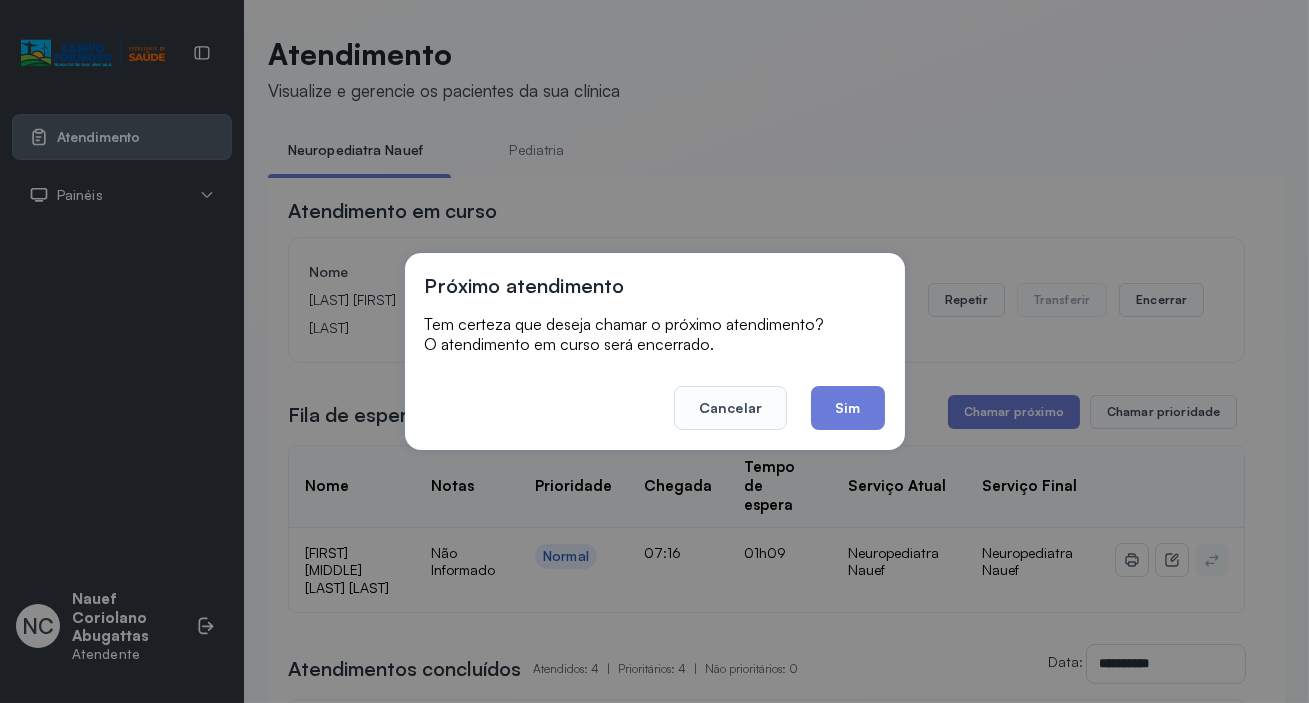 click on "Sim" 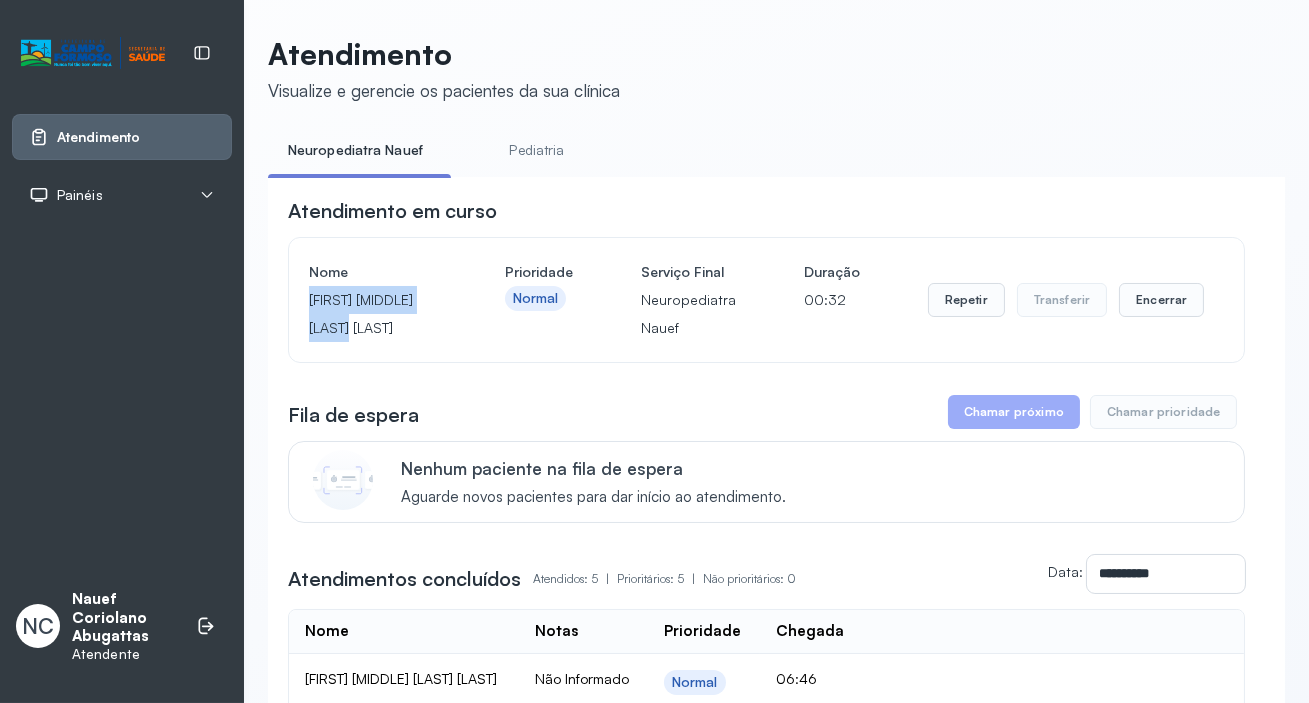 drag, startPoint x: 310, startPoint y: 300, endPoint x: 338, endPoint y: 333, distance: 43.27817 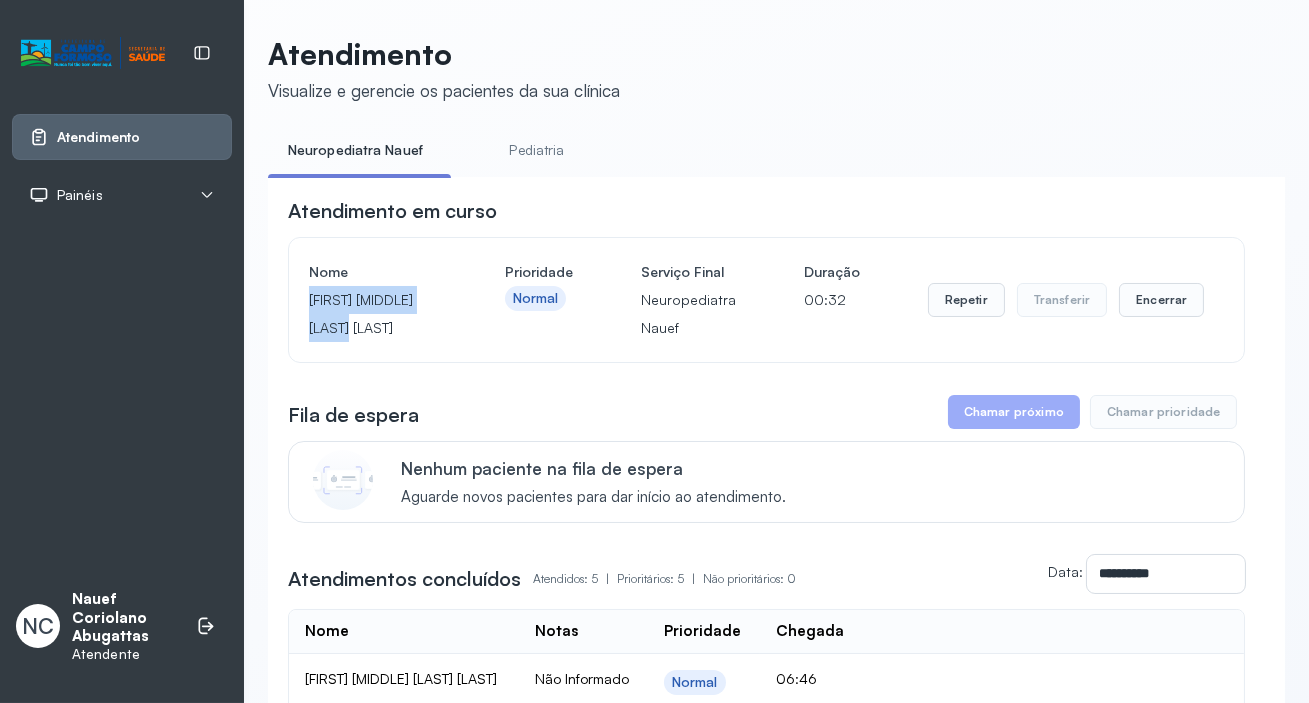 click on "[FIRST] [MIDDLE] [LAST] [LAST]" at bounding box center [373, 314] 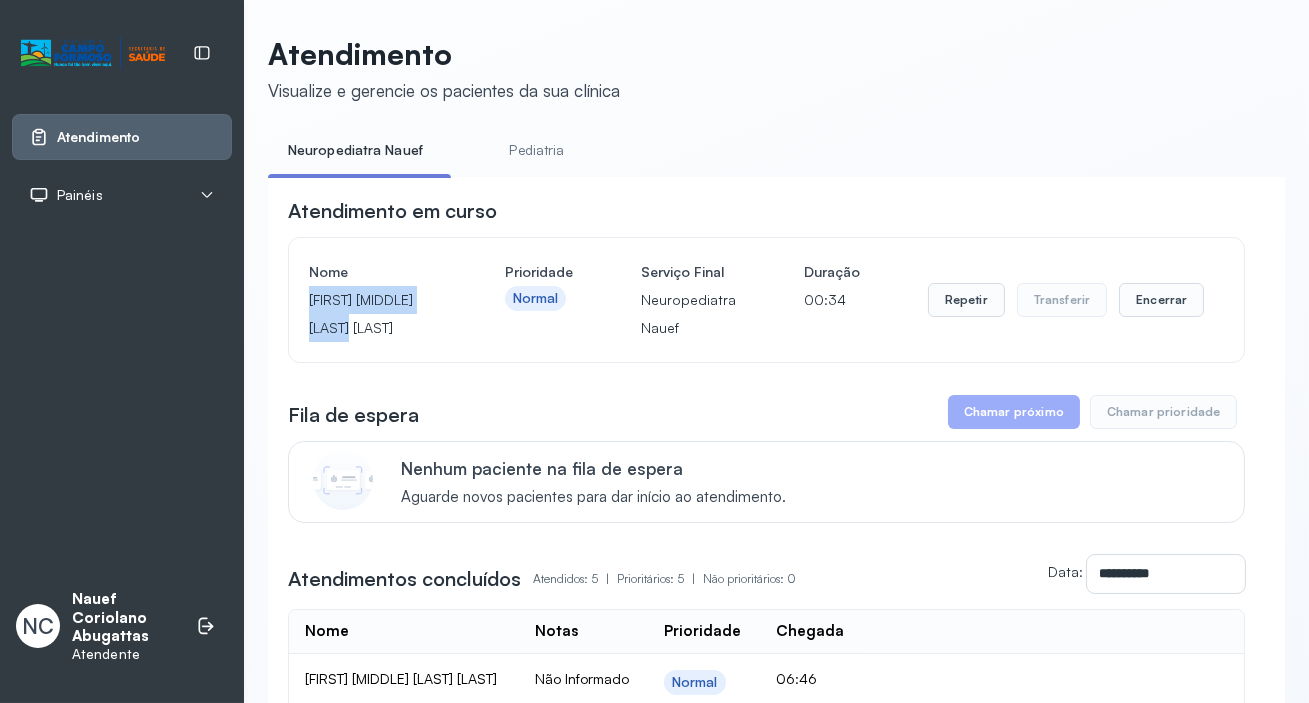 copy on "[FIRST] [MIDDLE] [LAST] [LAST]" 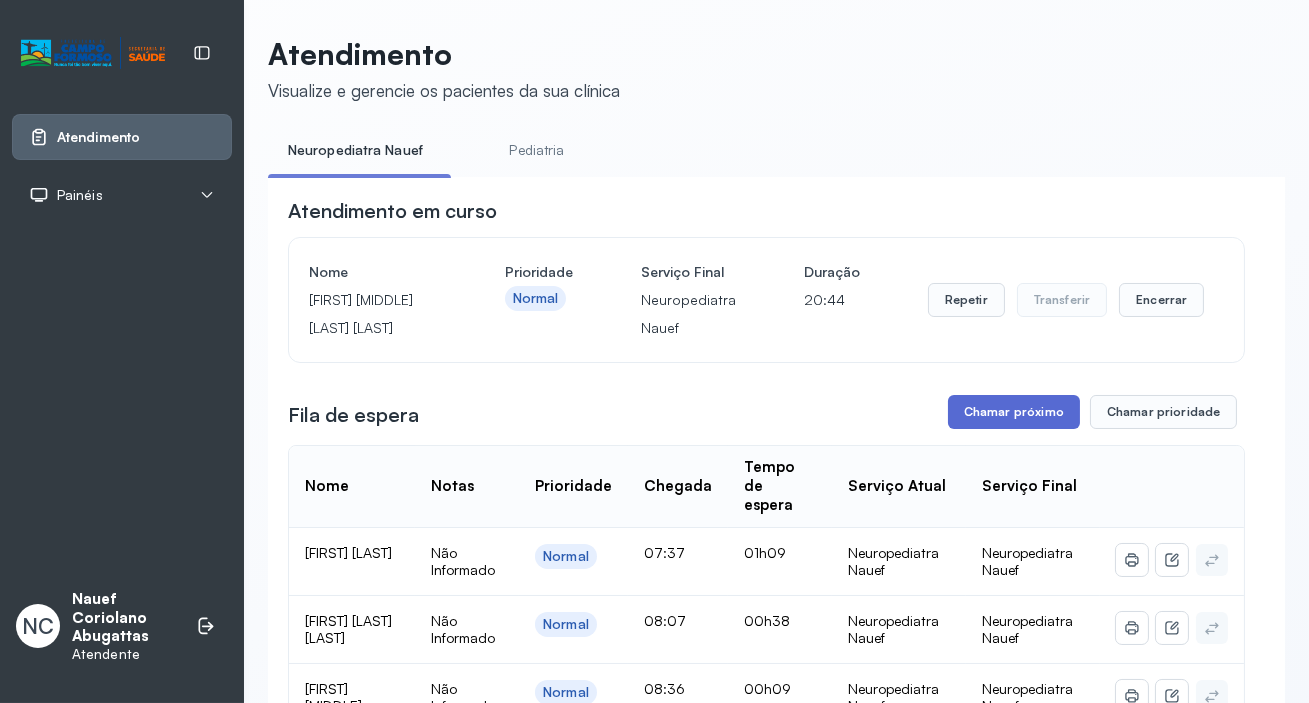 click on "Chamar próximo" at bounding box center [1014, 412] 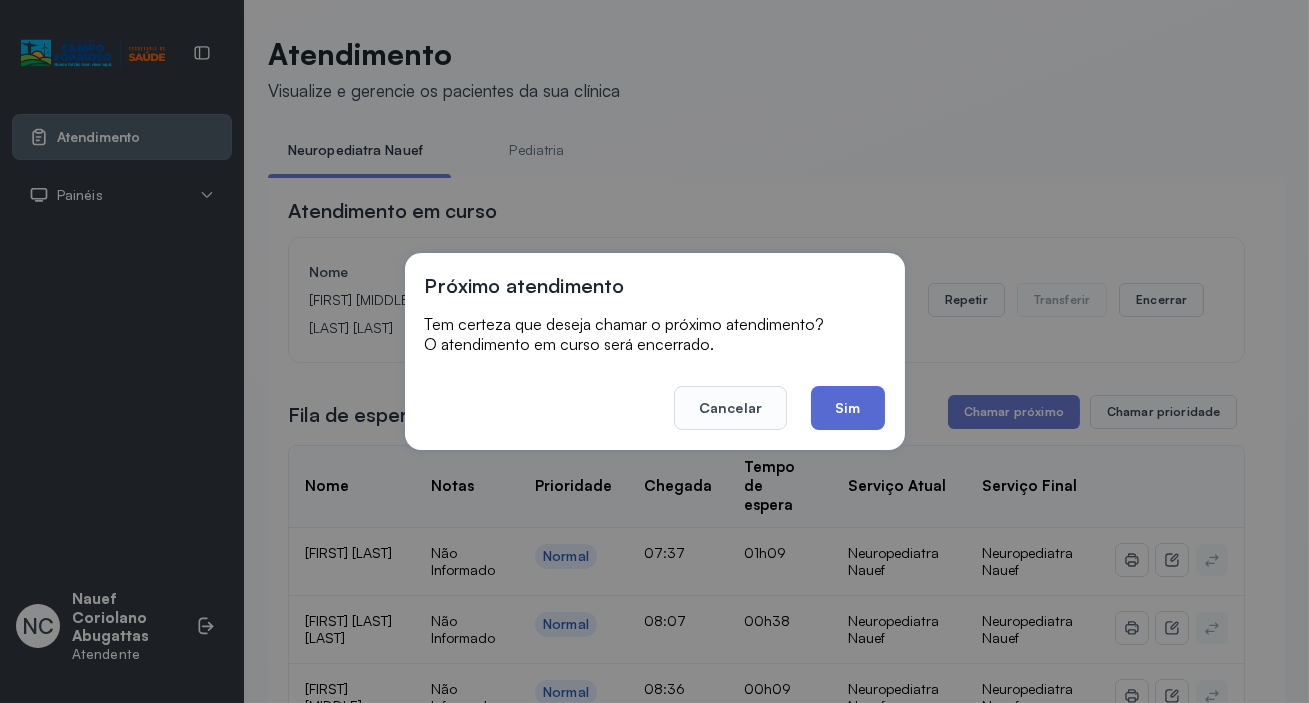 click on "Sim" 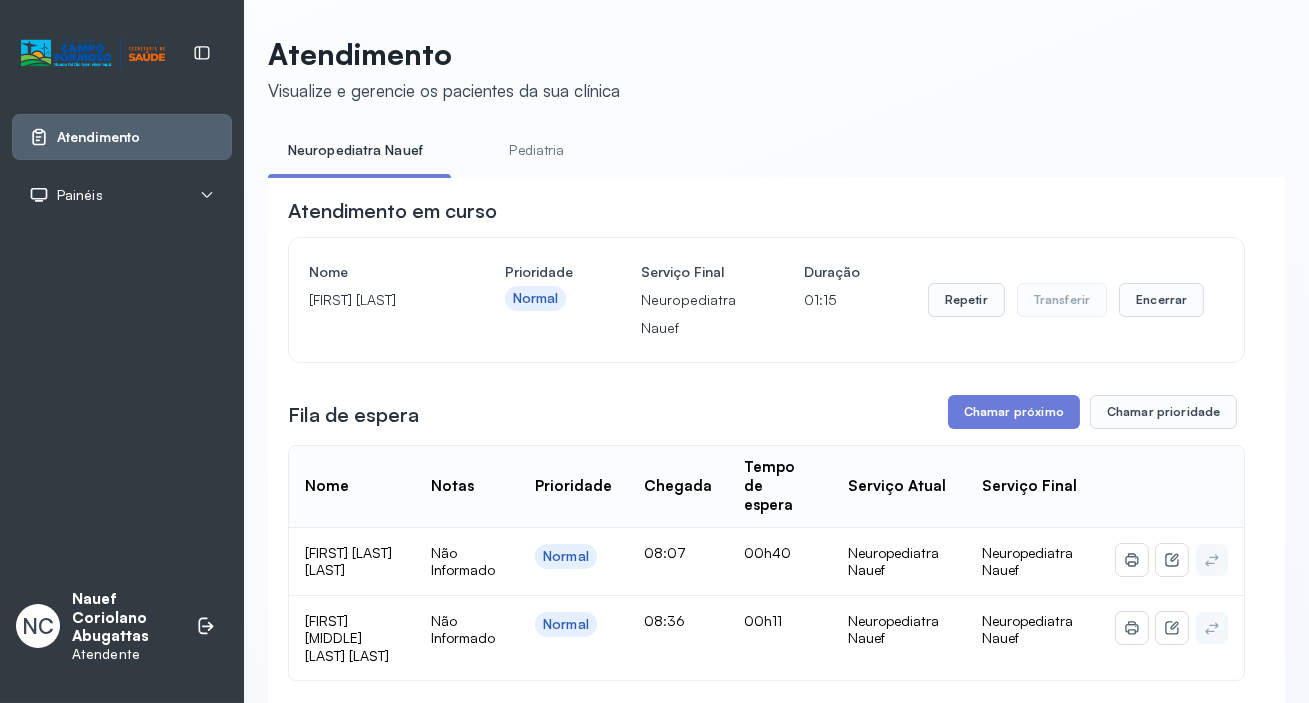 drag, startPoint x: 310, startPoint y: 303, endPoint x: 419, endPoint y: 305, distance: 109.01835 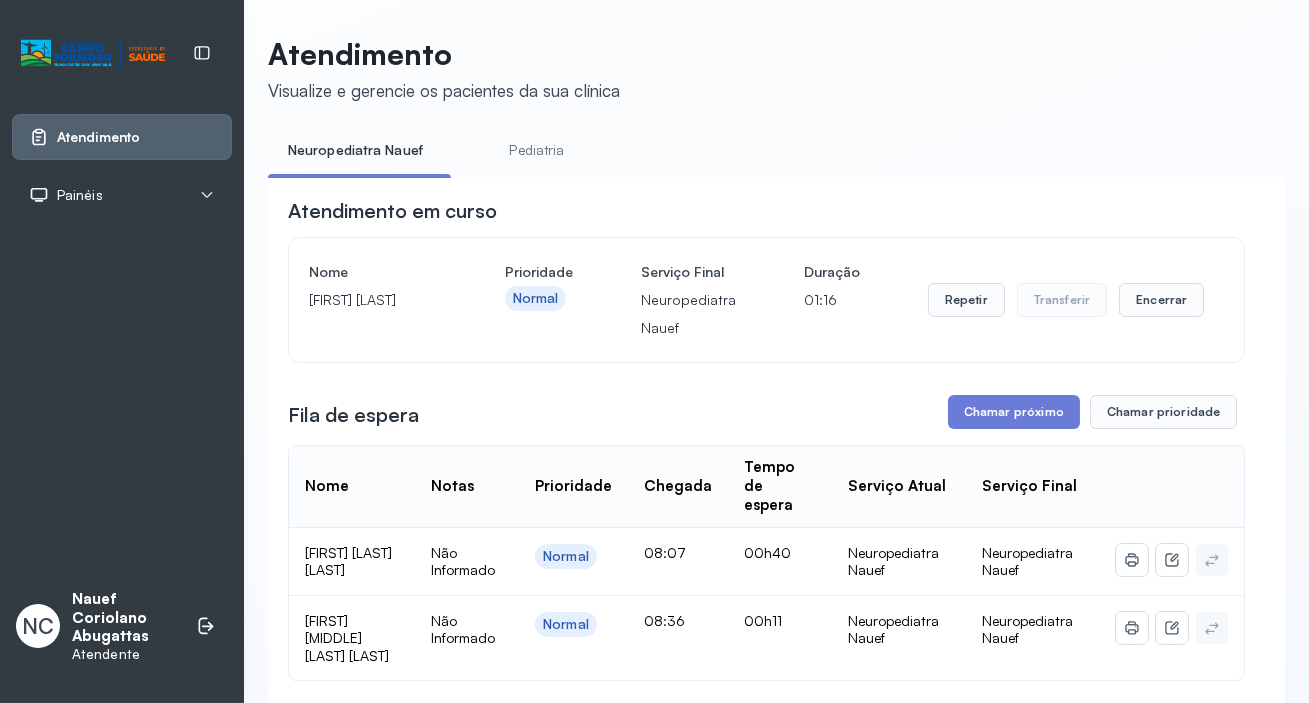 copy on "[FIRST] [LAST]" 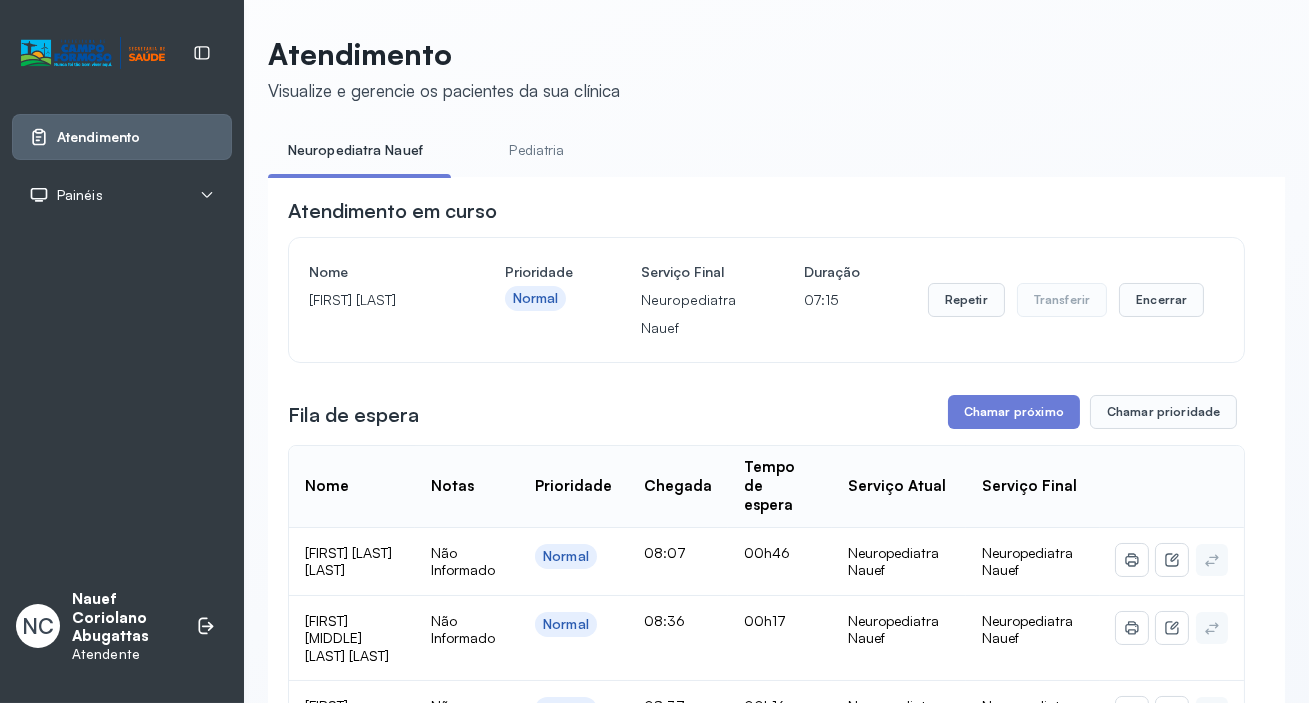 drag, startPoint x: 309, startPoint y: 304, endPoint x: 424, endPoint y: 313, distance: 115.35164 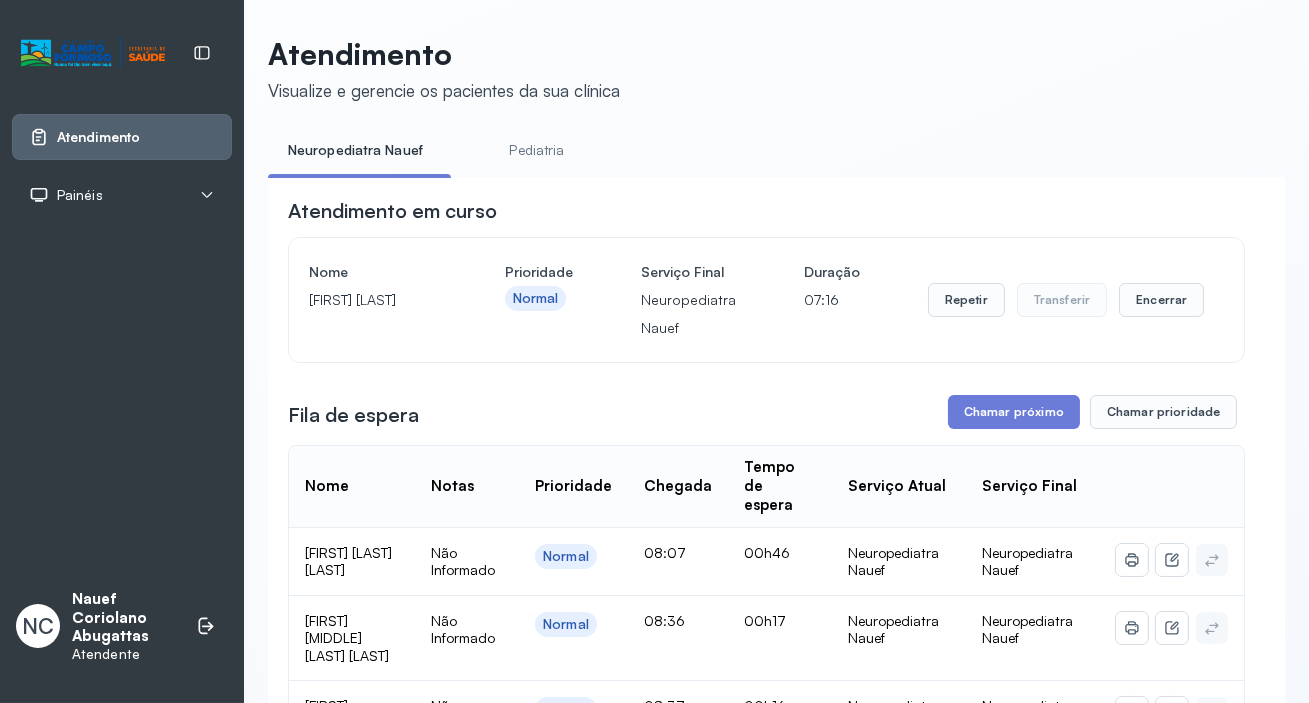 copy on "[FIRST] [LAST]" 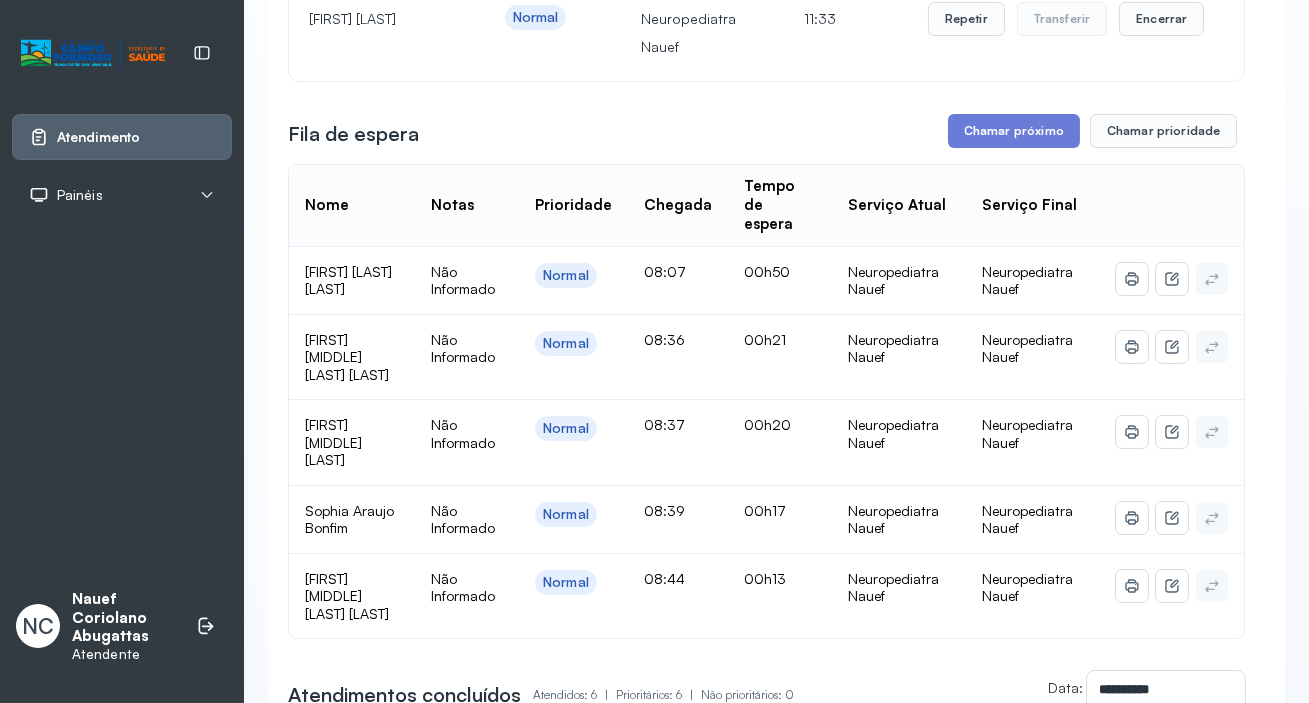 scroll, scrollTop: 363, scrollLeft: 0, axis: vertical 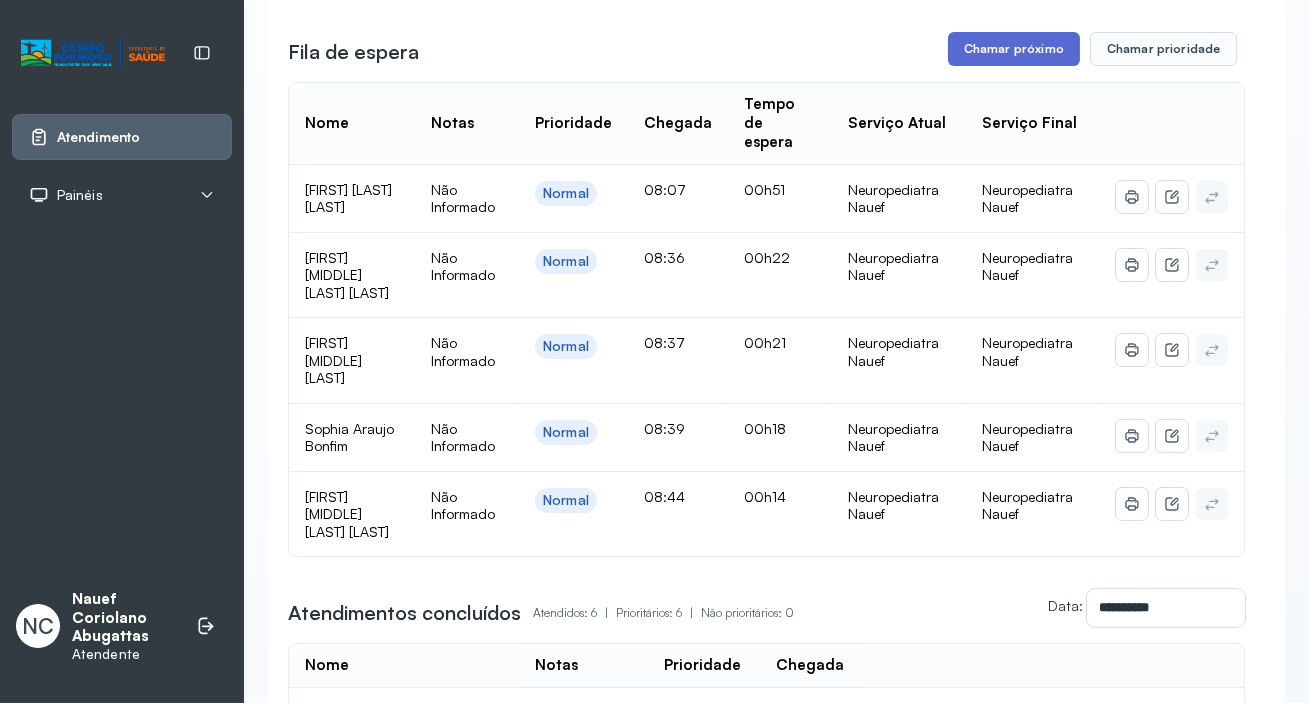 click on "Chamar próximo" at bounding box center (1014, 49) 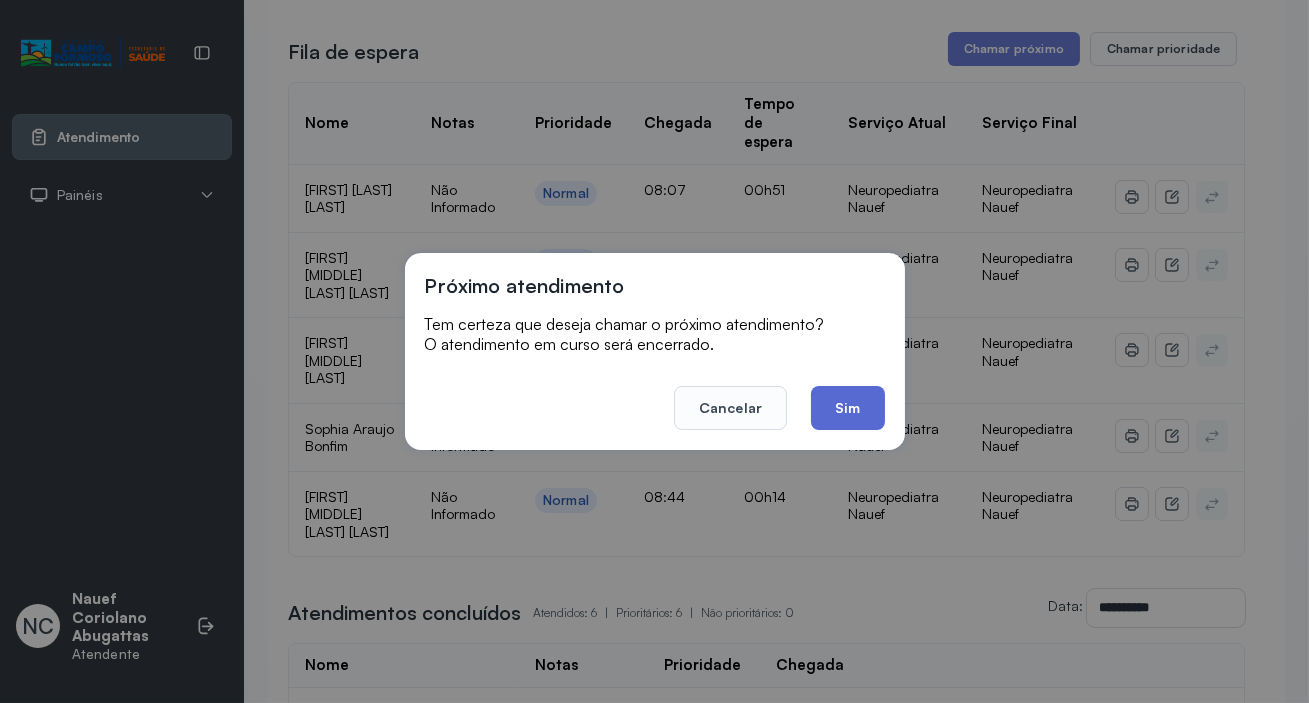 click on "Sim" 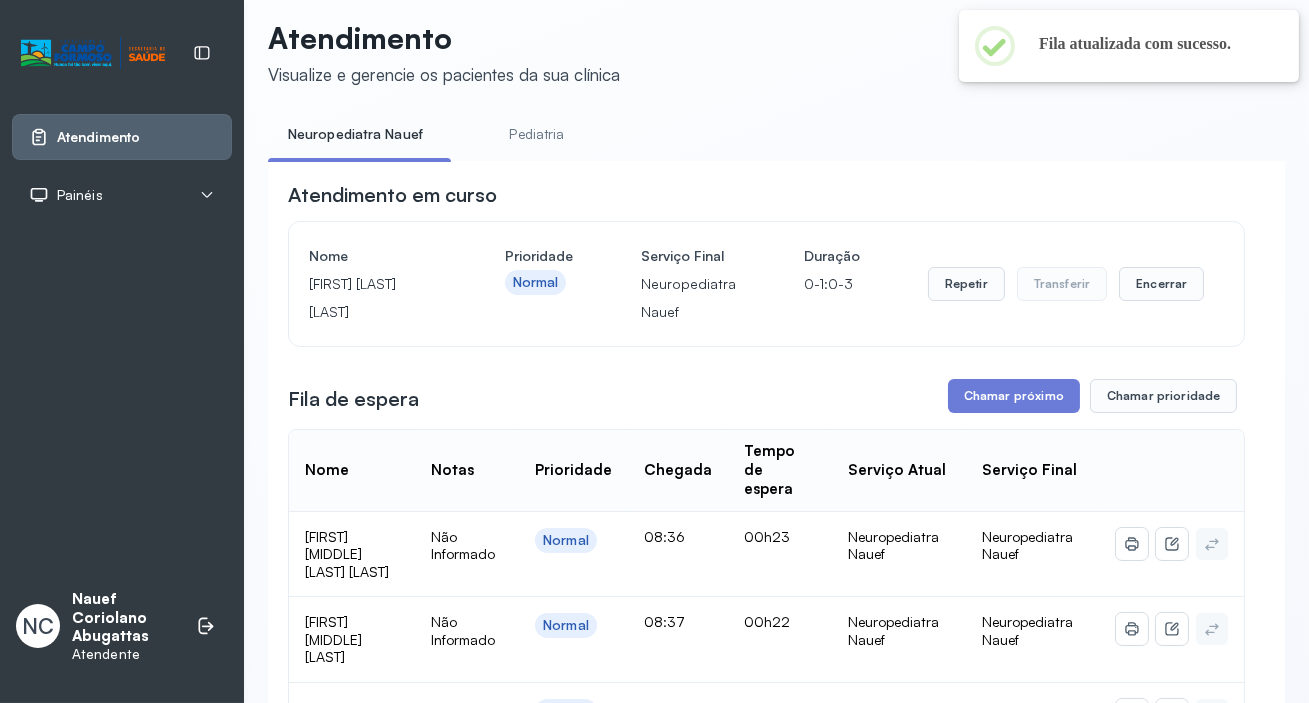 scroll, scrollTop: 363, scrollLeft: 0, axis: vertical 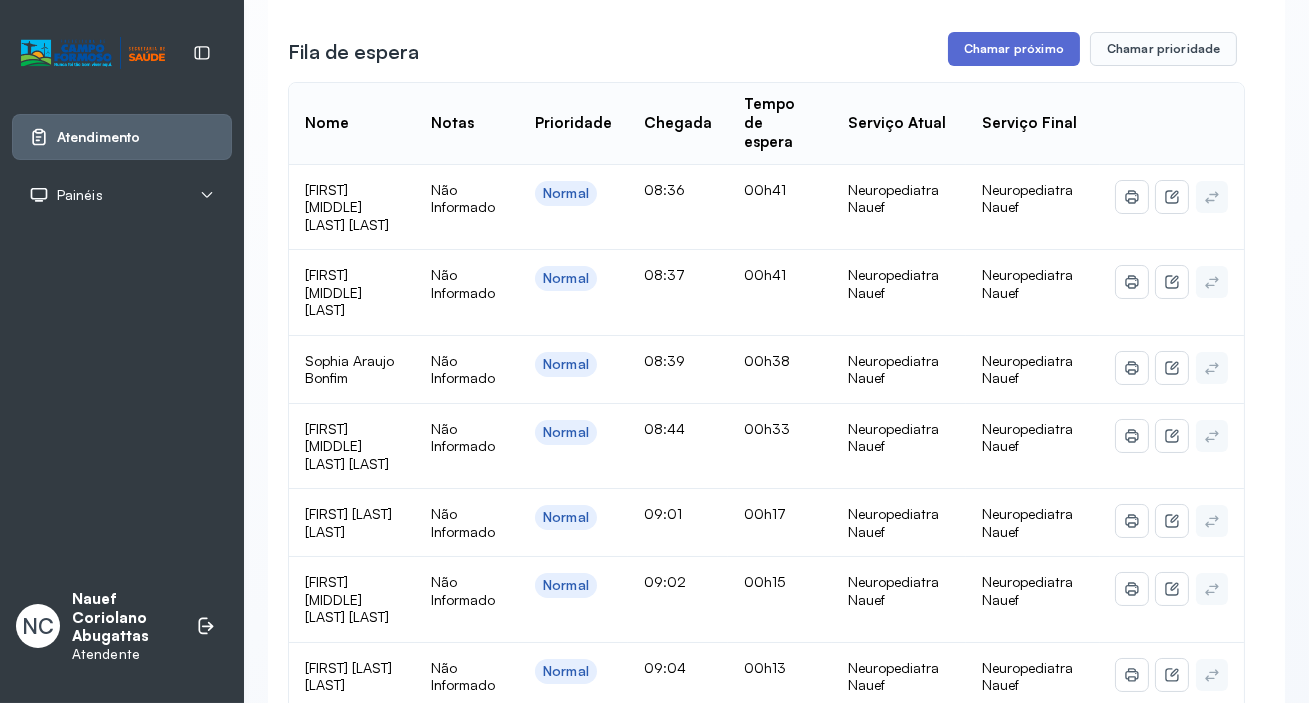 click on "Chamar próximo" at bounding box center [1014, 49] 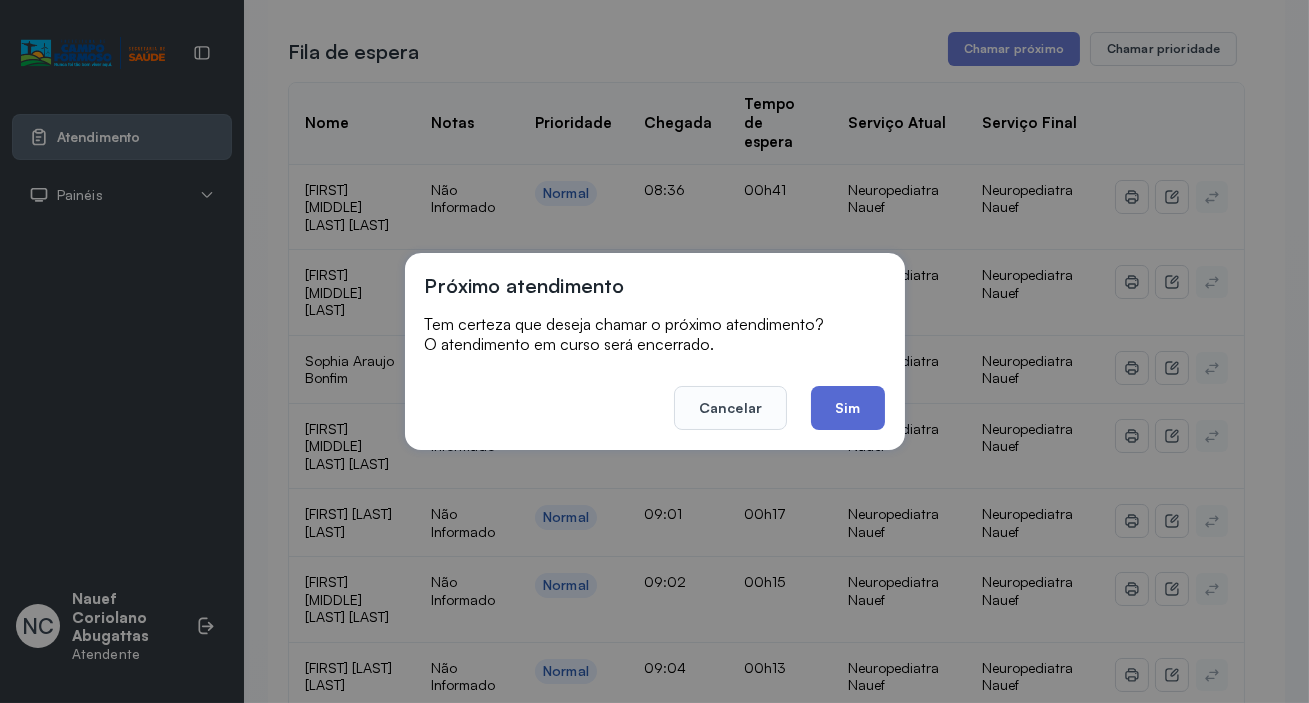 click on "Sim" 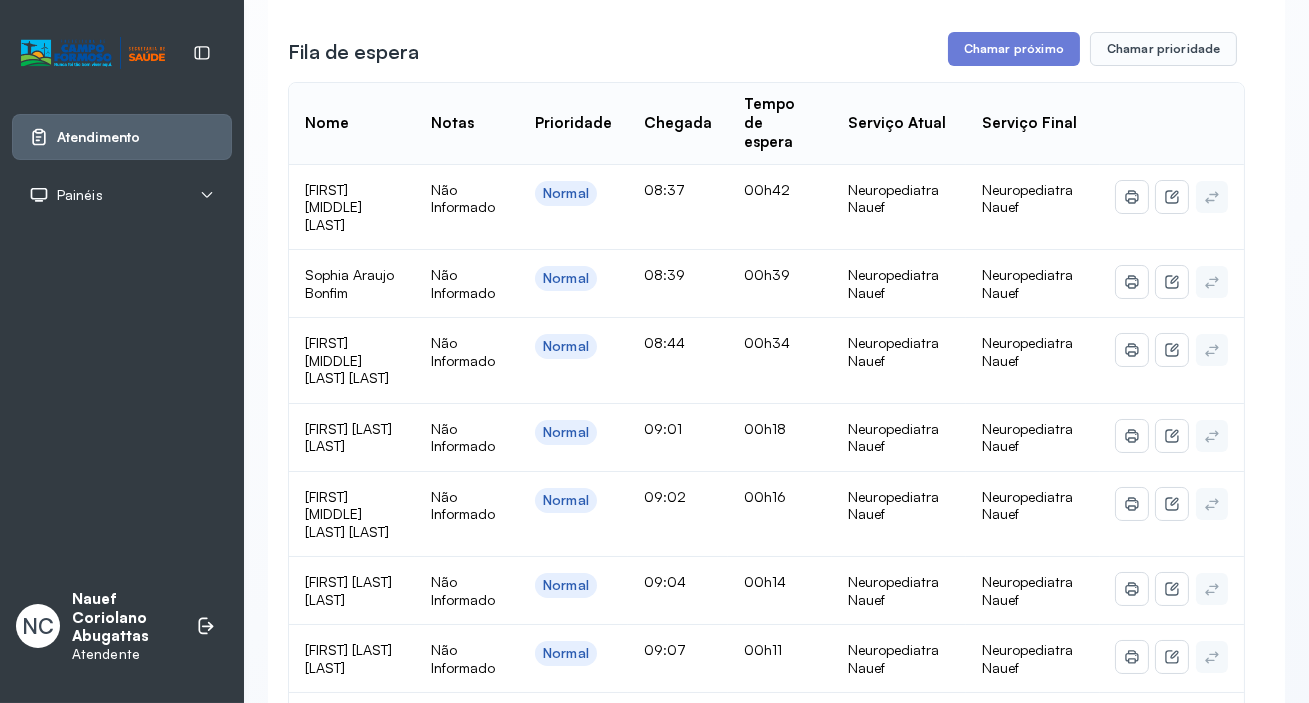 scroll, scrollTop: 181, scrollLeft: 0, axis: vertical 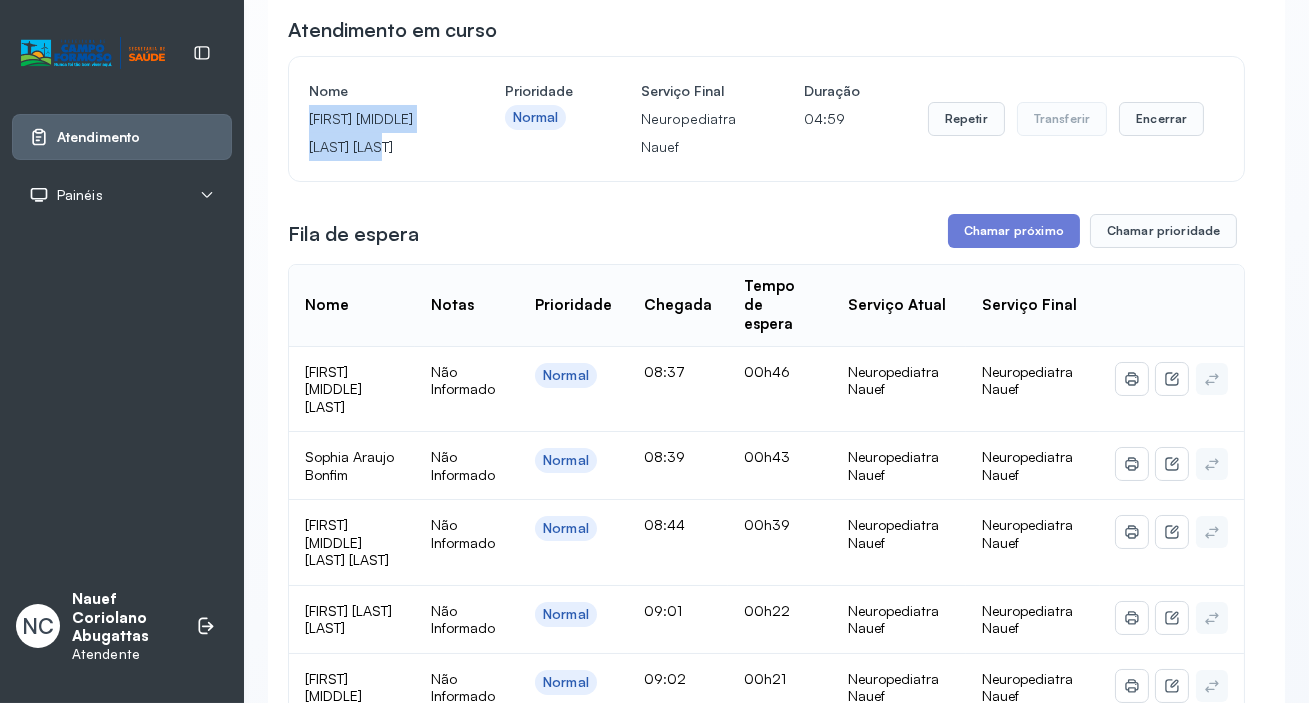 drag, startPoint x: 310, startPoint y: 119, endPoint x: 393, endPoint y: 153, distance: 89.693924 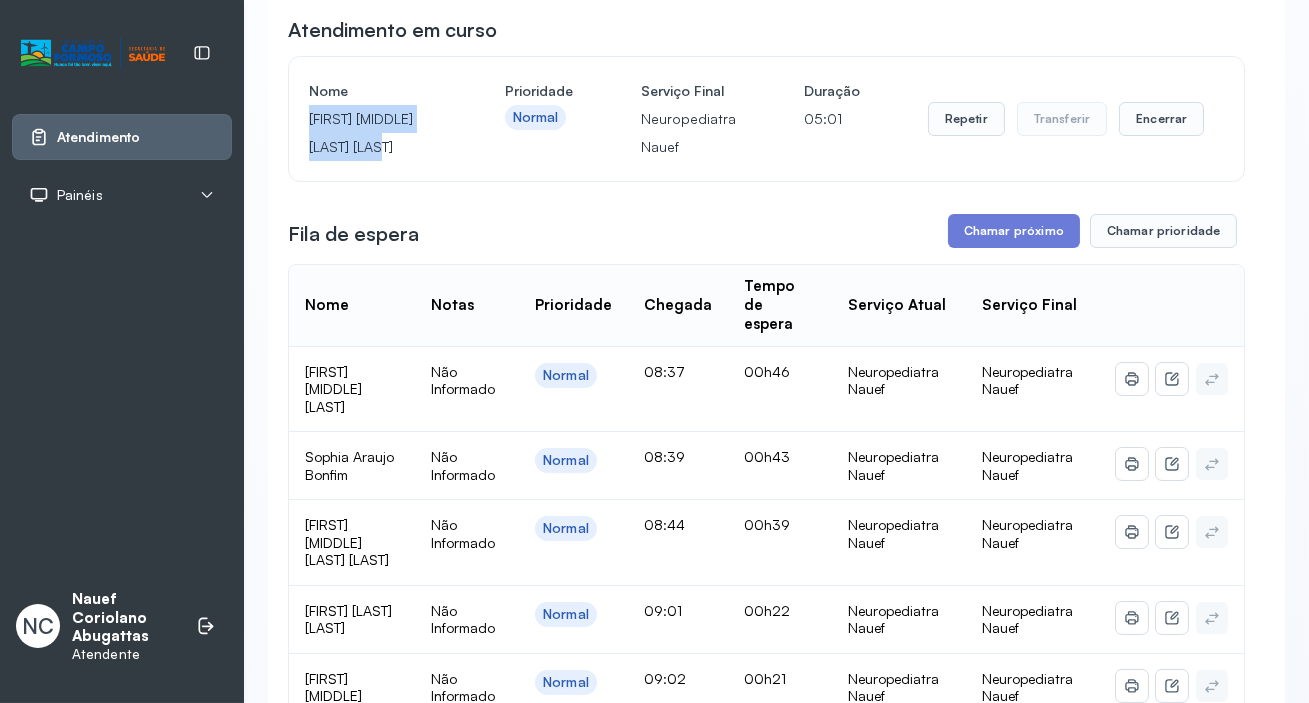 copy on "[FIRST] [MIDDLE] [LAST] [LAST]" 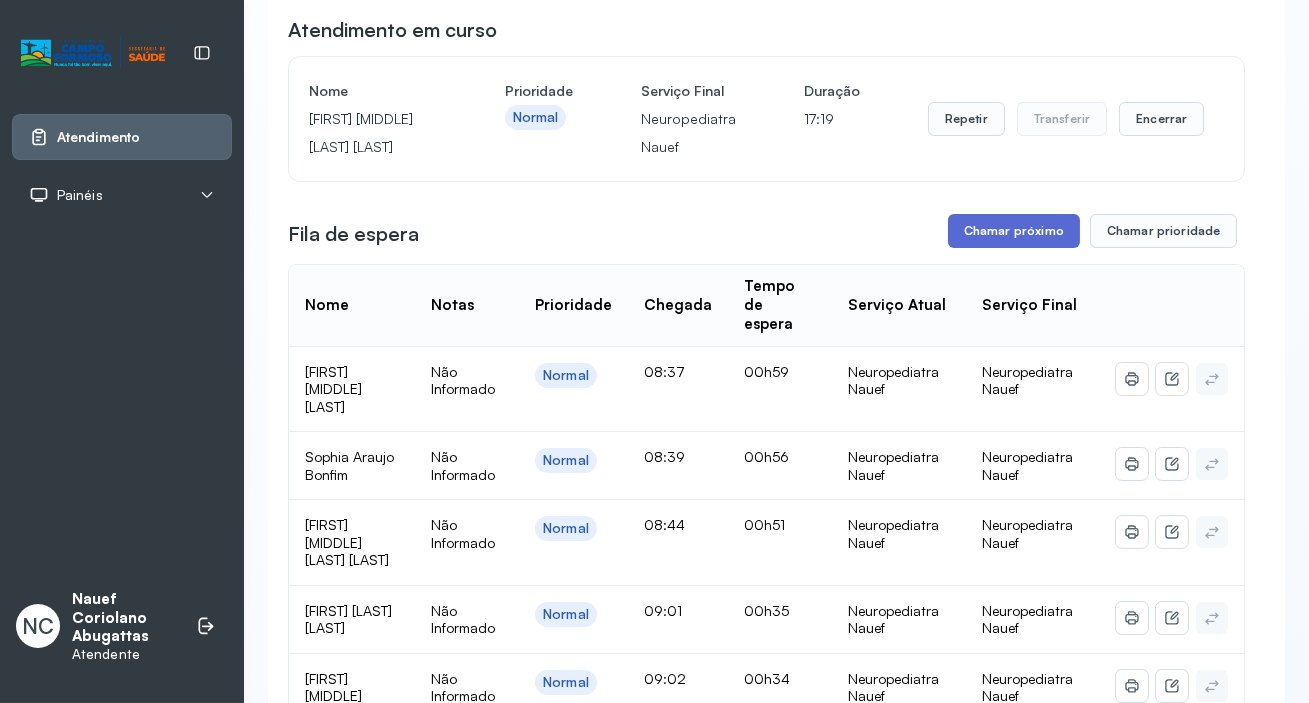 click on "Chamar próximo" at bounding box center [1014, 231] 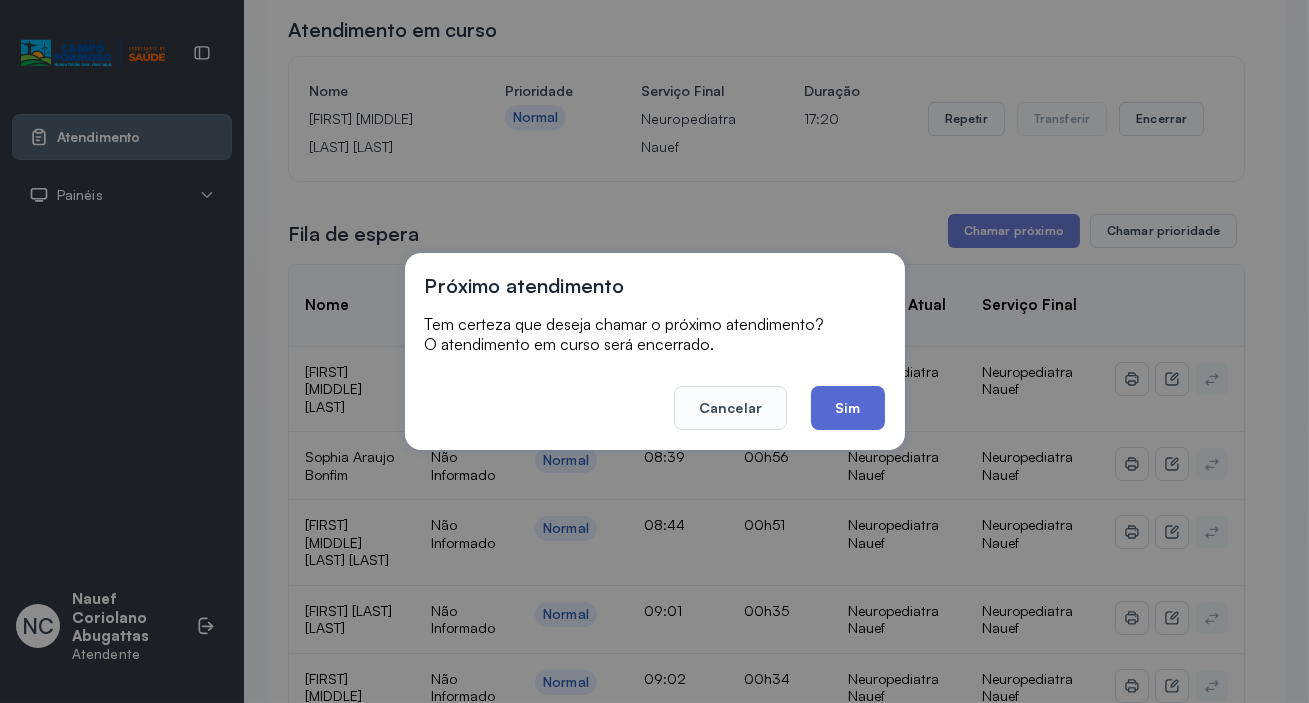 click on "Sim" 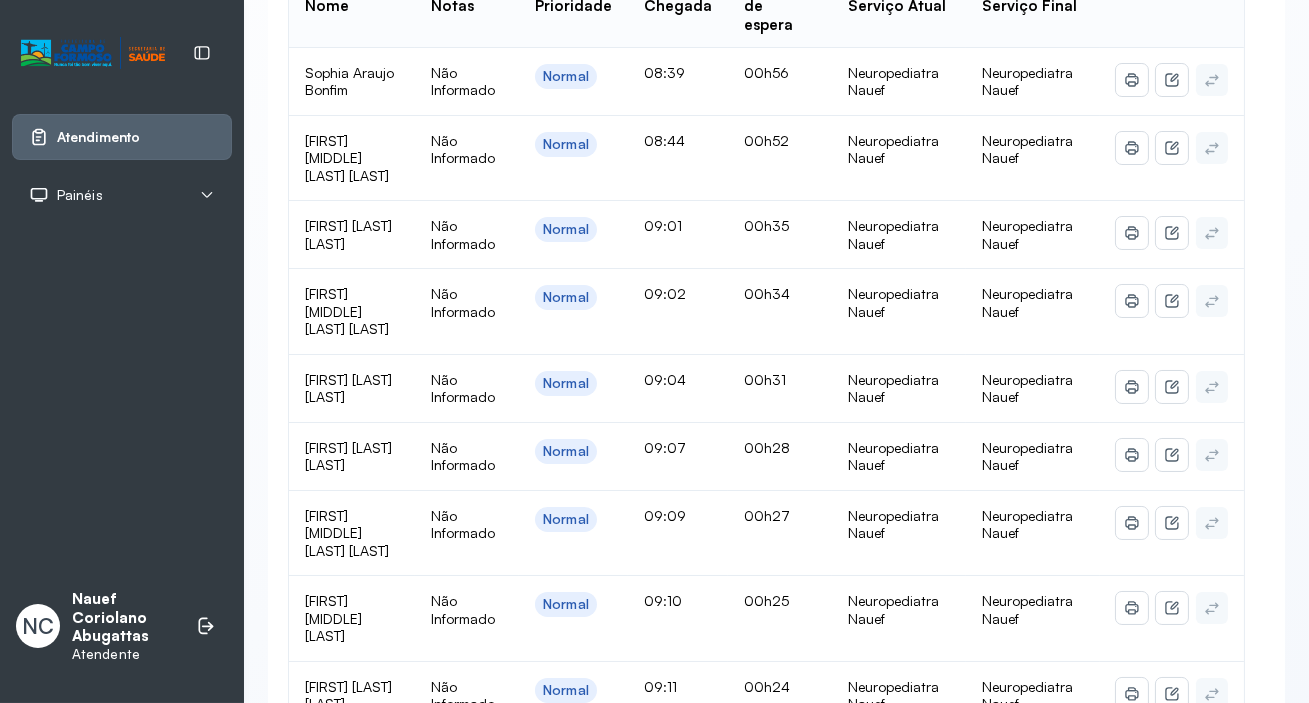 scroll, scrollTop: 90, scrollLeft: 0, axis: vertical 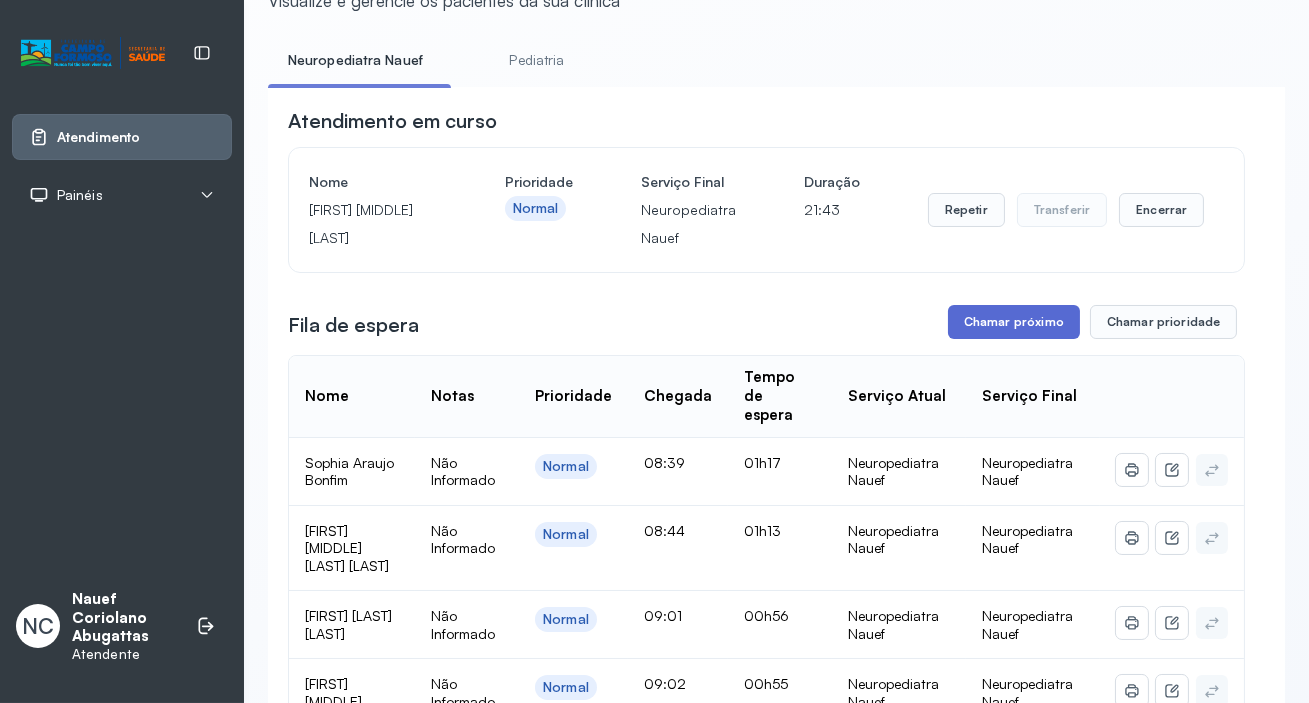click on "Chamar próximo" at bounding box center (1014, 322) 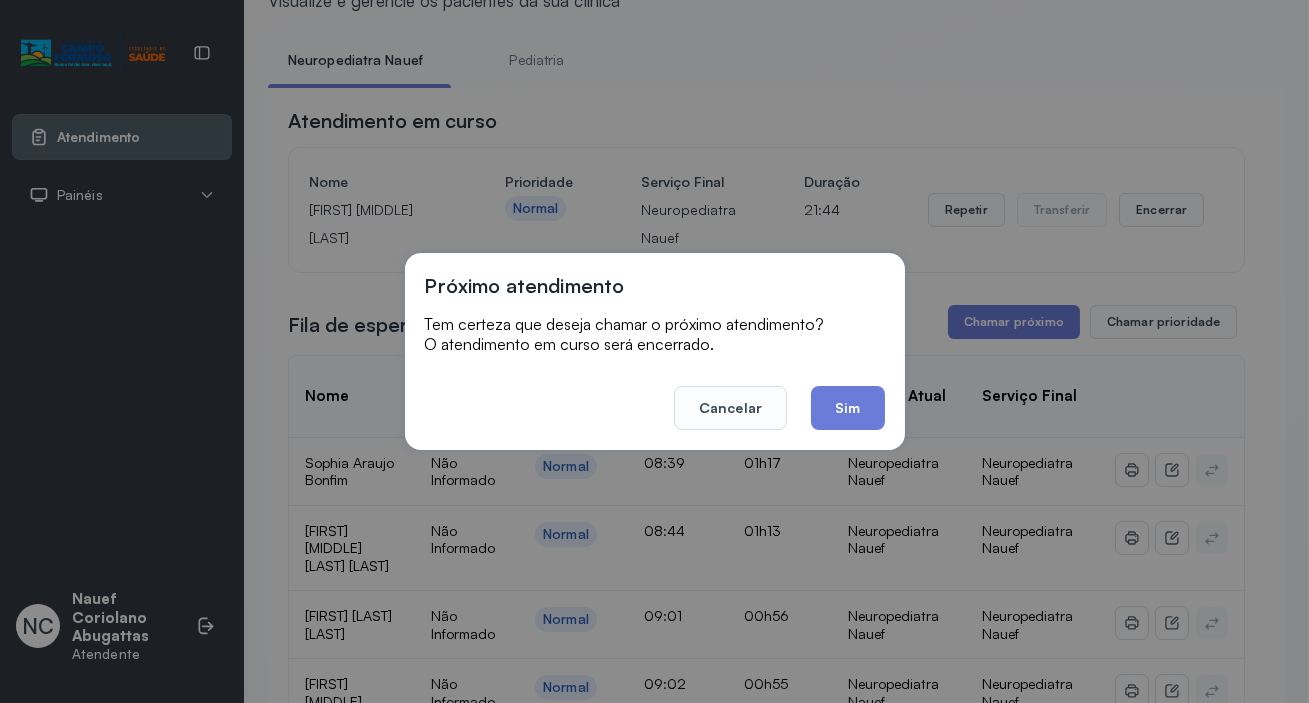 drag, startPoint x: 850, startPoint y: 406, endPoint x: 824, endPoint y: 360, distance: 52.83938 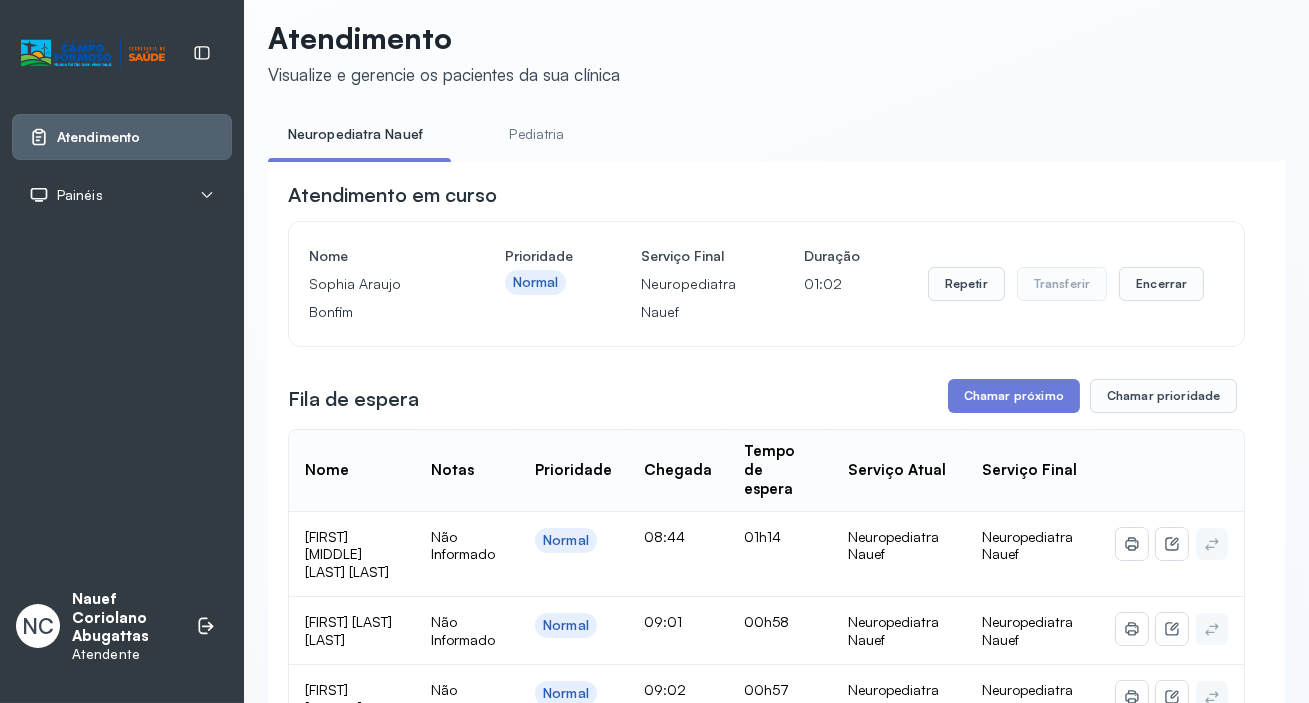 scroll, scrollTop: 90, scrollLeft: 0, axis: vertical 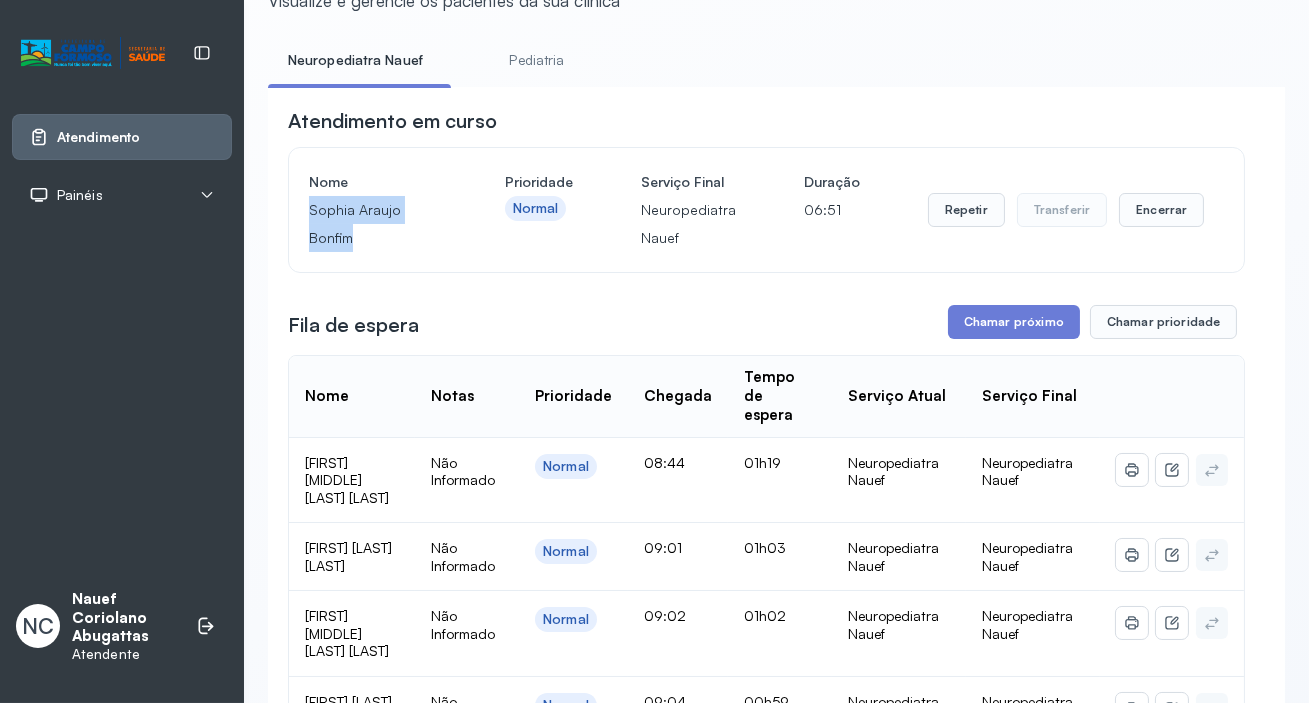 drag, startPoint x: 310, startPoint y: 210, endPoint x: 354, endPoint y: 233, distance: 49.648766 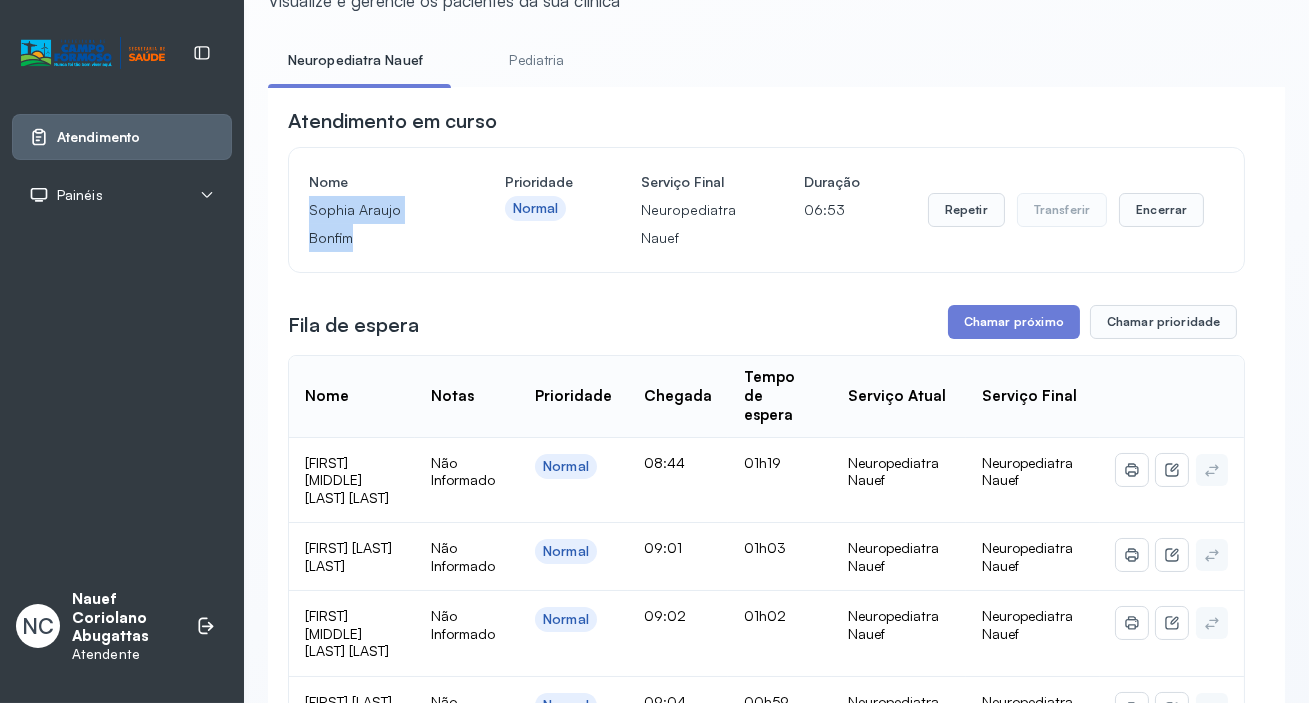 copy on "Sophia Araujo Bonfim" 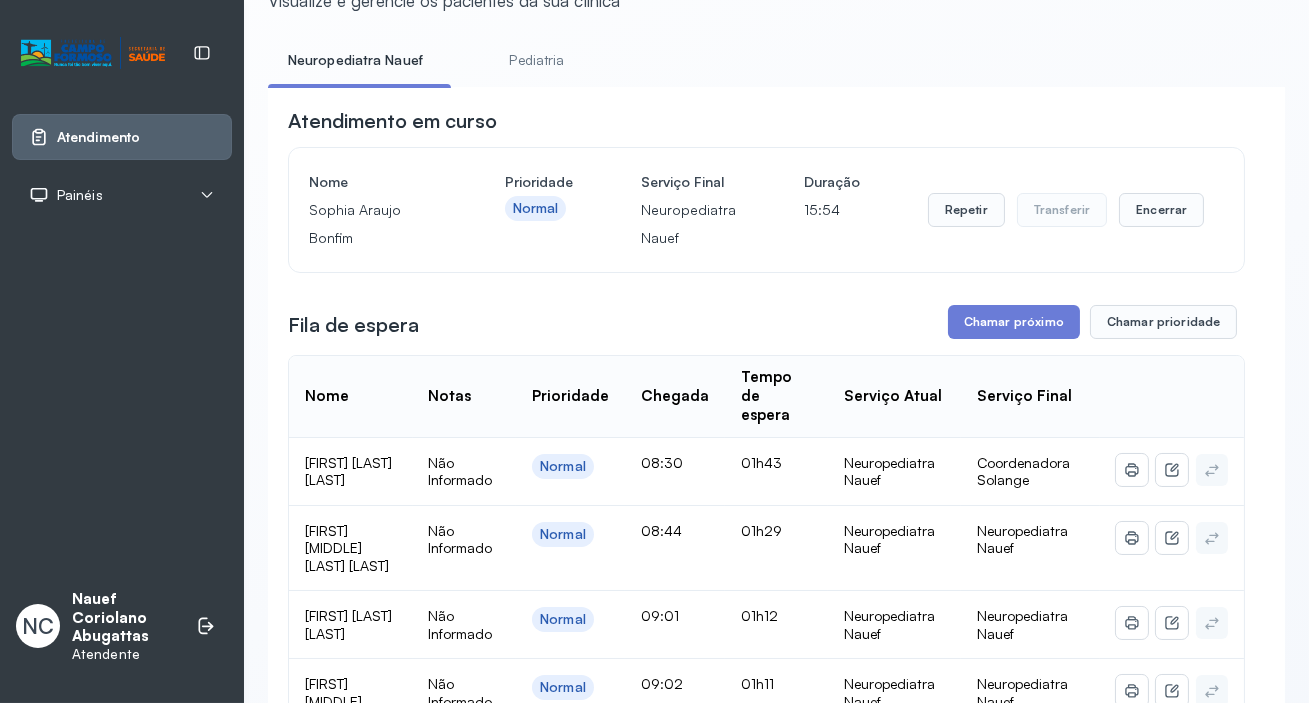 scroll, scrollTop: 0, scrollLeft: 0, axis: both 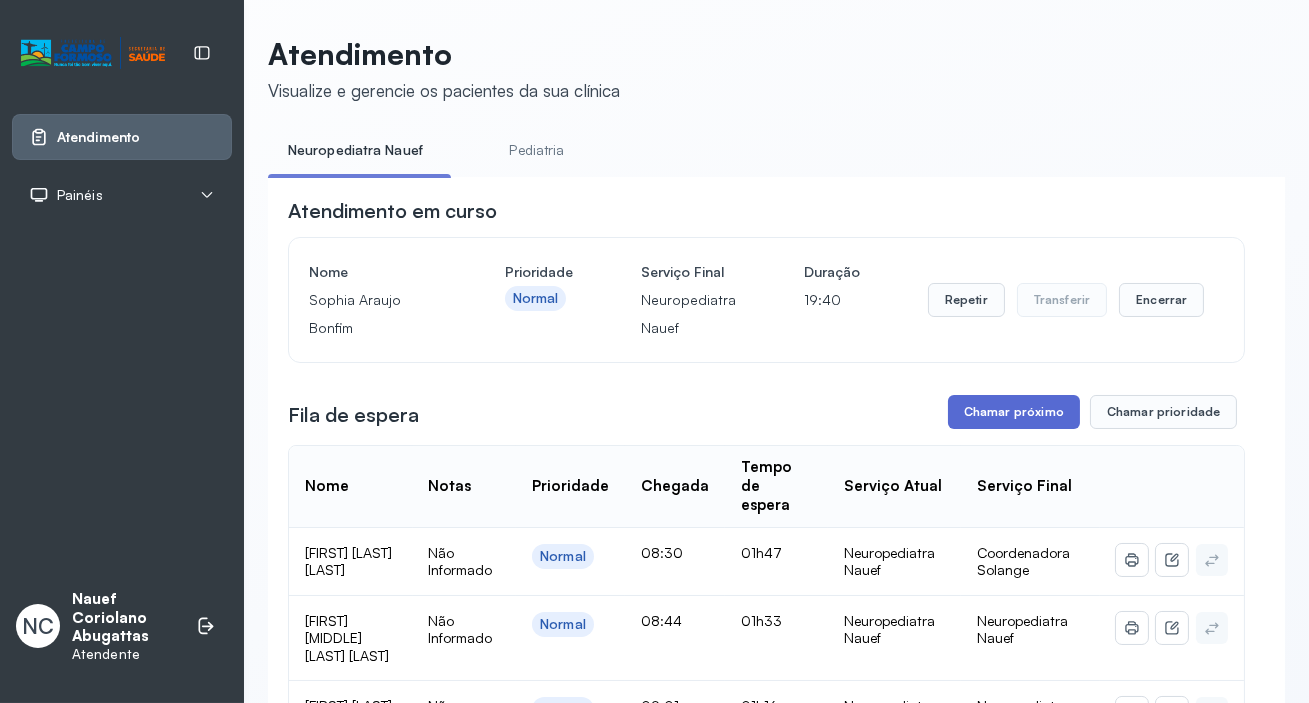 click on "Chamar próximo" at bounding box center [1014, 412] 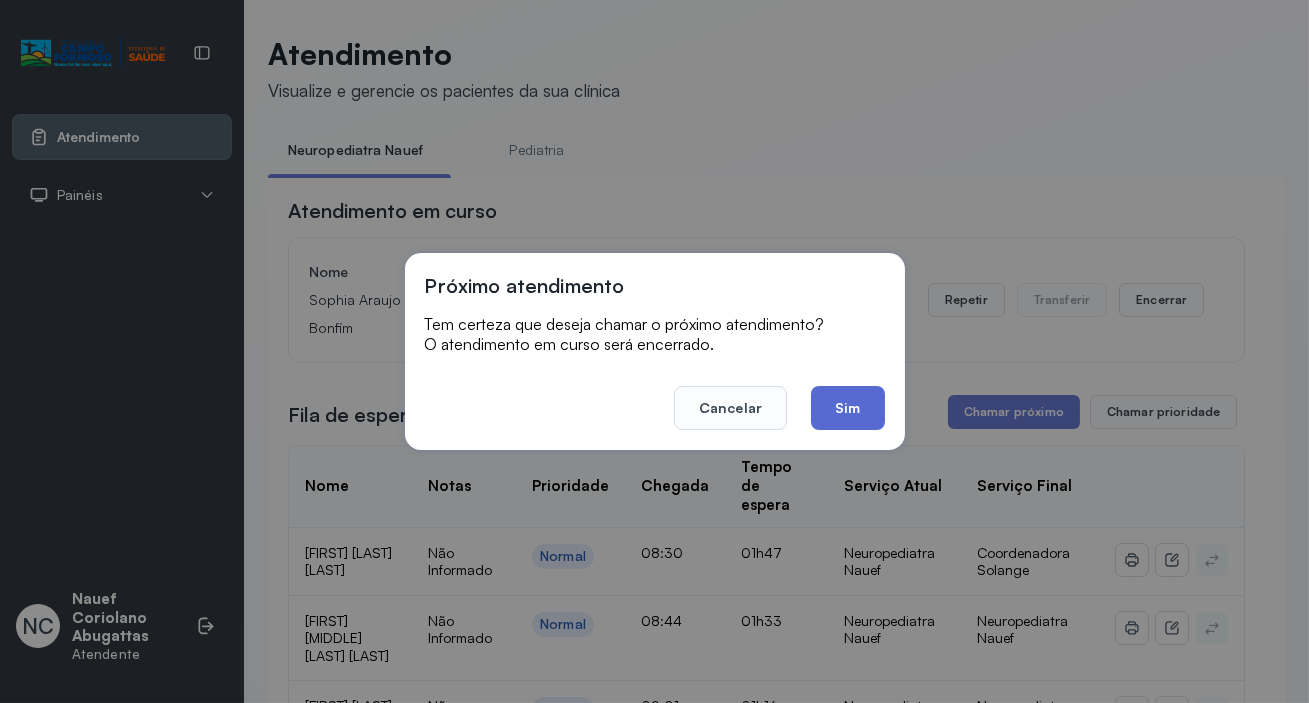 click on "Sim" 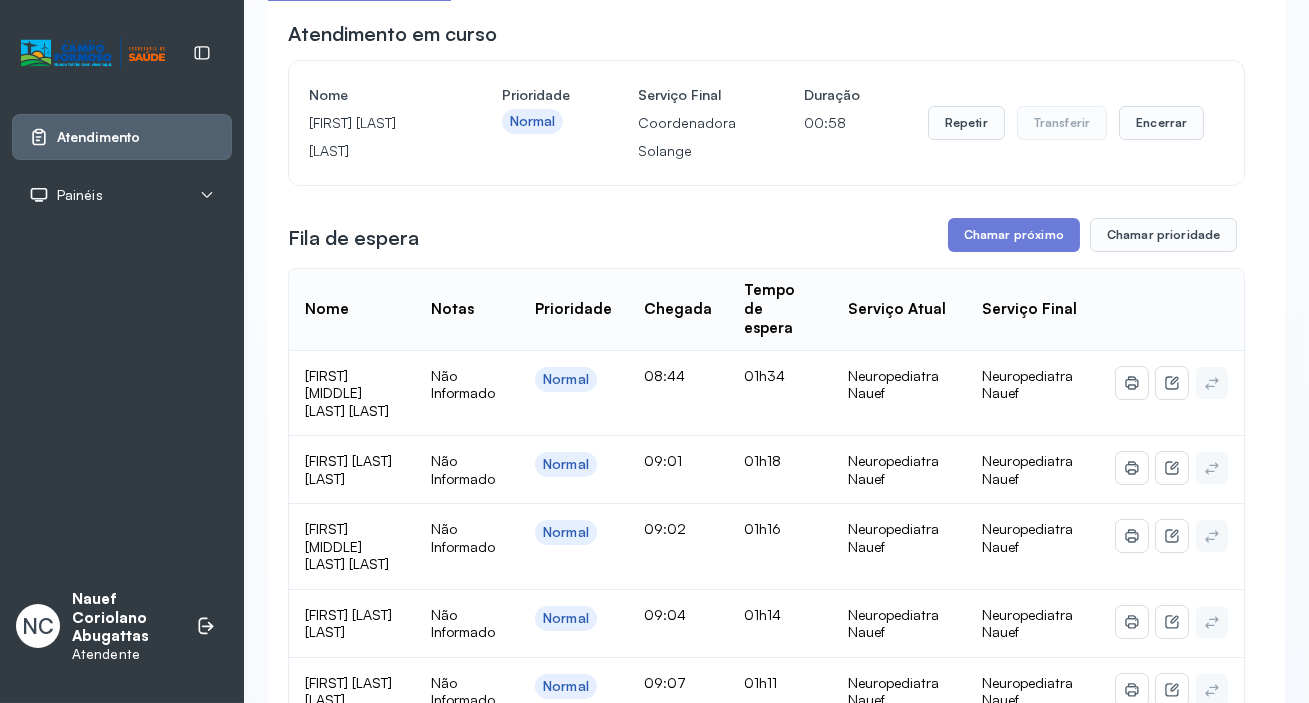 scroll, scrollTop: 176, scrollLeft: 0, axis: vertical 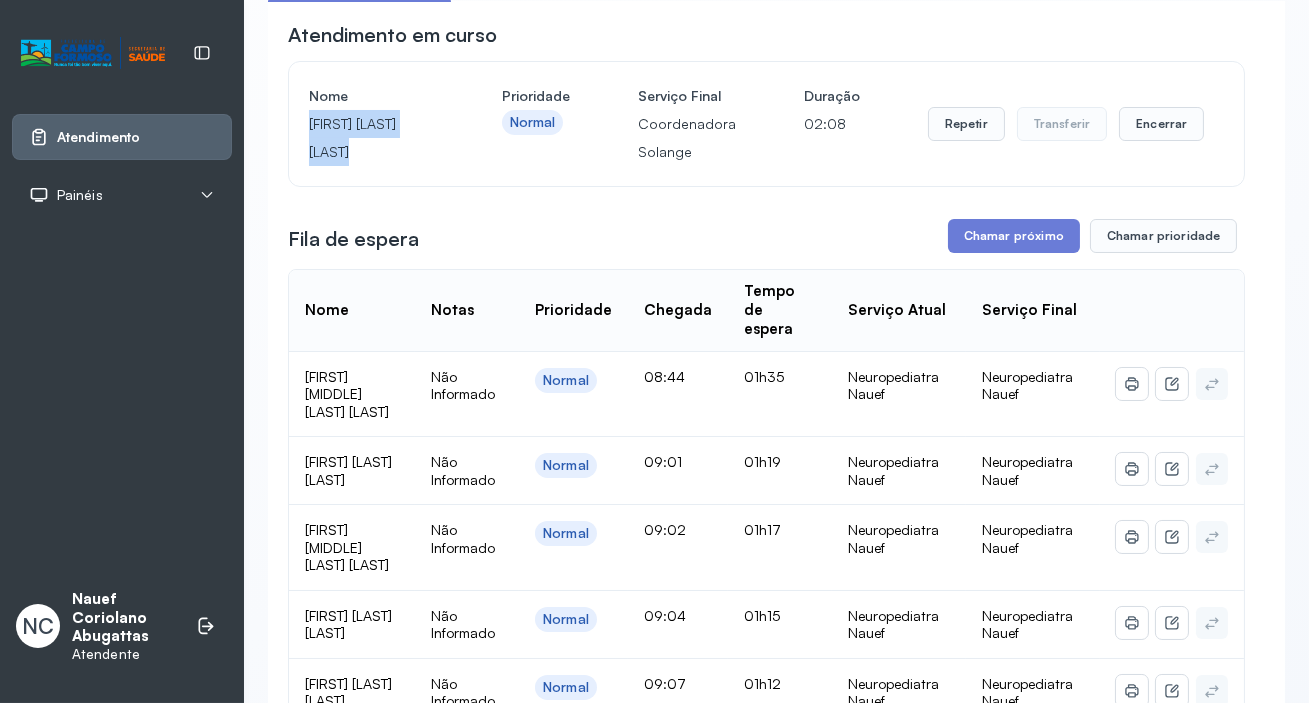 drag, startPoint x: 310, startPoint y: 127, endPoint x: 365, endPoint y: 154, distance: 61.269894 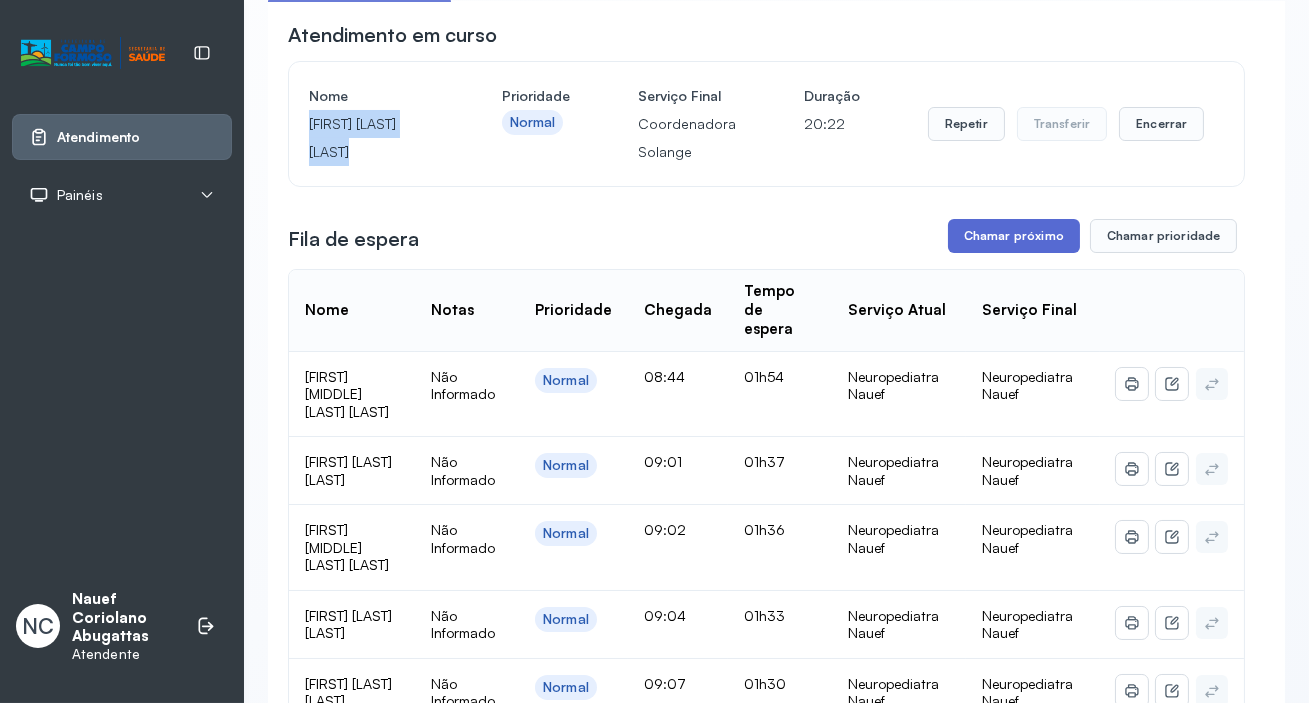 click on "Chamar próximo" at bounding box center [1014, 236] 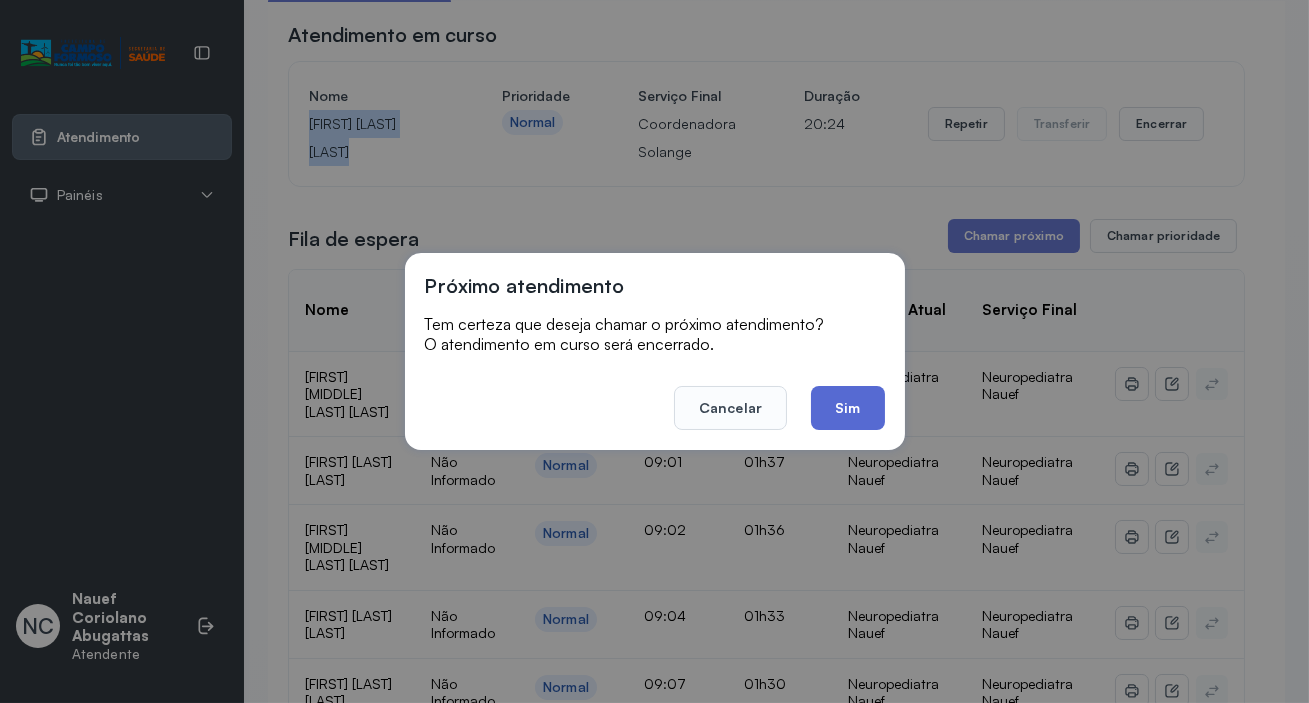 click on "Sim" 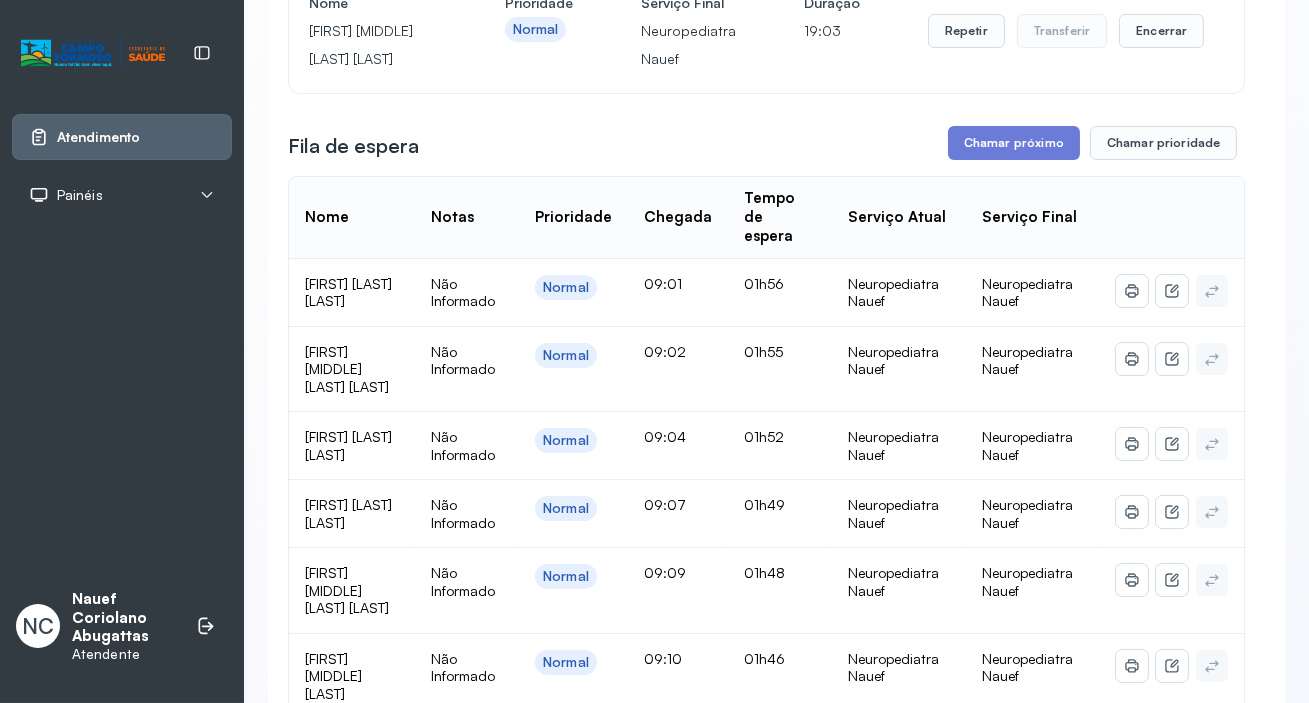 scroll, scrollTop: 267, scrollLeft: 0, axis: vertical 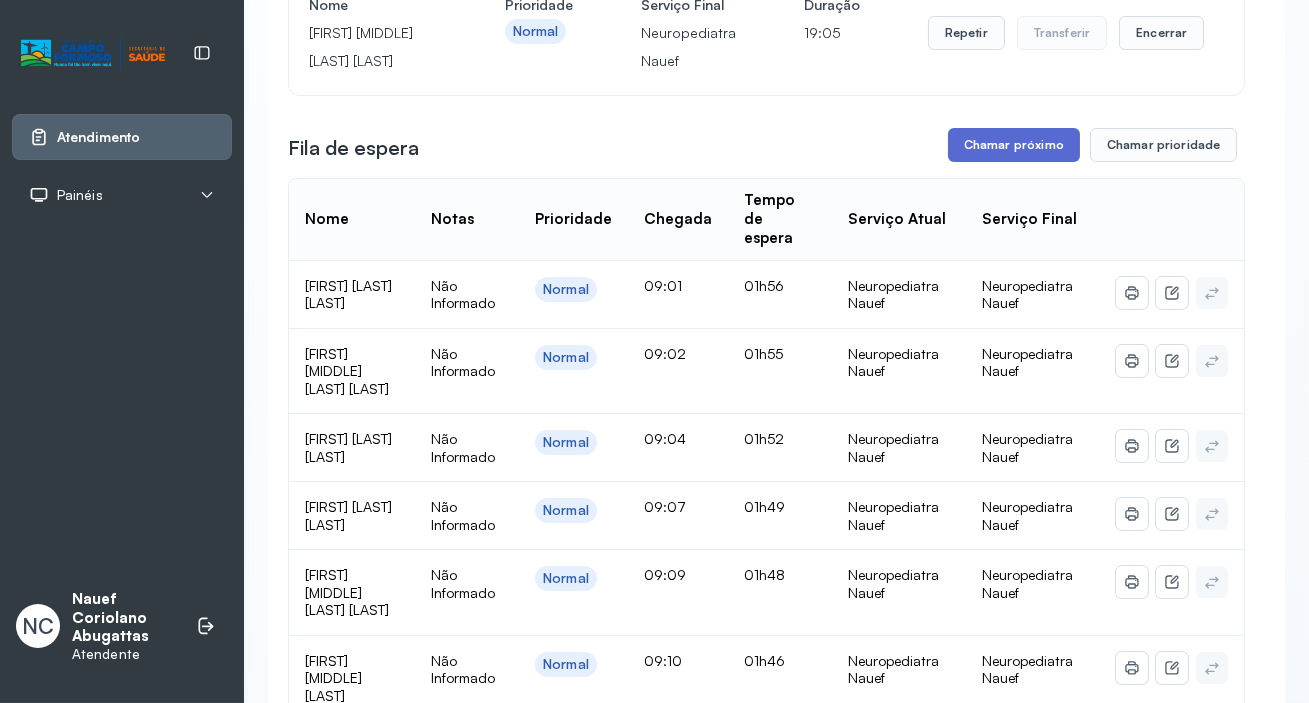 click on "Chamar próximo" at bounding box center [1014, 145] 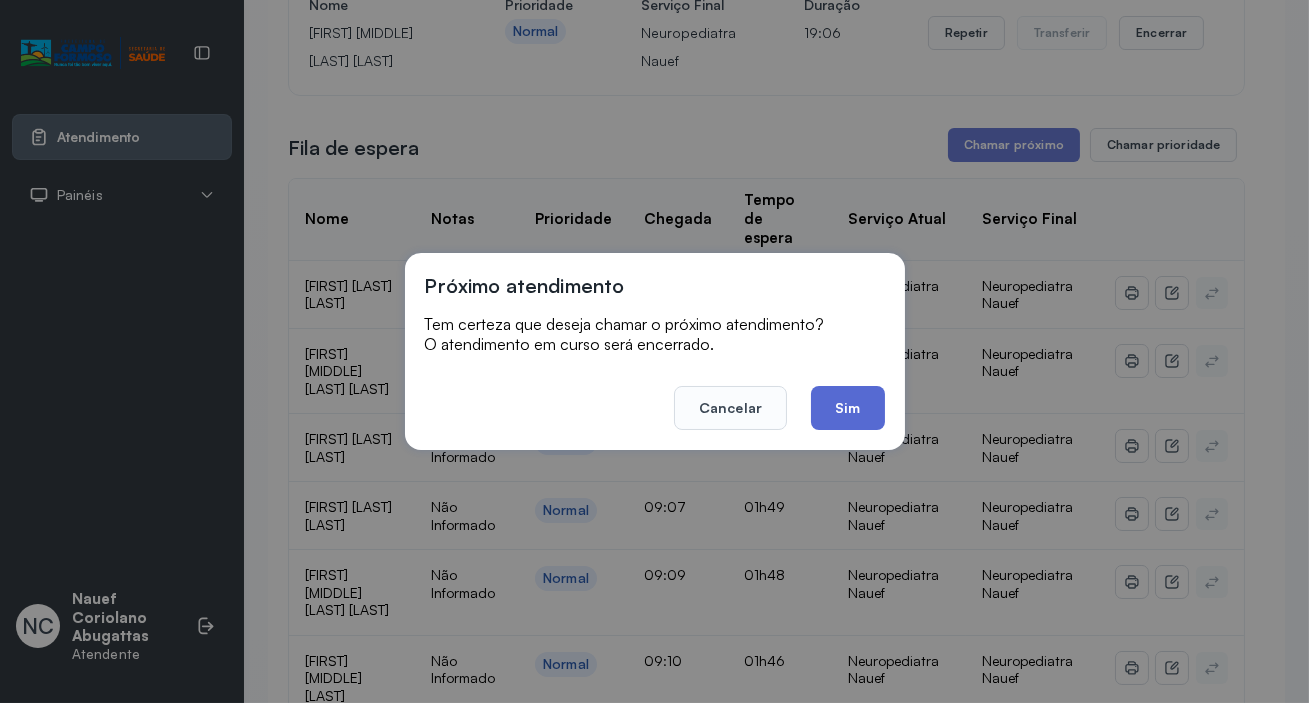 click on "Sim" 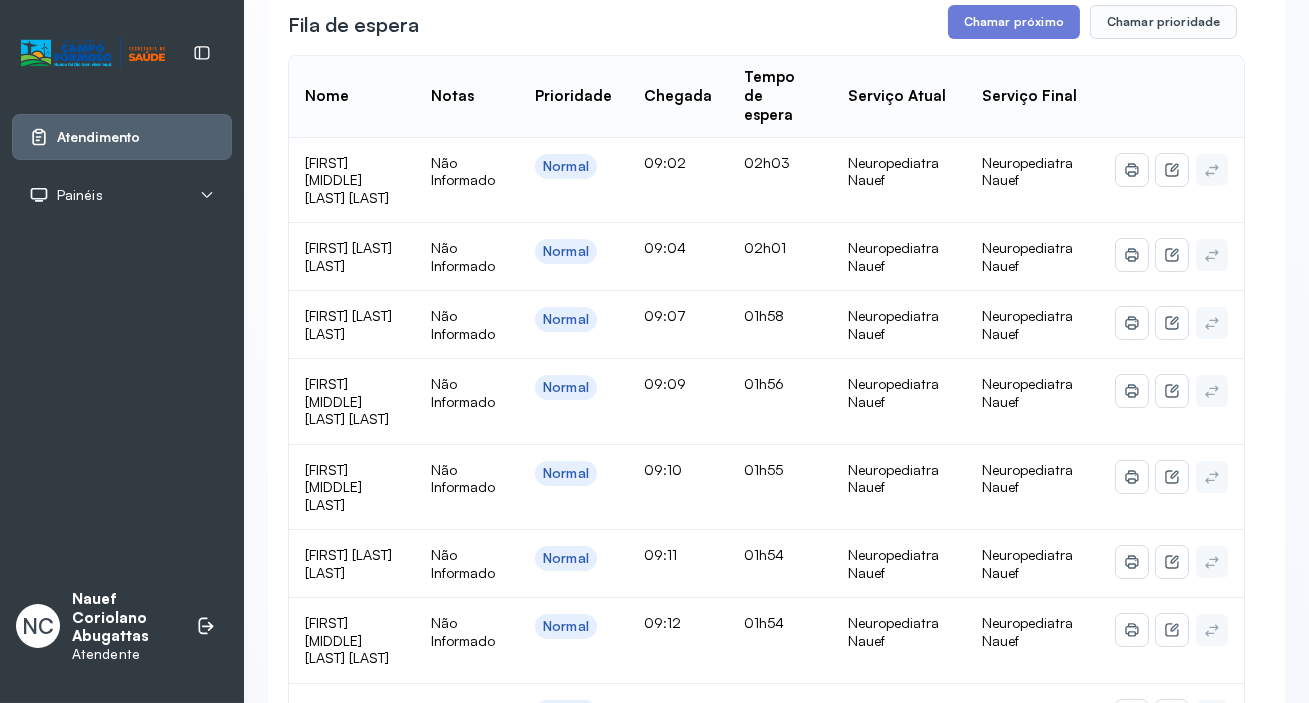 scroll, scrollTop: 358, scrollLeft: 0, axis: vertical 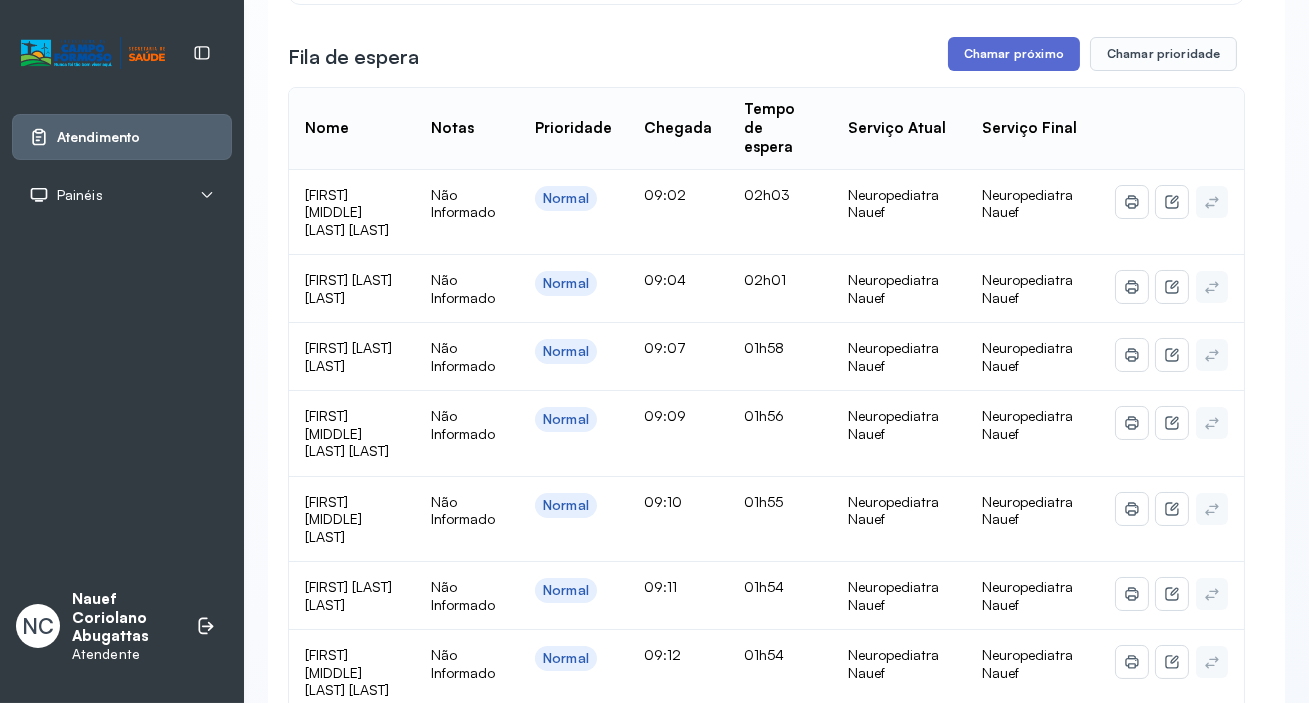 click on "Chamar próximo" at bounding box center (1014, 54) 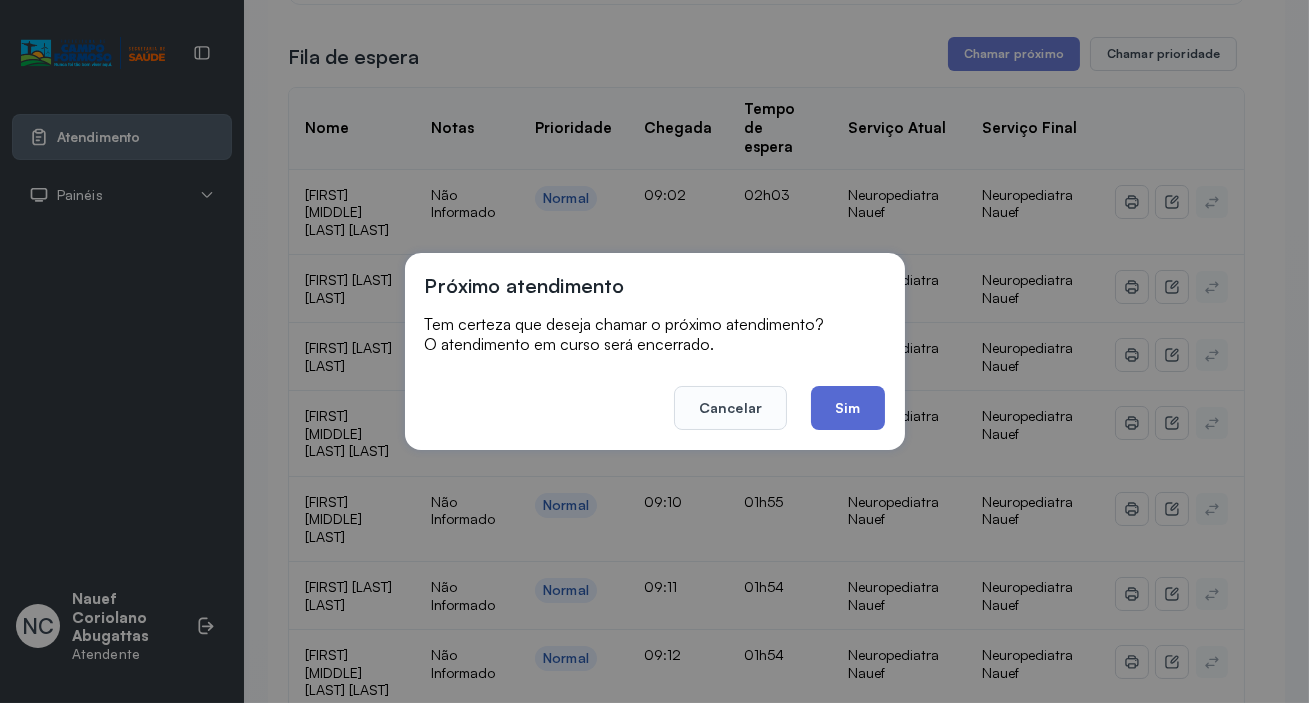 click on "Sim" 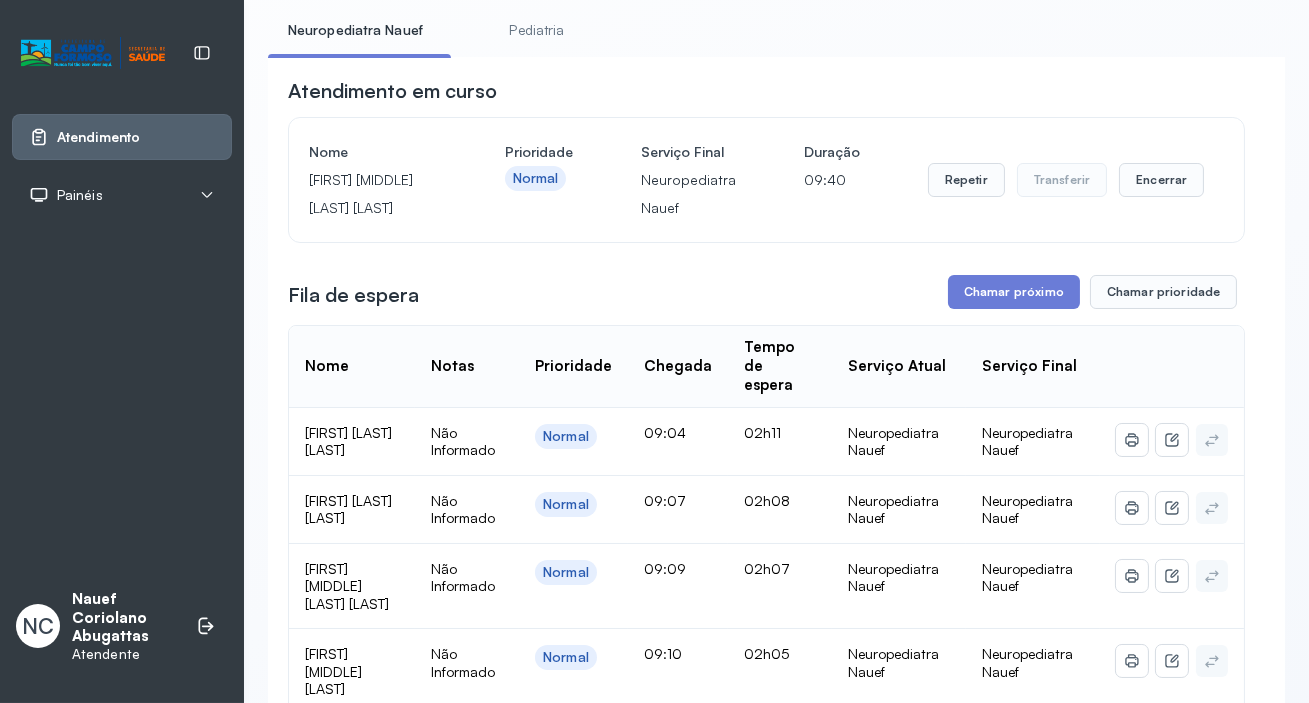 scroll, scrollTop: 90, scrollLeft: 0, axis: vertical 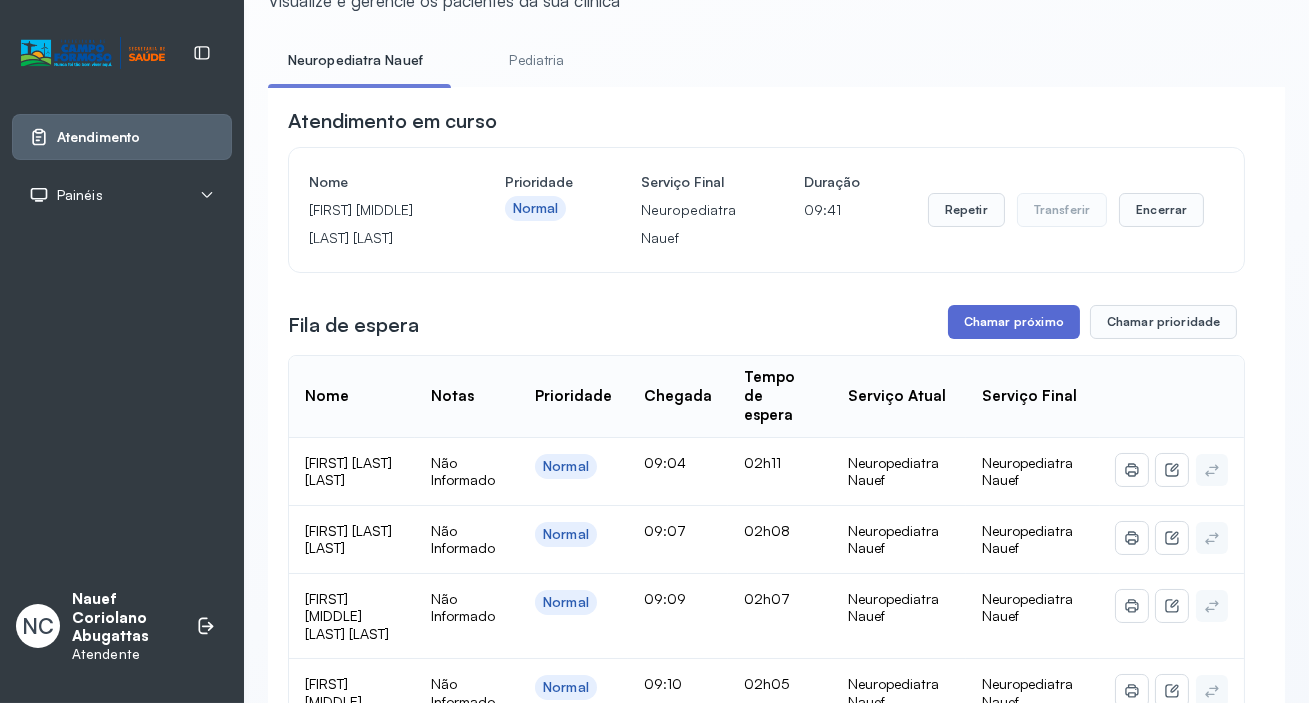 click on "Chamar próximo" at bounding box center [1014, 322] 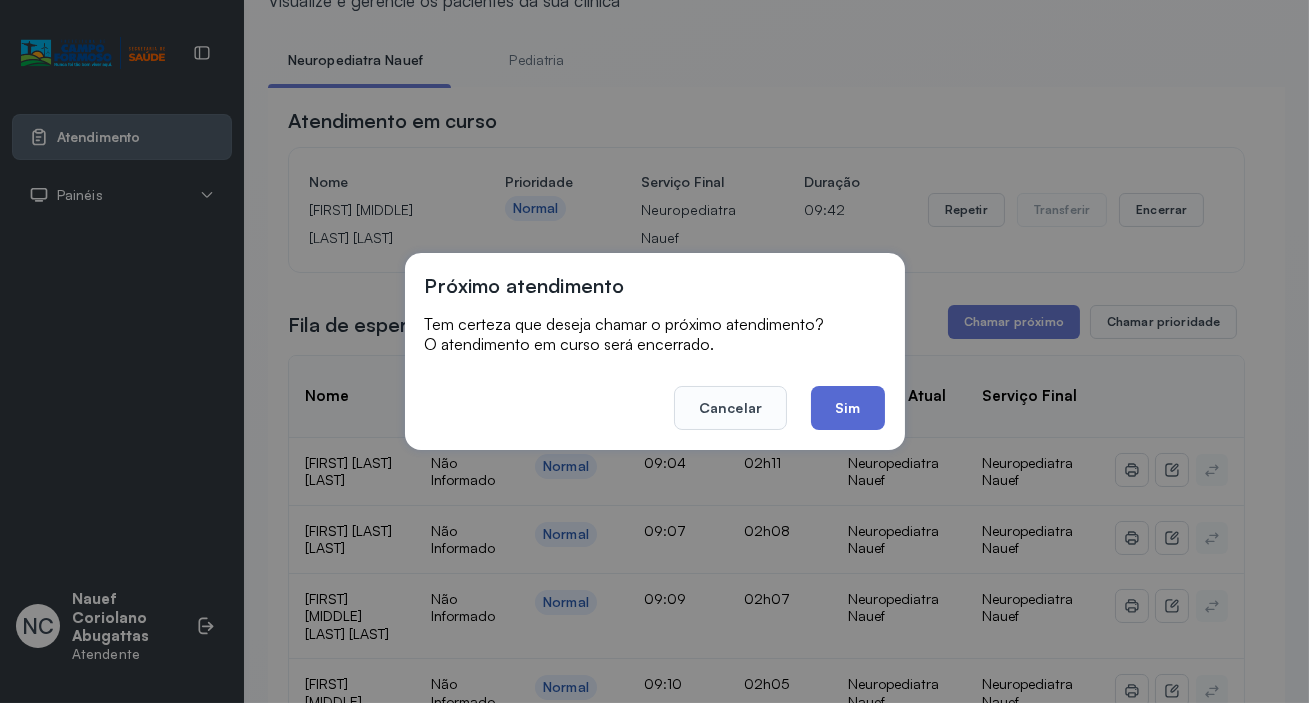click on "Sim" 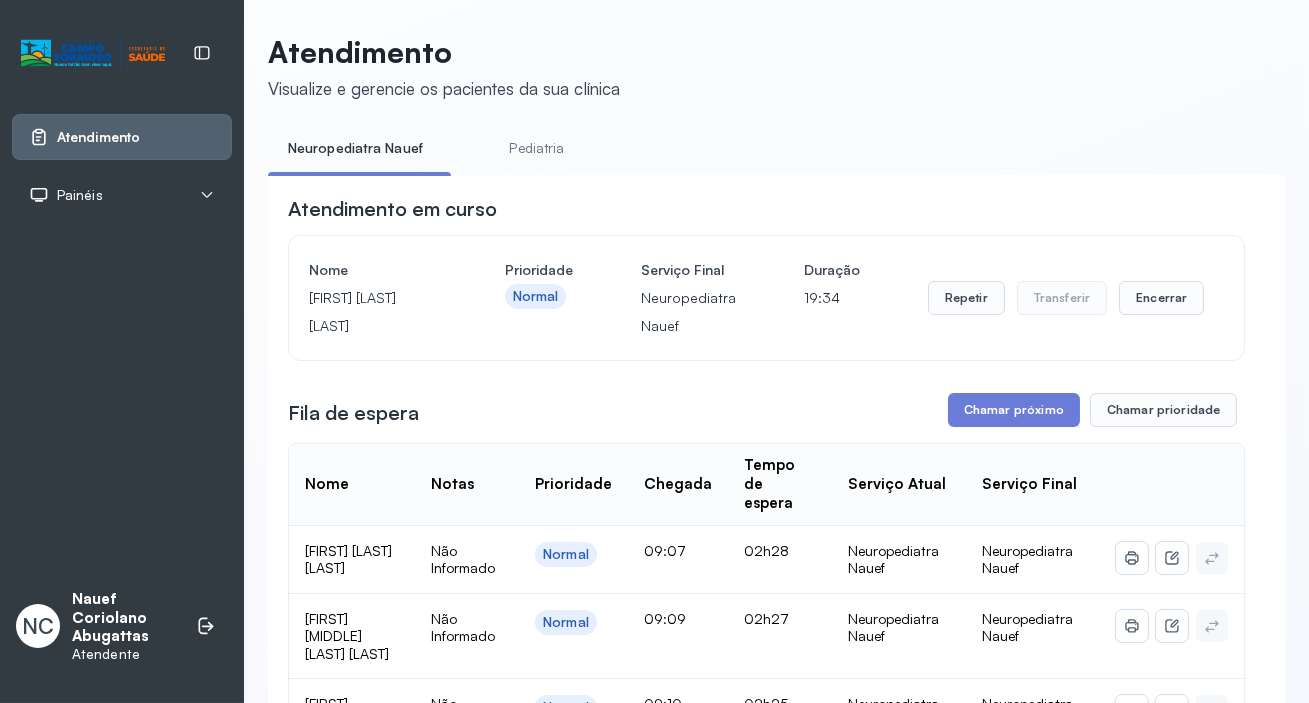 scroll, scrollTop: 0, scrollLeft: 0, axis: both 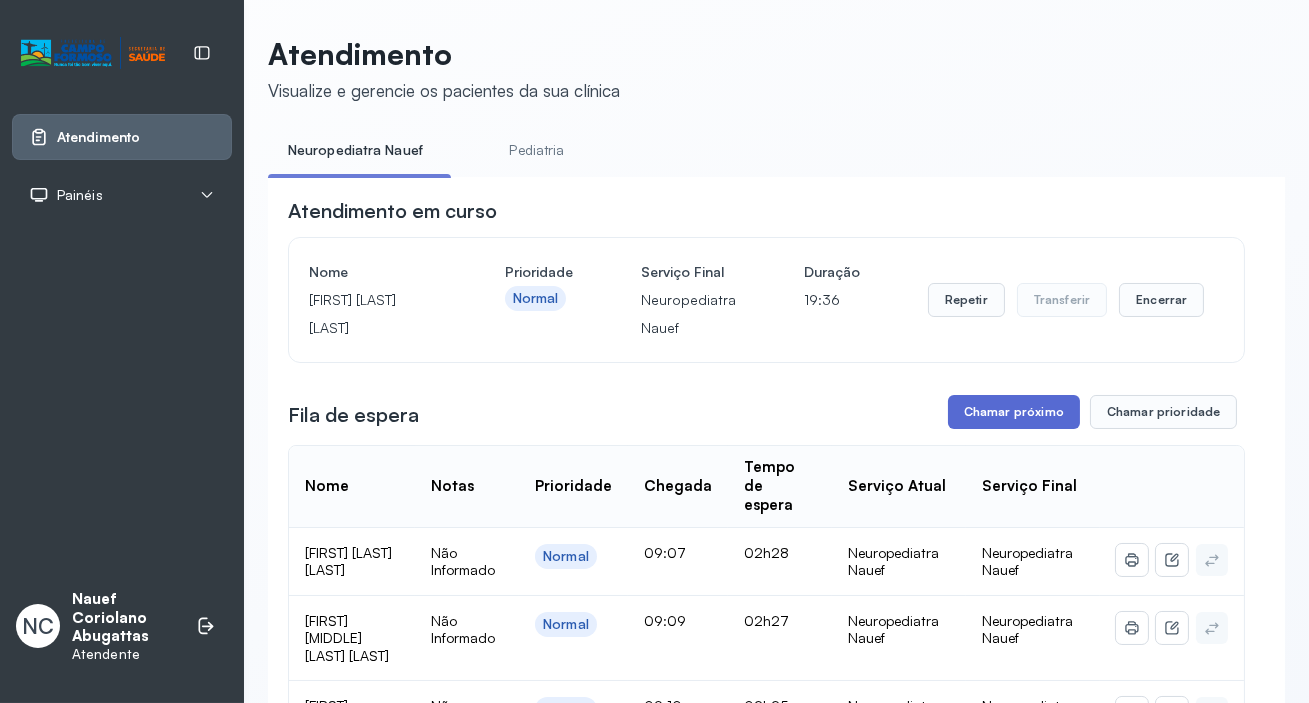 click on "Chamar próximo" at bounding box center (1014, 412) 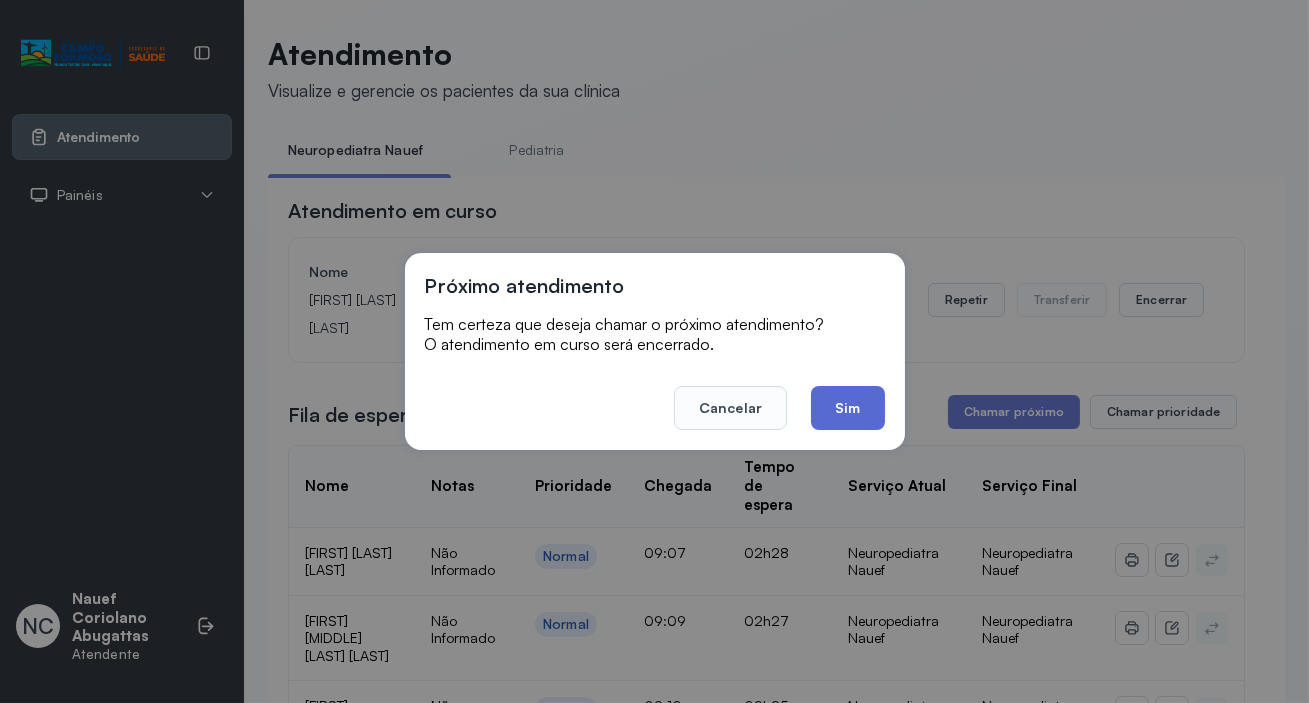click on "Sim" 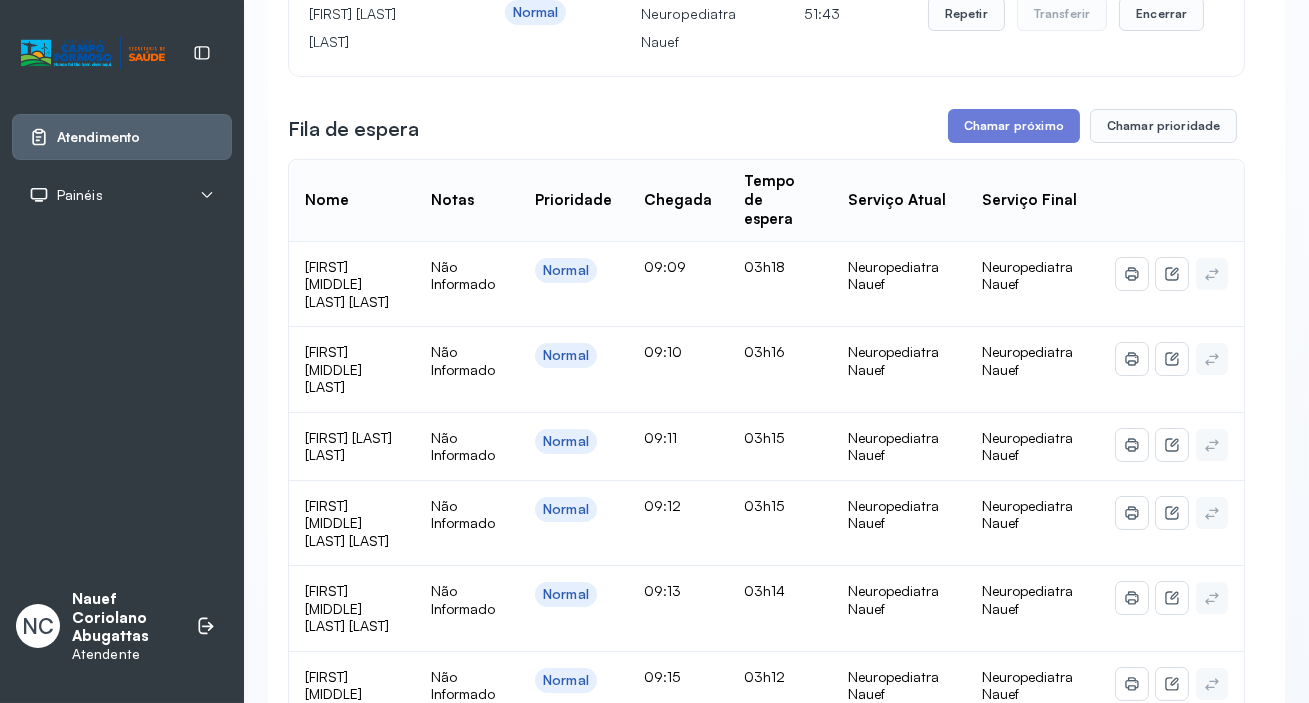 scroll, scrollTop: 181, scrollLeft: 0, axis: vertical 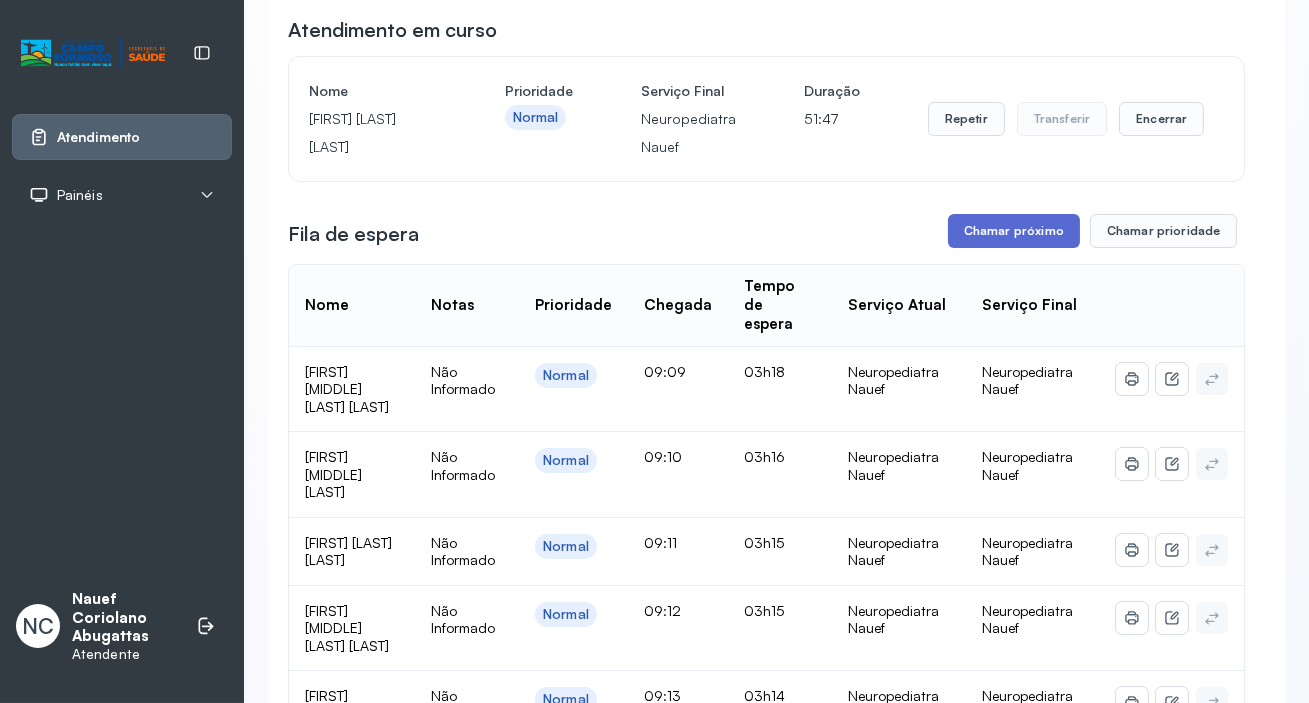 click on "Chamar próximo" at bounding box center [1014, 231] 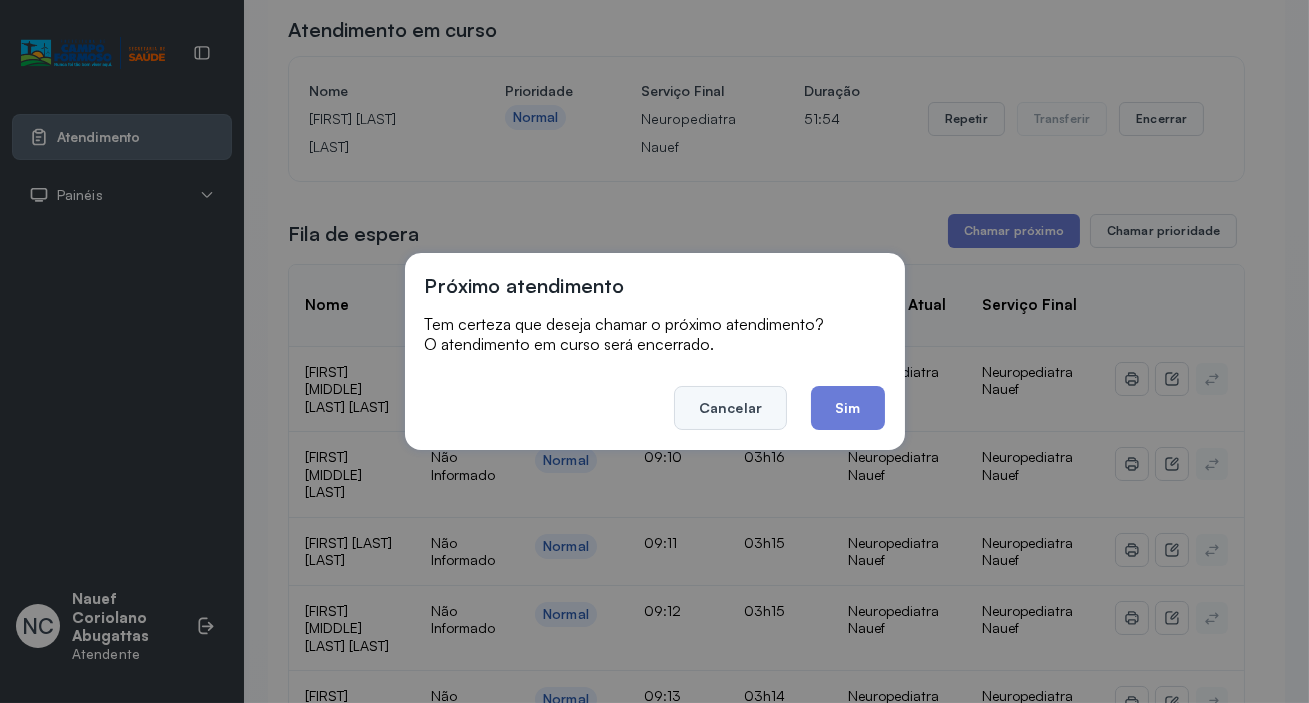 click on "Cancelar" 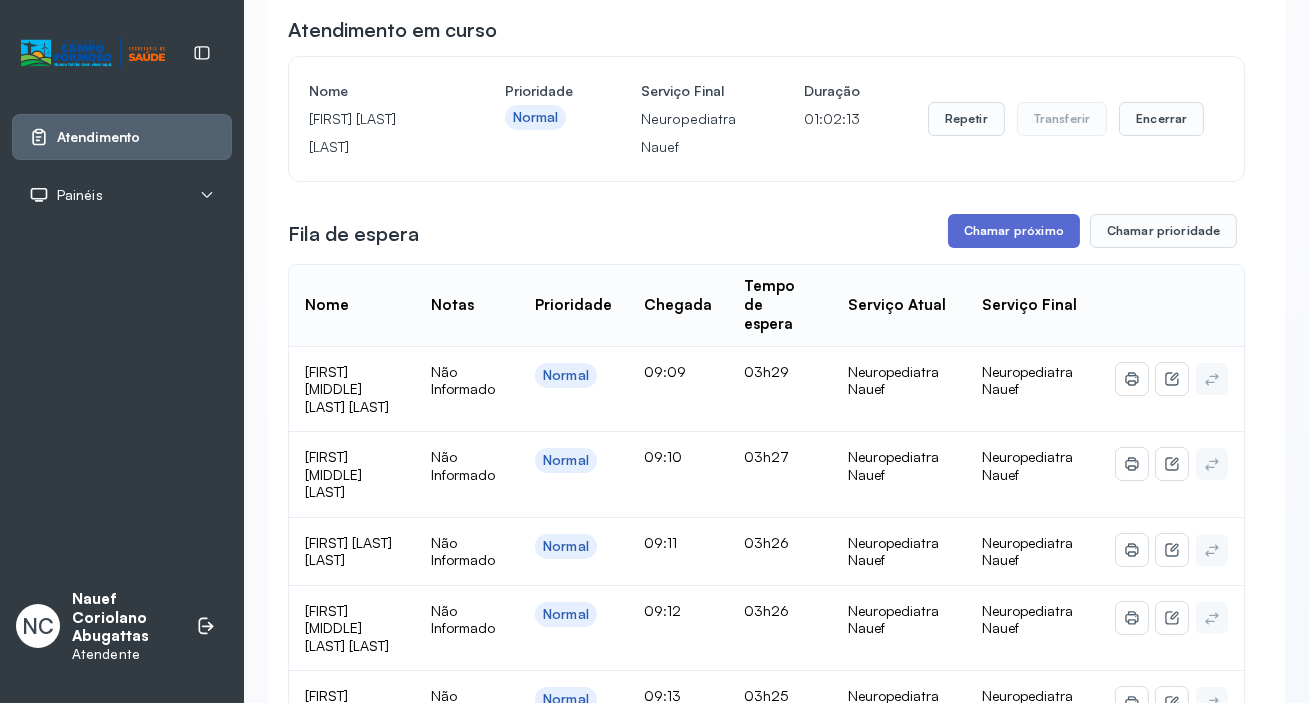 click on "Chamar próximo" at bounding box center (1014, 231) 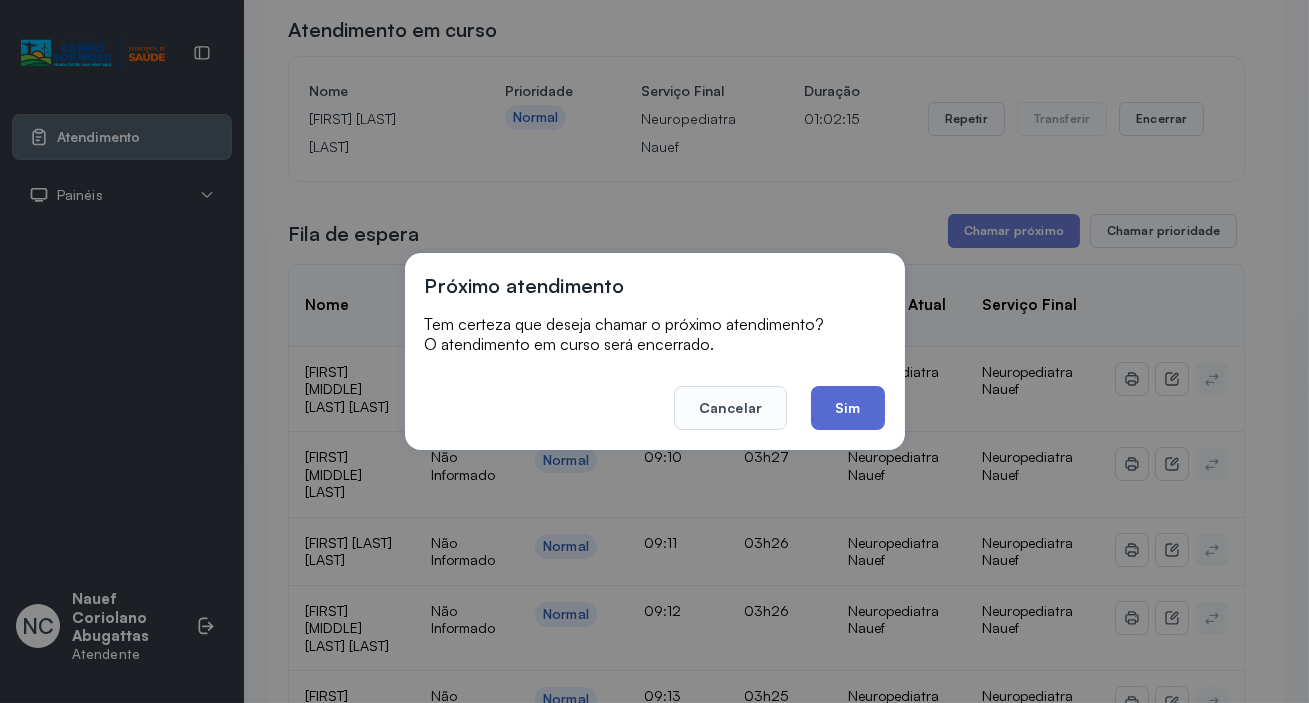click on "Sim" 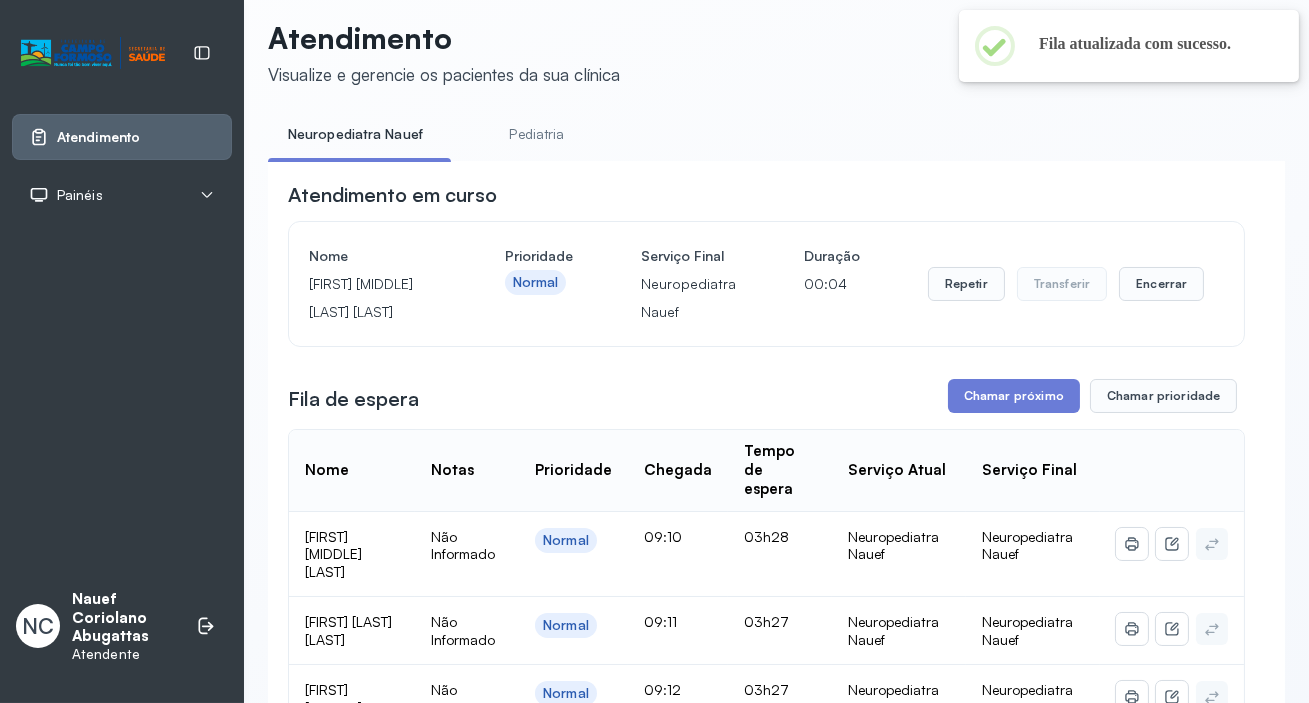 scroll, scrollTop: 181, scrollLeft: 0, axis: vertical 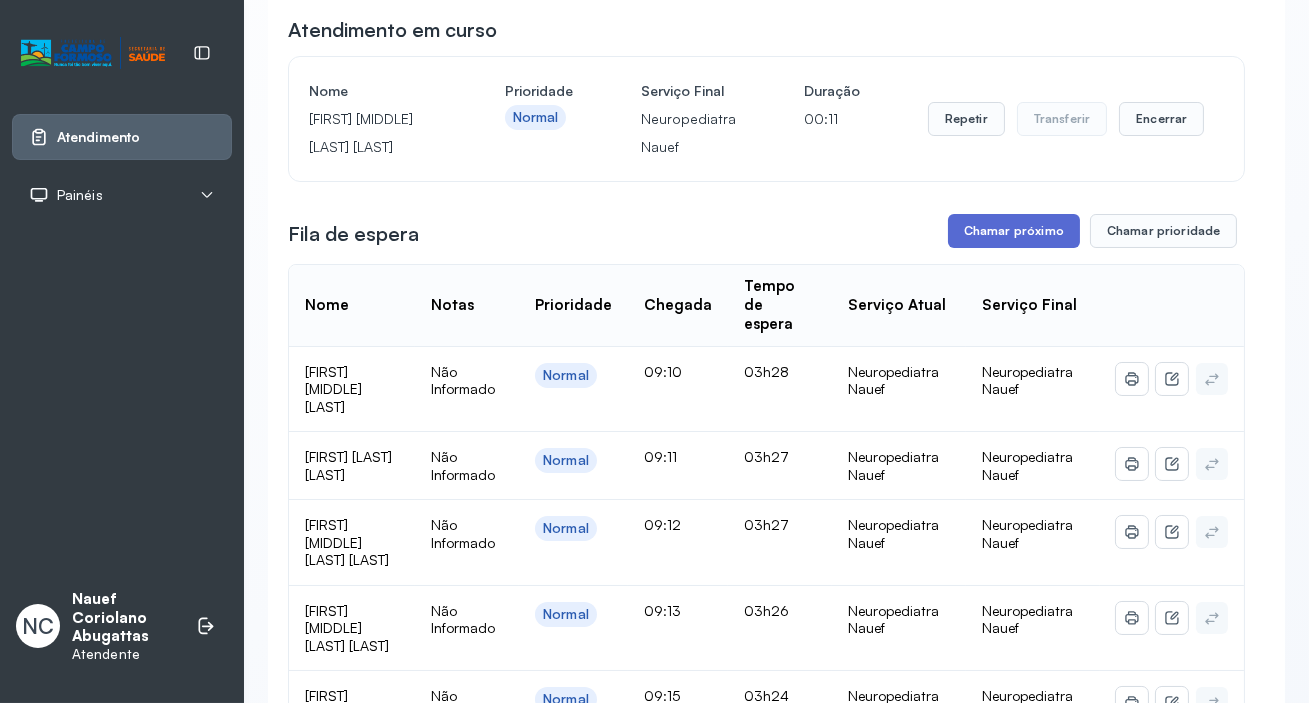 click on "Chamar próximo" at bounding box center [1014, 231] 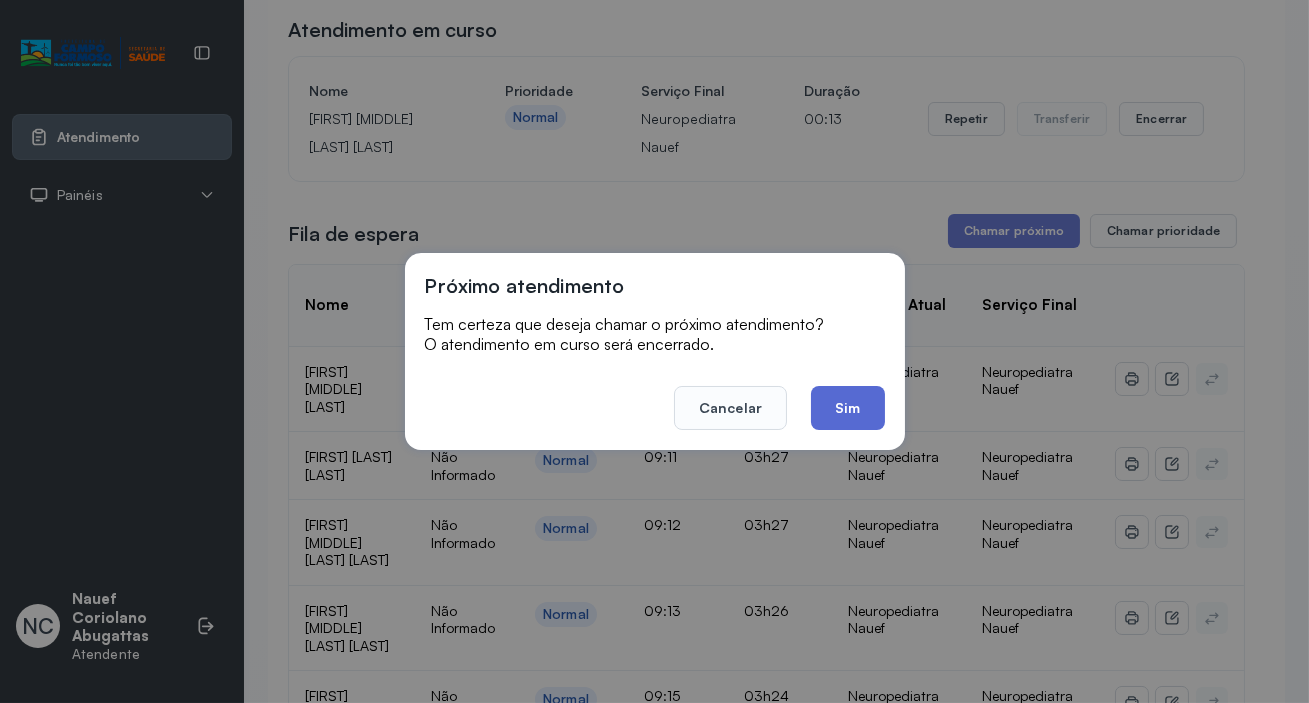click on "Sim" 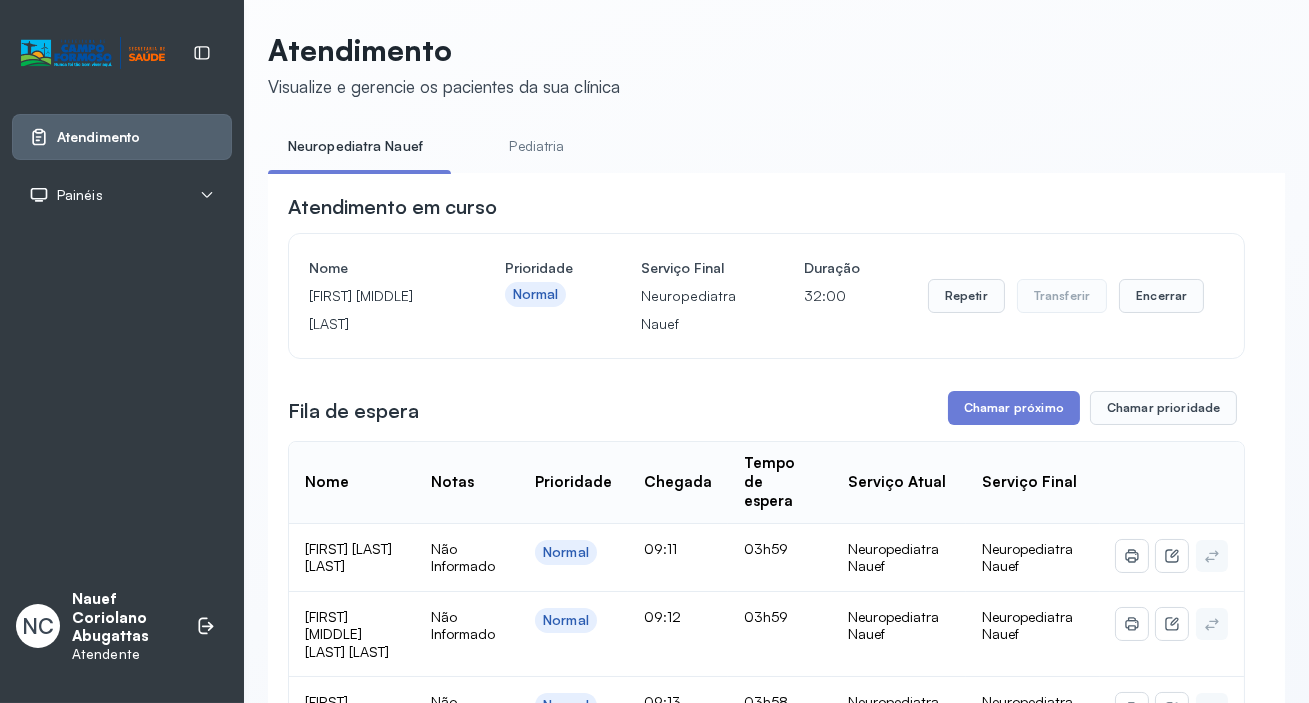 scroll, scrollTop: 0, scrollLeft: 0, axis: both 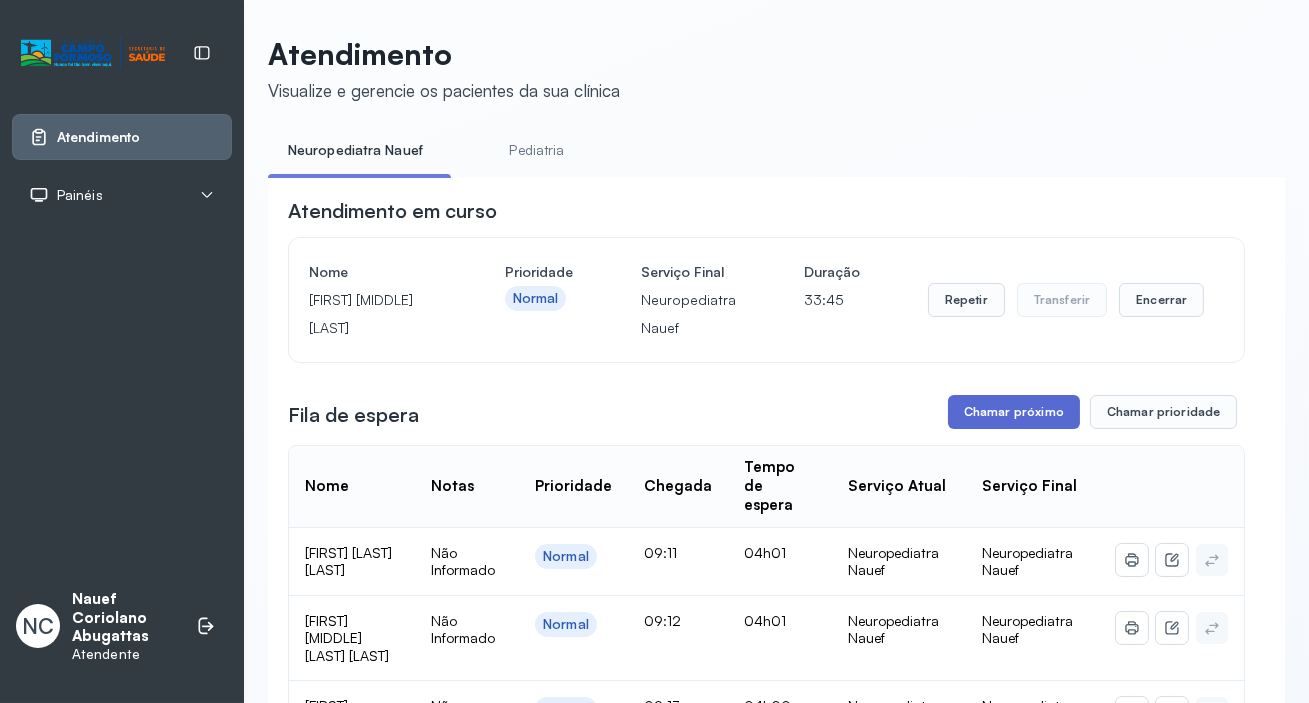 click on "Chamar próximo" at bounding box center (1014, 412) 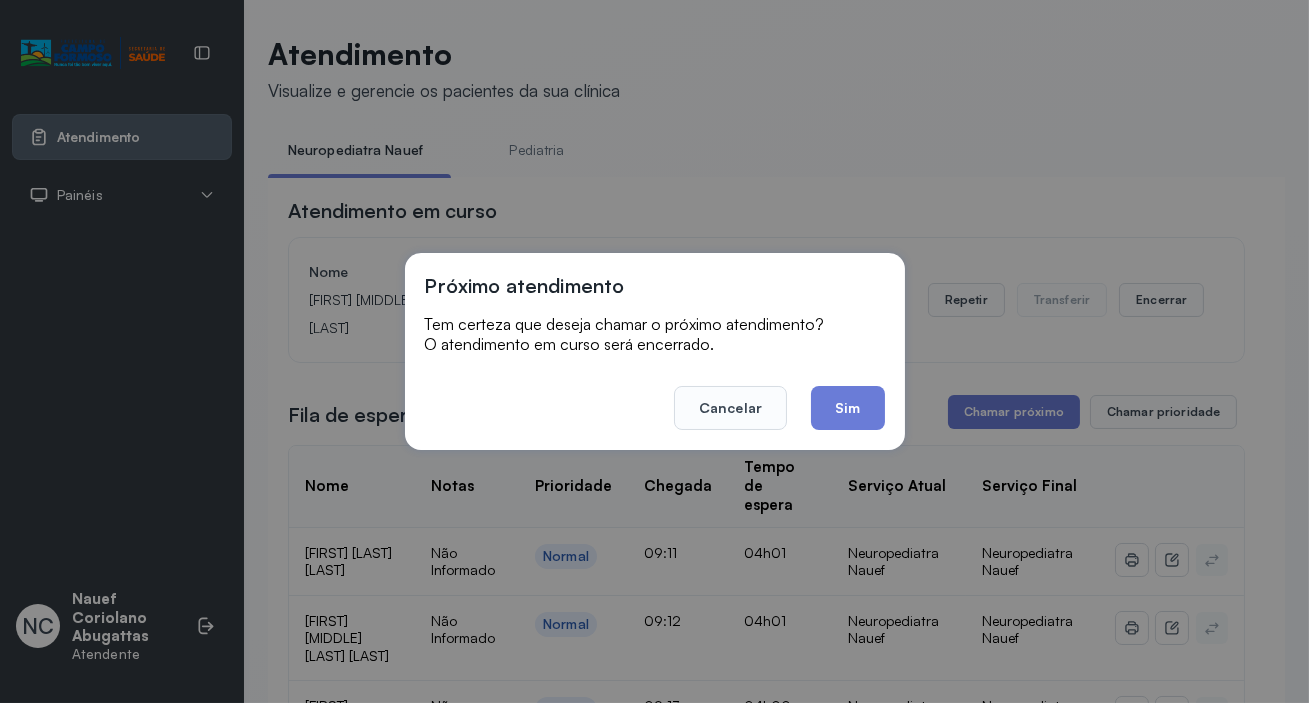 click on "Sim" 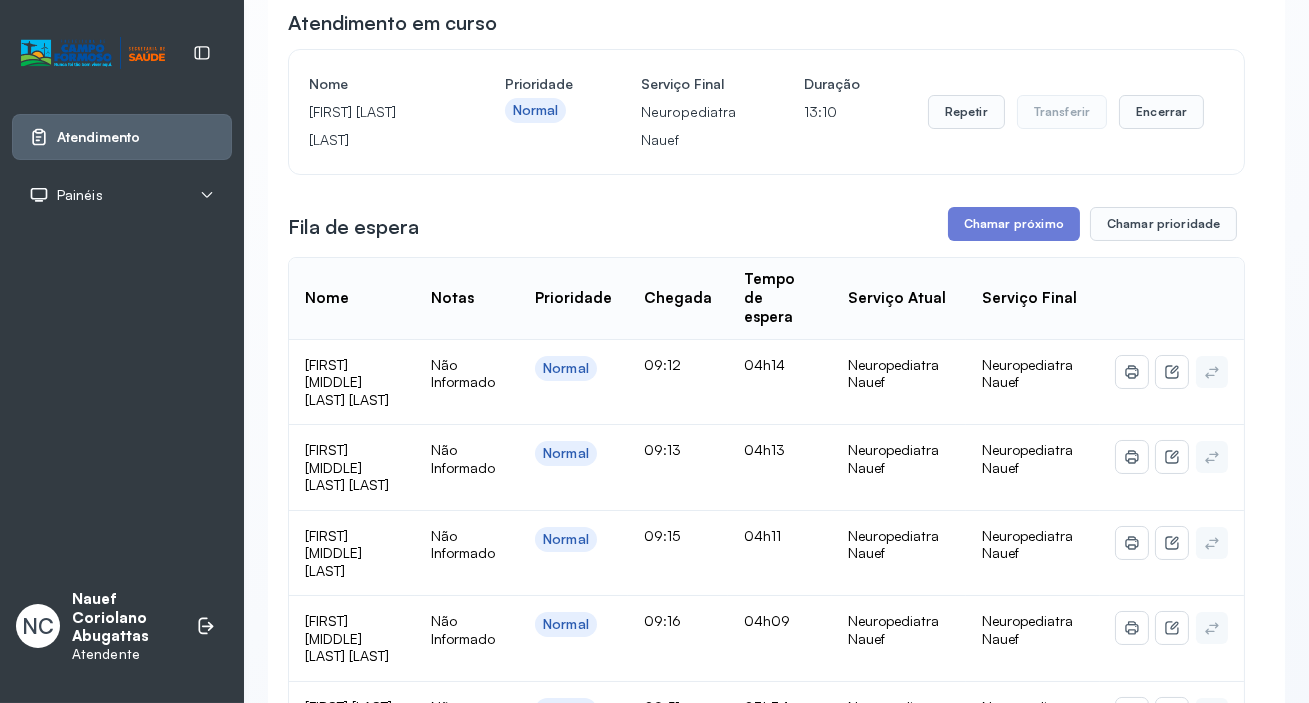 scroll, scrollTop: 272, scrollLeft: 0, axis: vertical 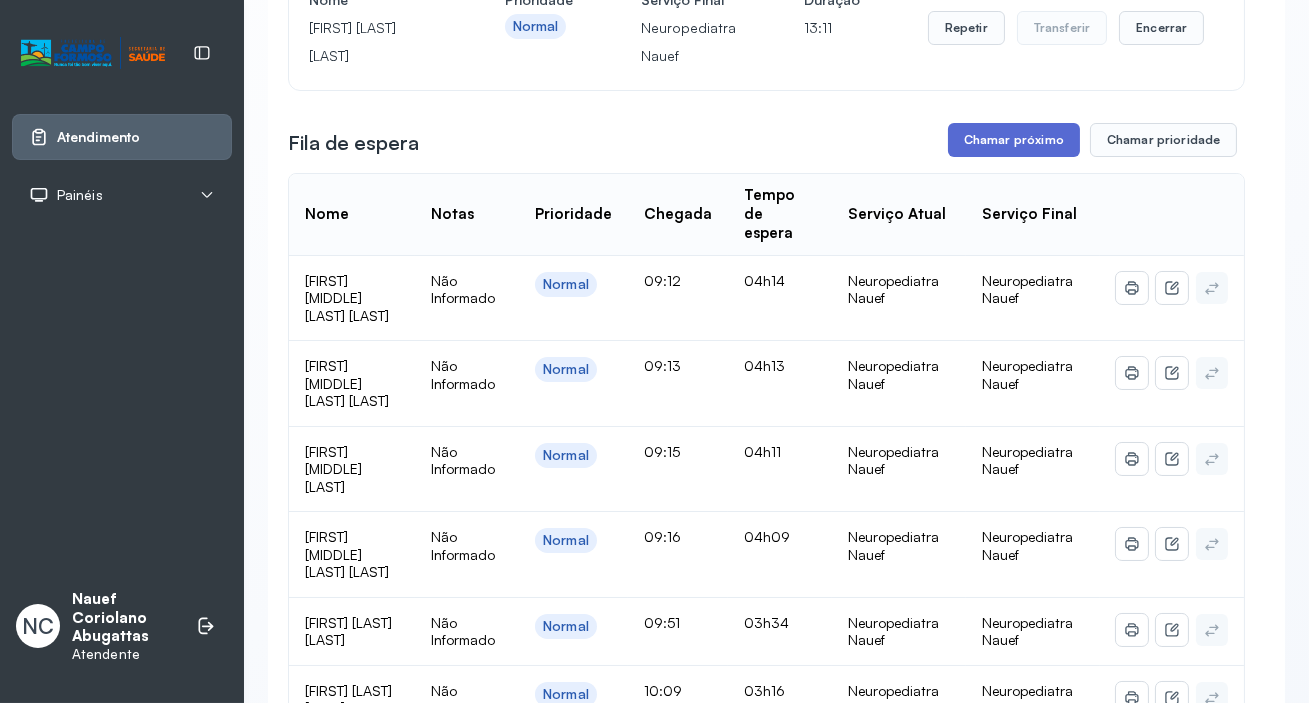 click on "Chamar próximo" at bounding box center (1014, 140) 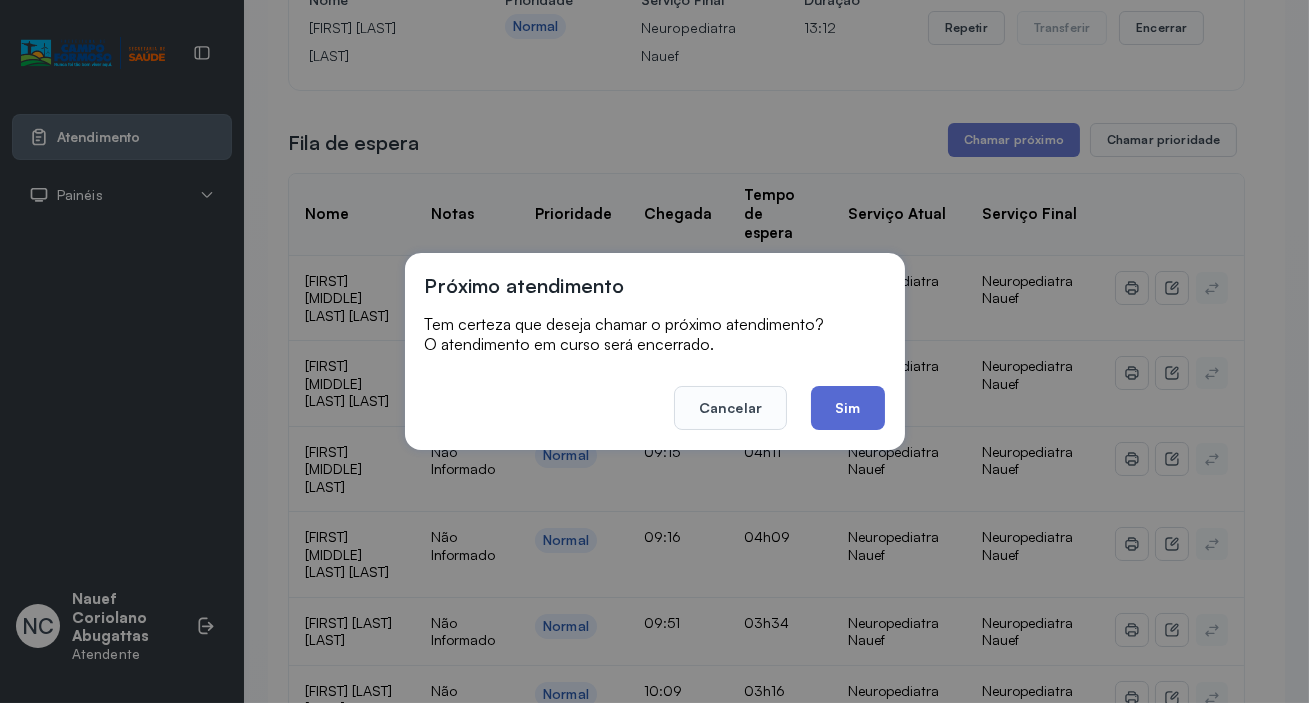 click on "Sim" 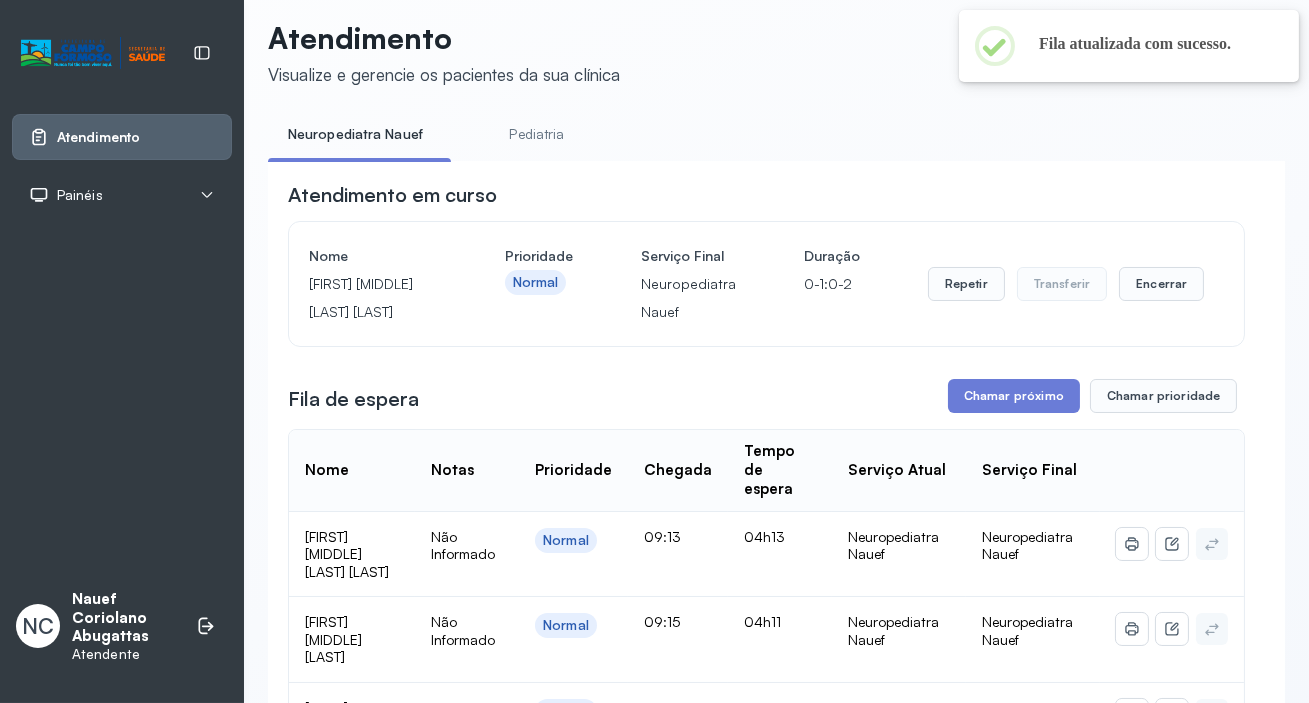 scroll, scrollTop: 272, scrollLeft: 0, axis: vertical 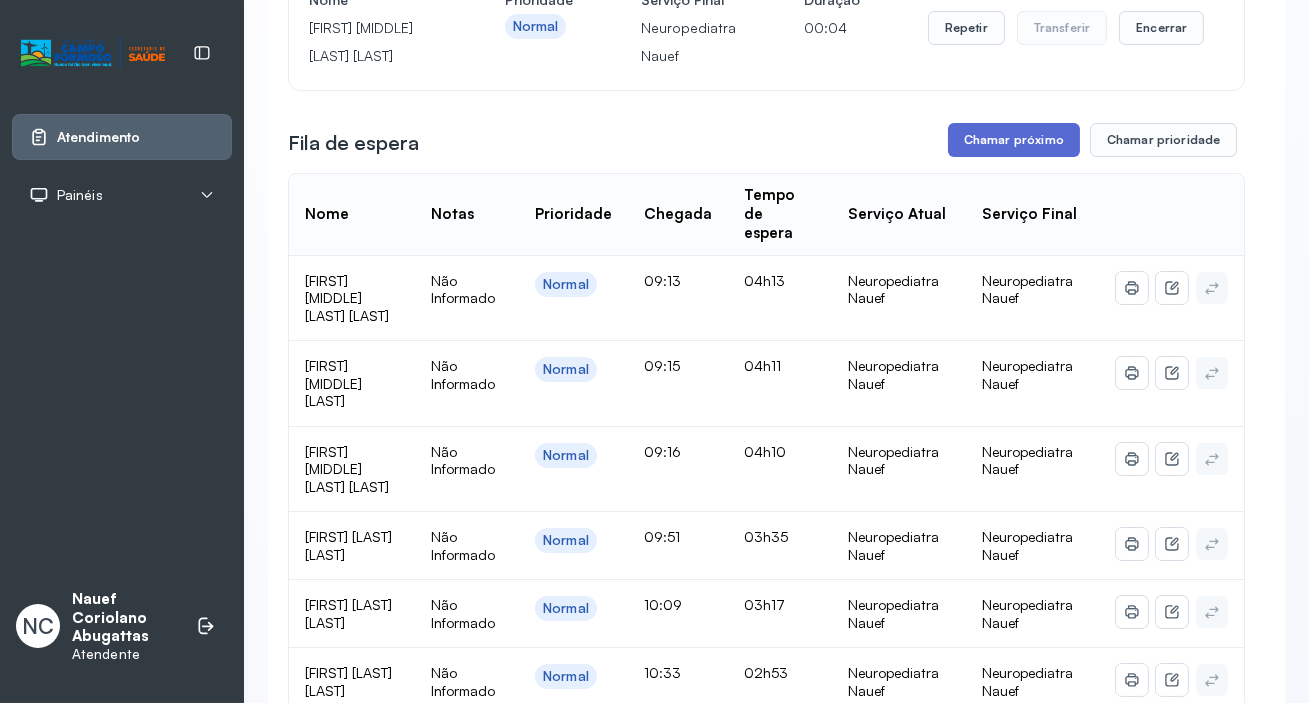 click on "Chamar próximo" at bounding box center [1014, 140] 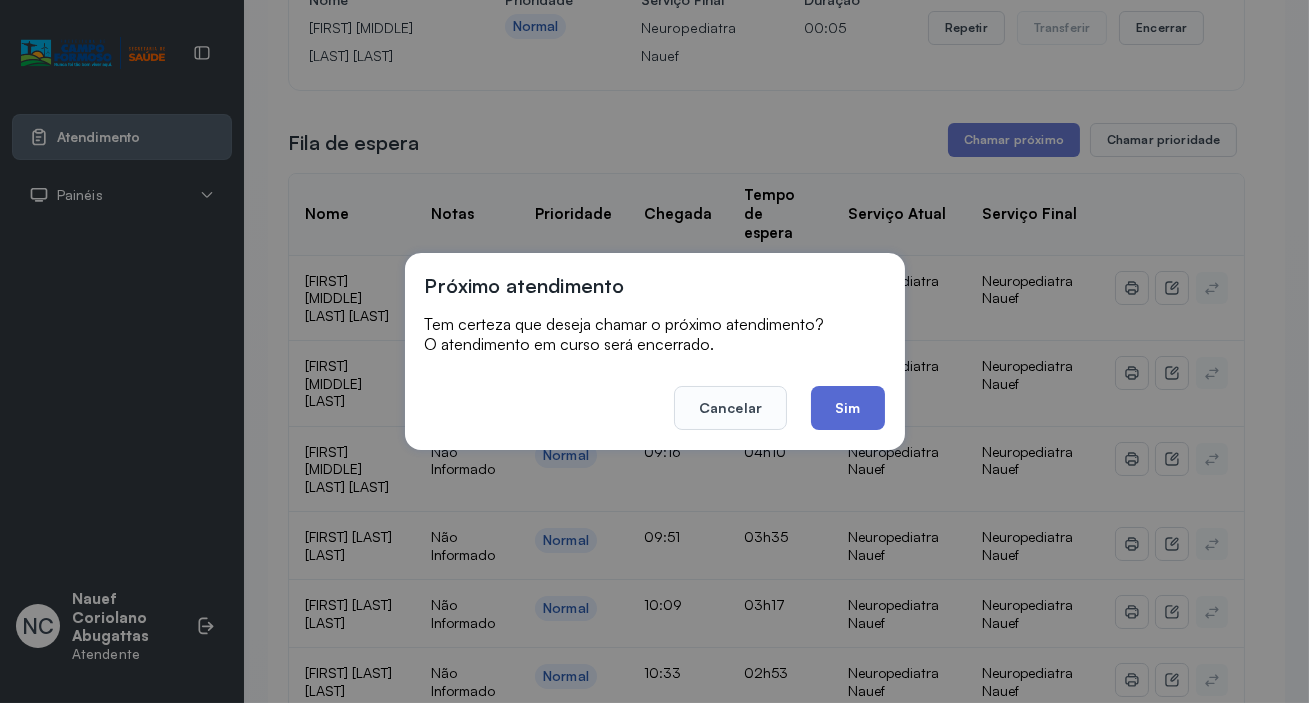 click on "Sim" 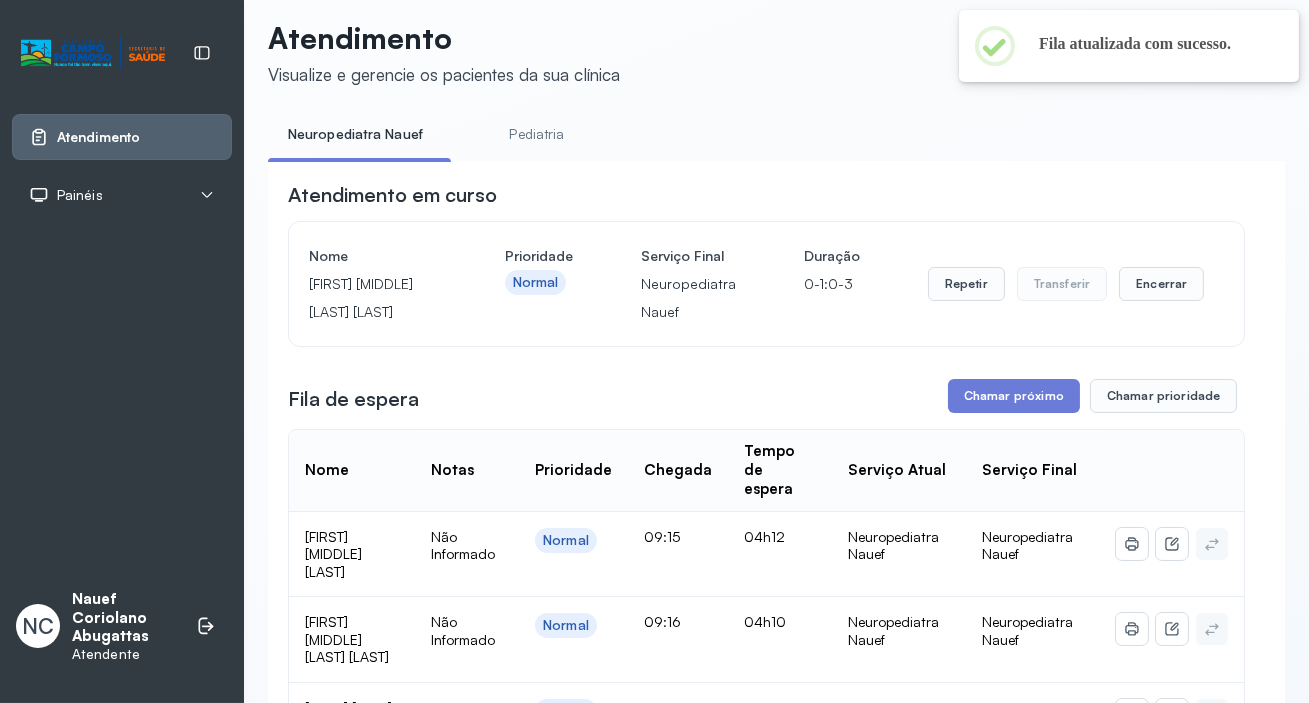 scroll, scrollTop: 272, scrollLeft: 0, axis: vertical 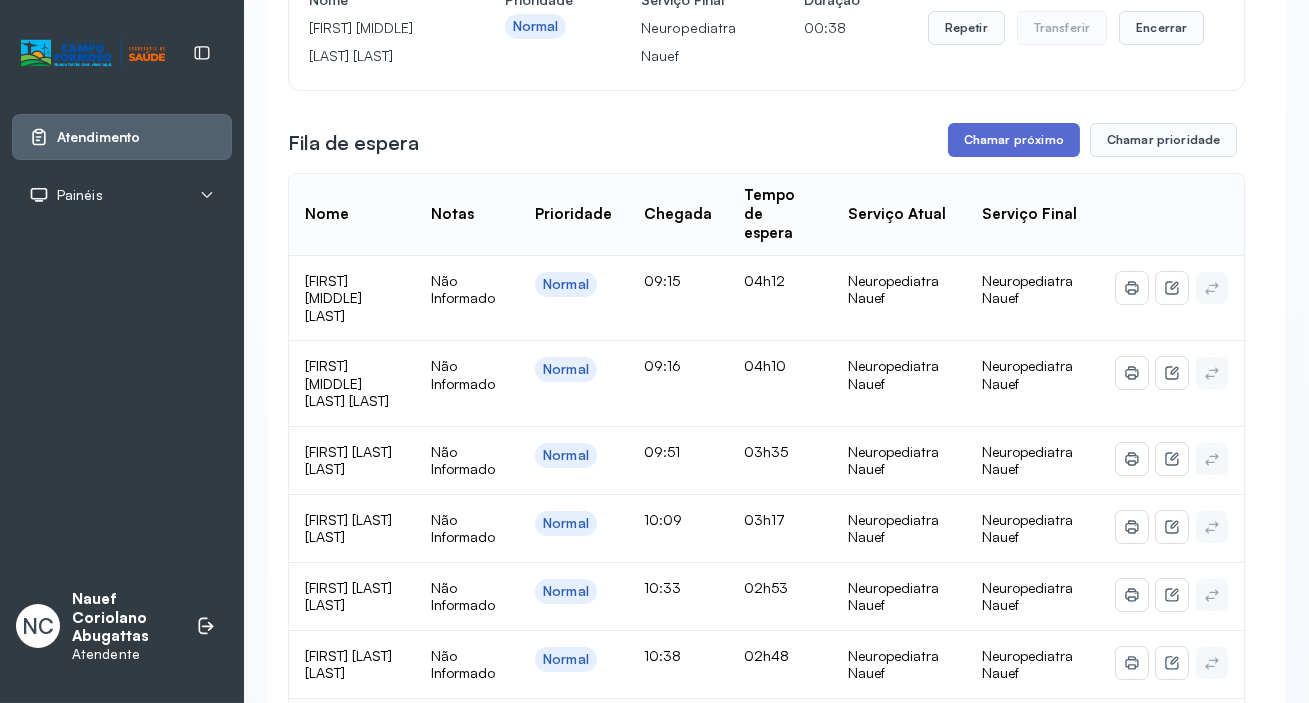 click on "Chamar próximo" at bounding box center [1014, 140] 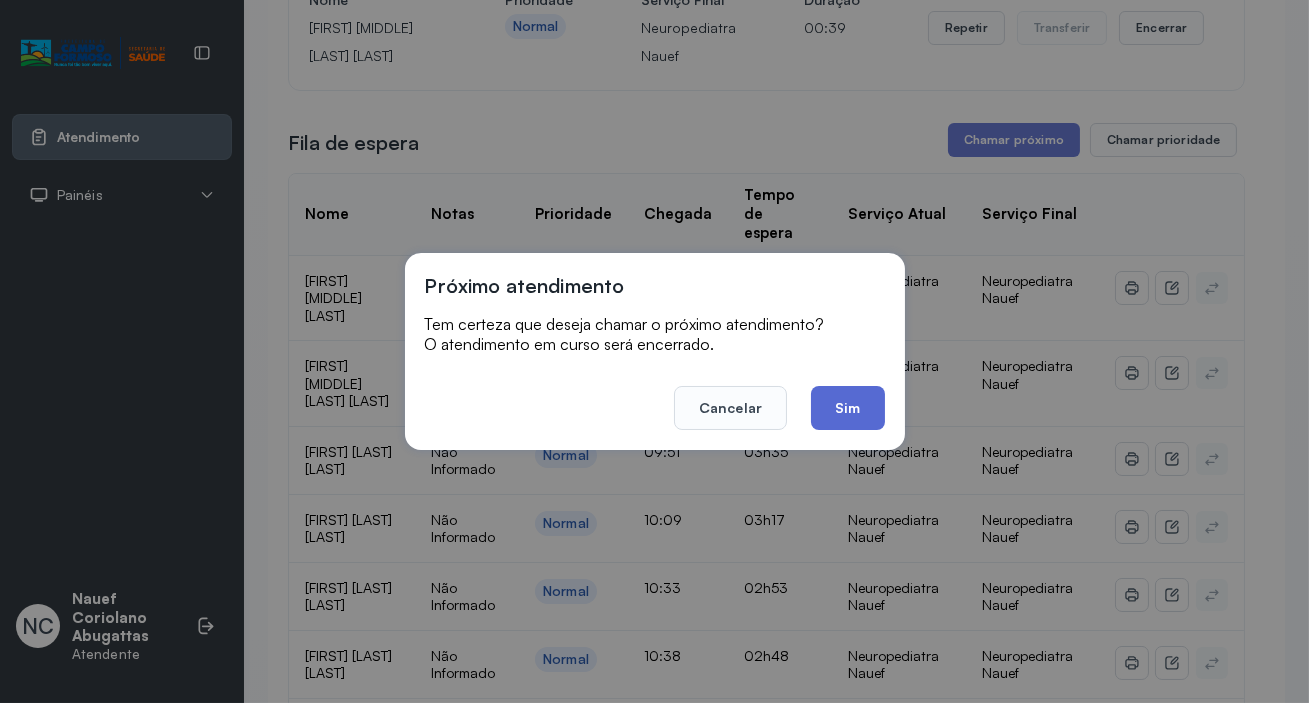 click on "Sim" 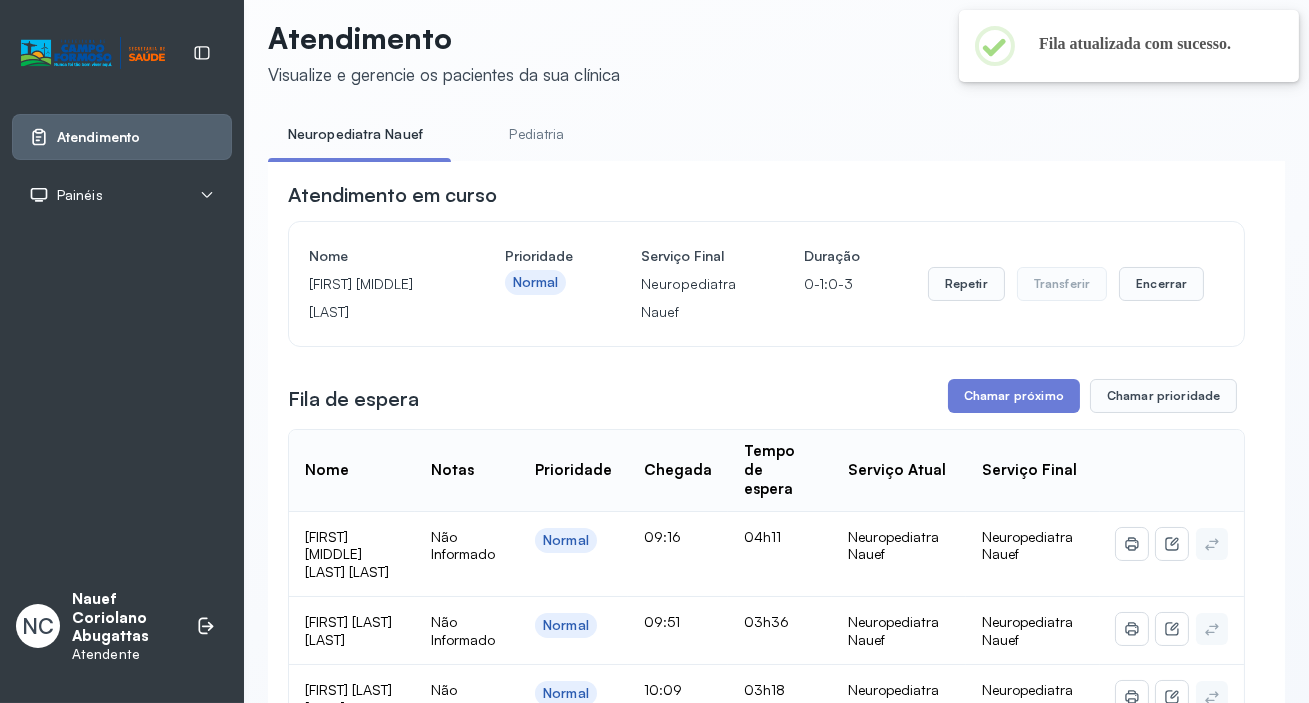 scroll, scrollTop: 272, scrollLeft: 0, axis: vertical 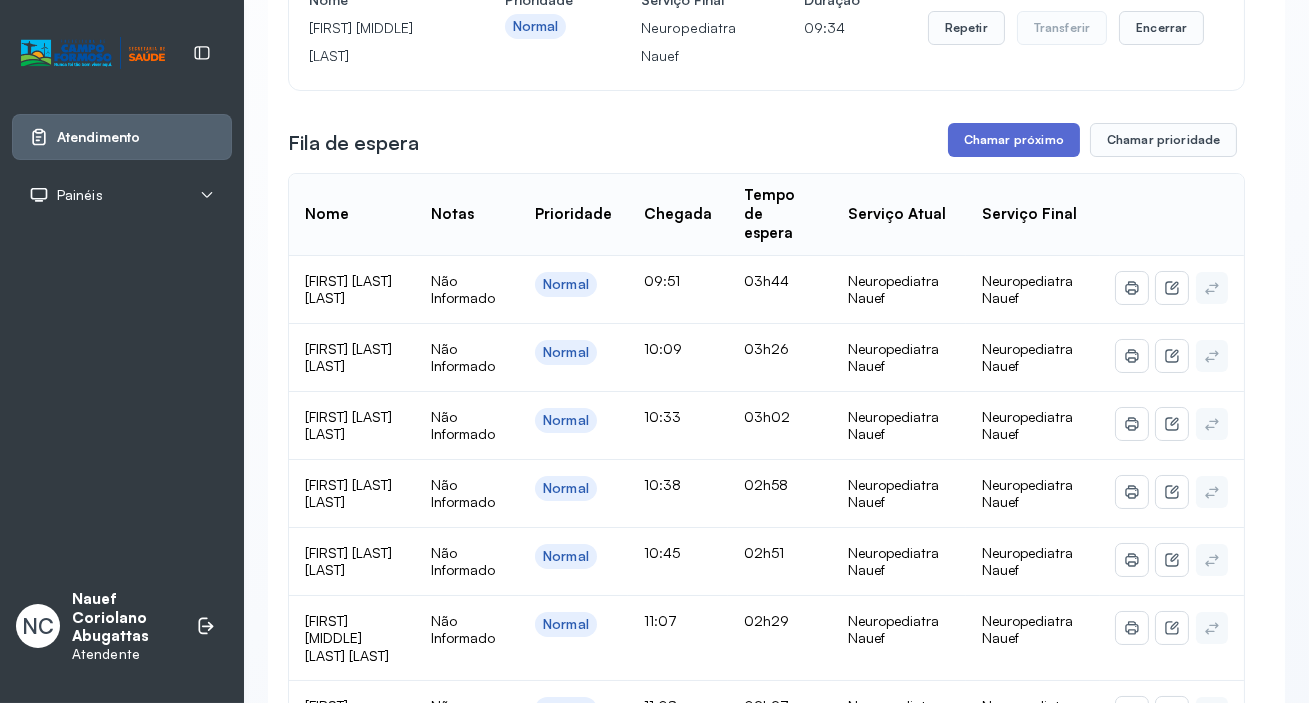 click on "Chamar próximo" at bounding box center (1014, 140) 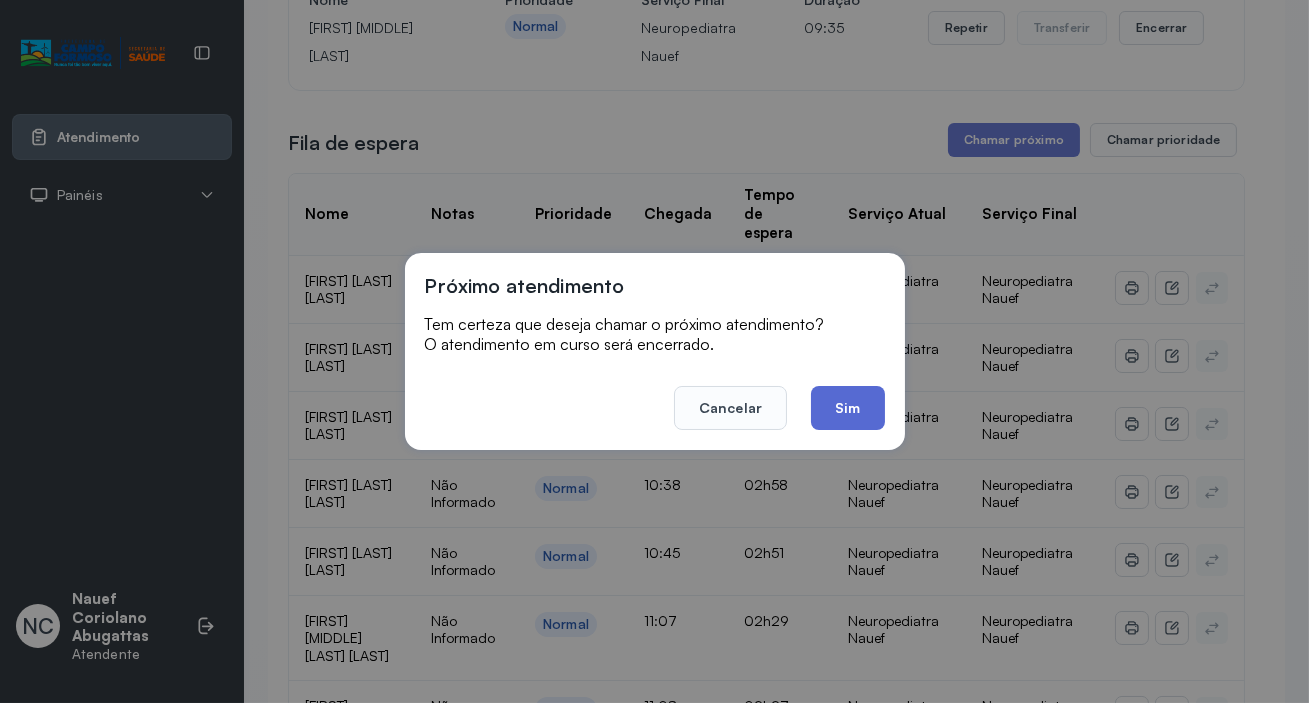 click on "Sim" 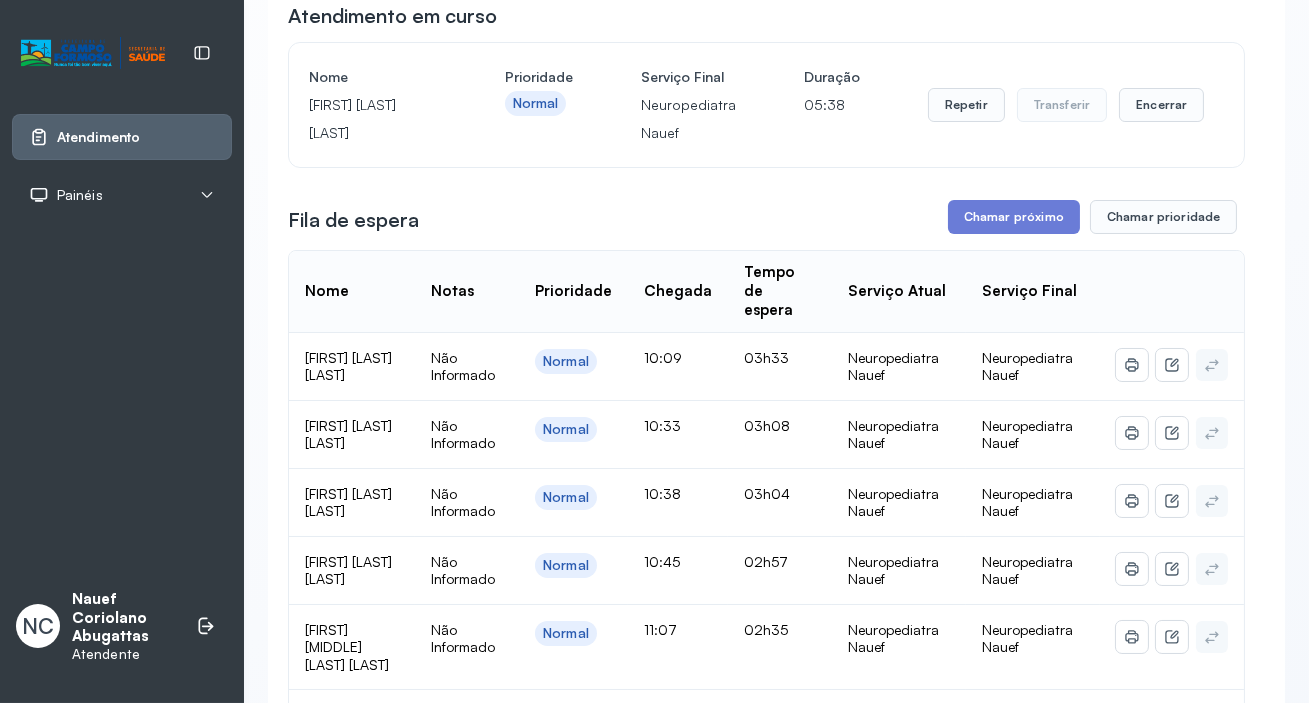 scroll, scrollTop: 0, scrollLeft: 0, axis: both 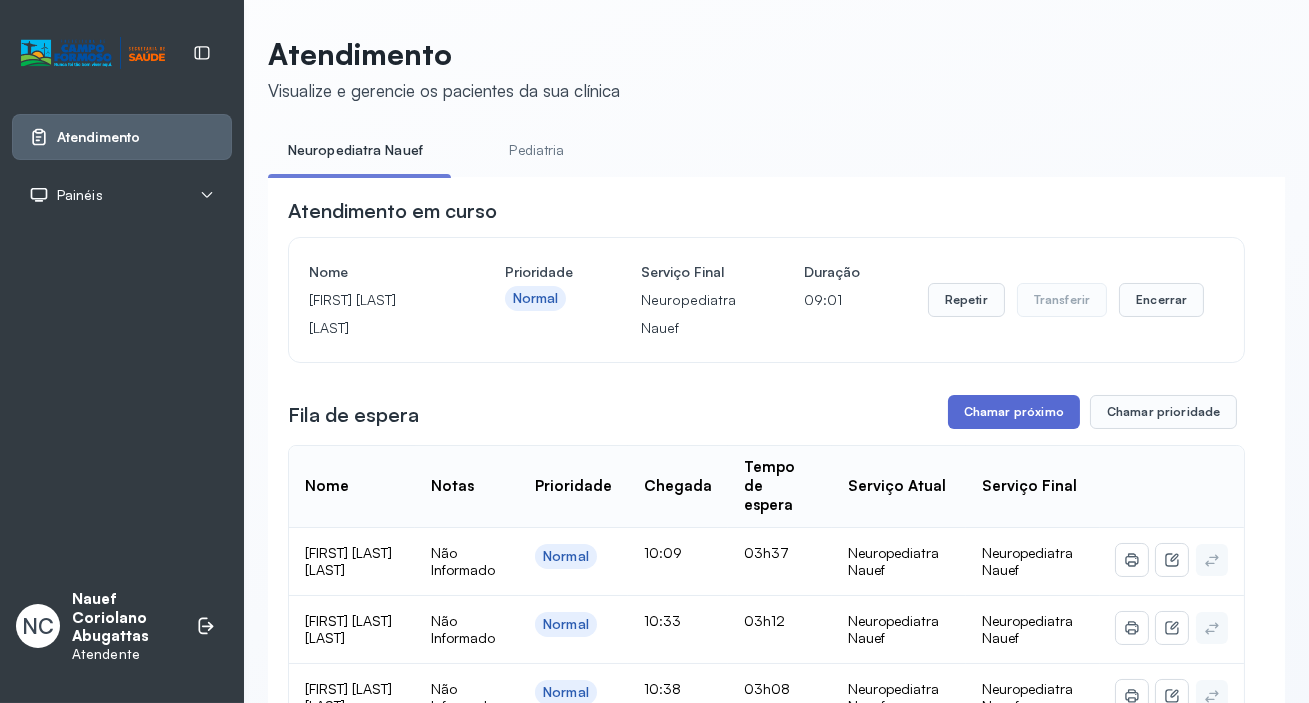 click on "Chamar próximo" at bounding box center [1014, 412] 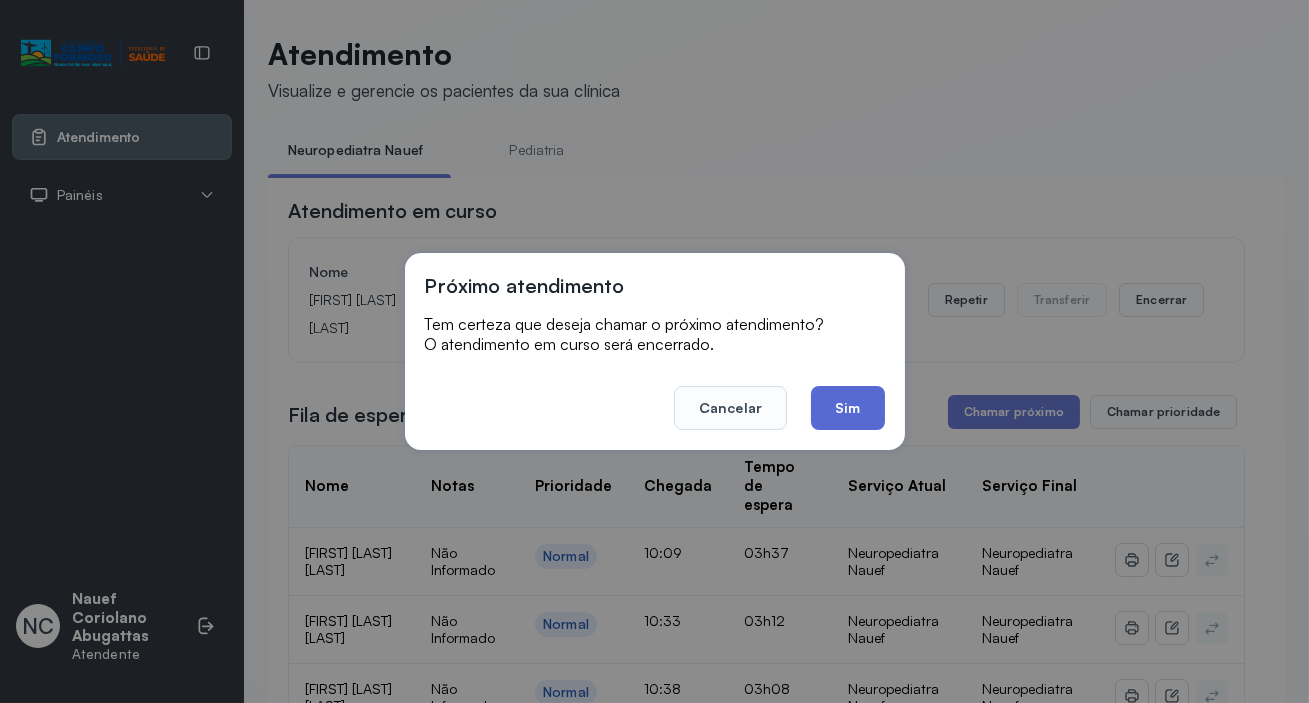 click on "Sim" 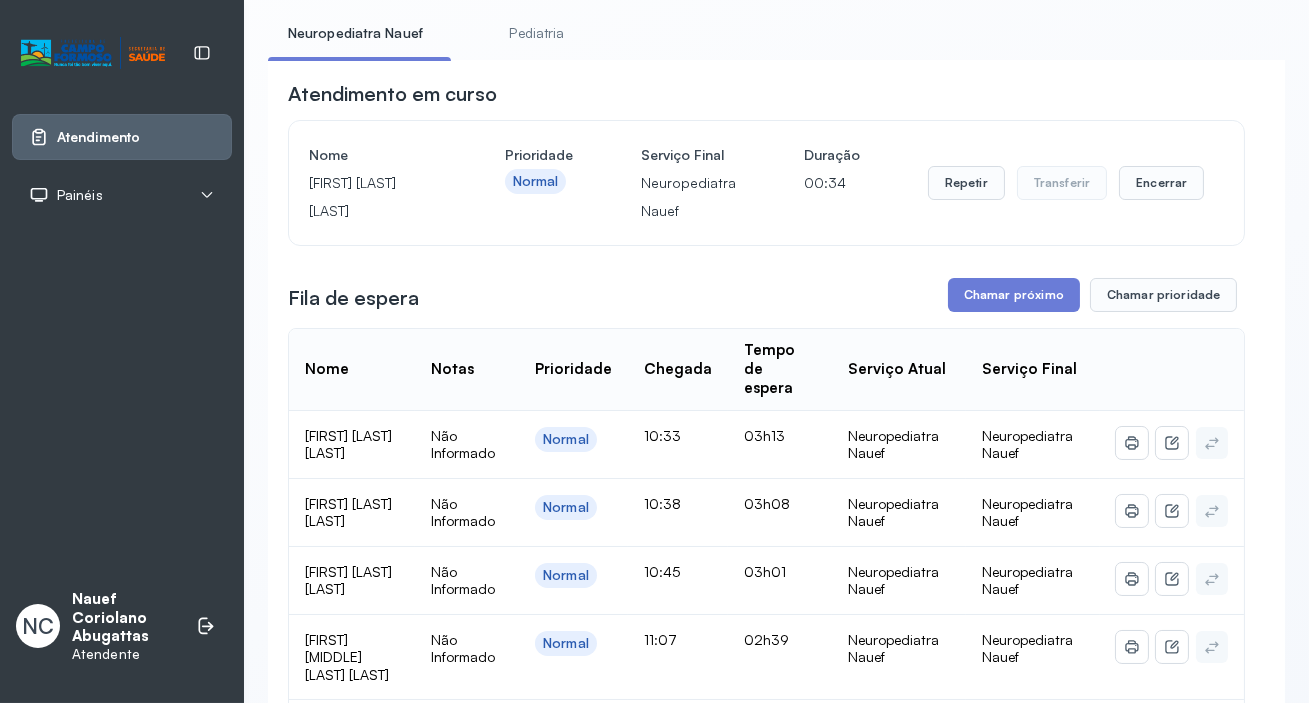 scroll, scrollTop: 0, scrollLeft: 0, axis: both 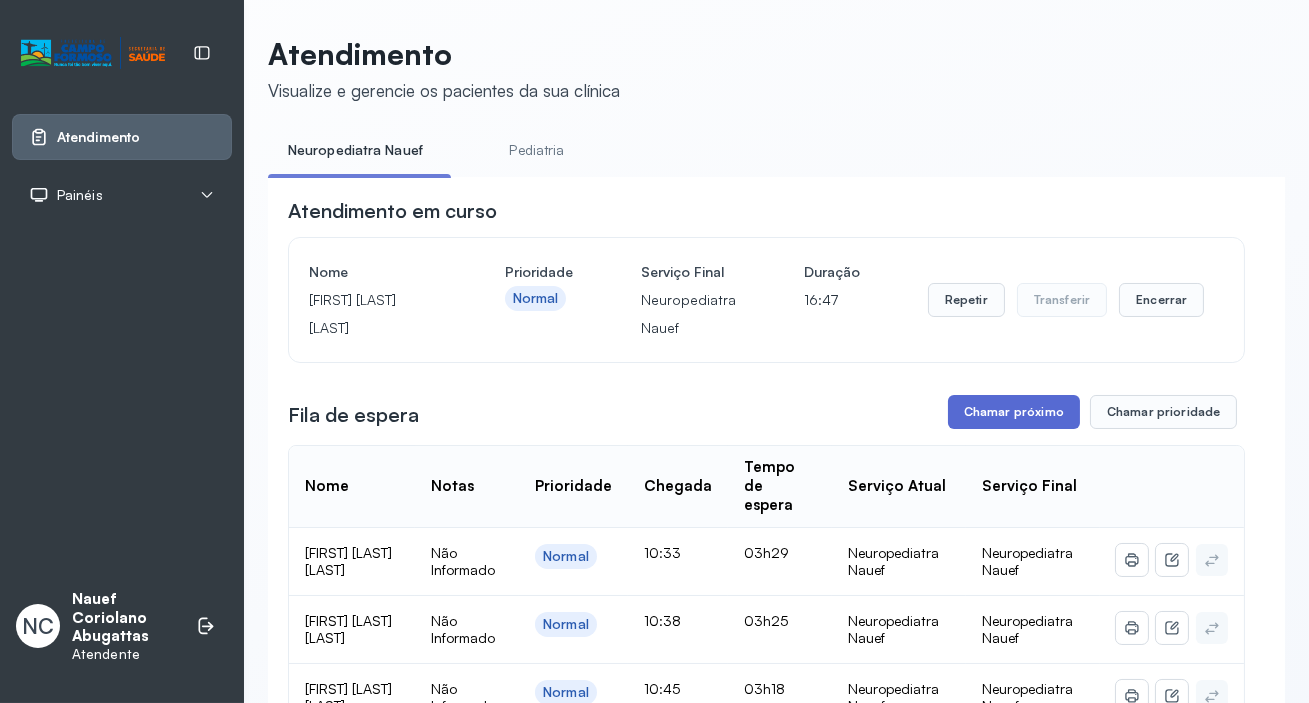 click on "Chamar próximo" at bounding box center (1014, 412) 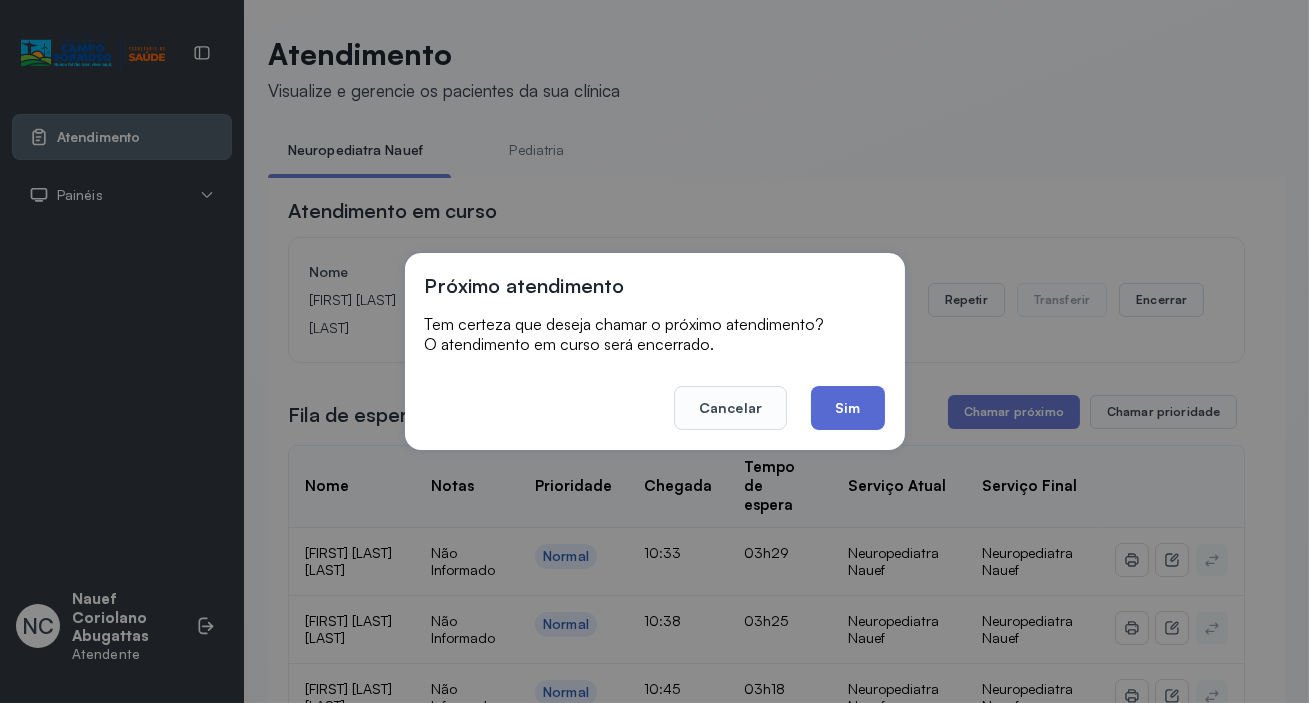 click on "Sim" 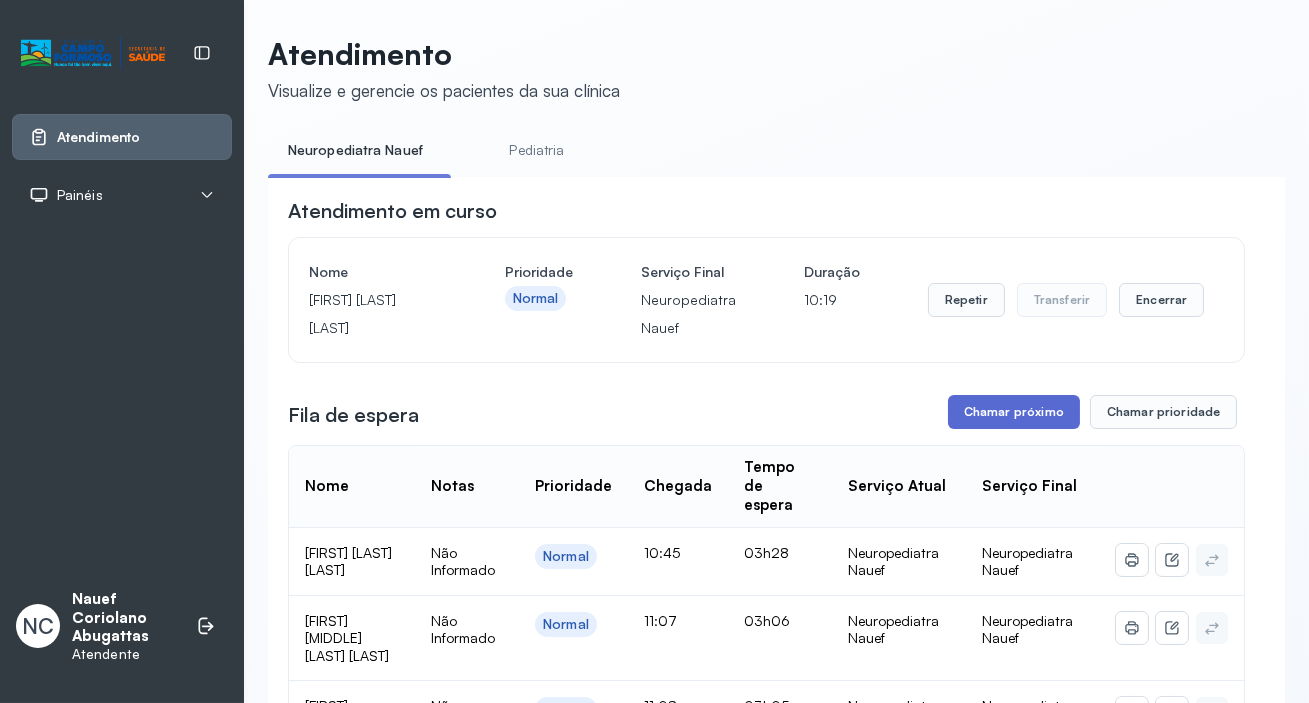 click on "Chamar próximo" at bounding box center [1014, 412] 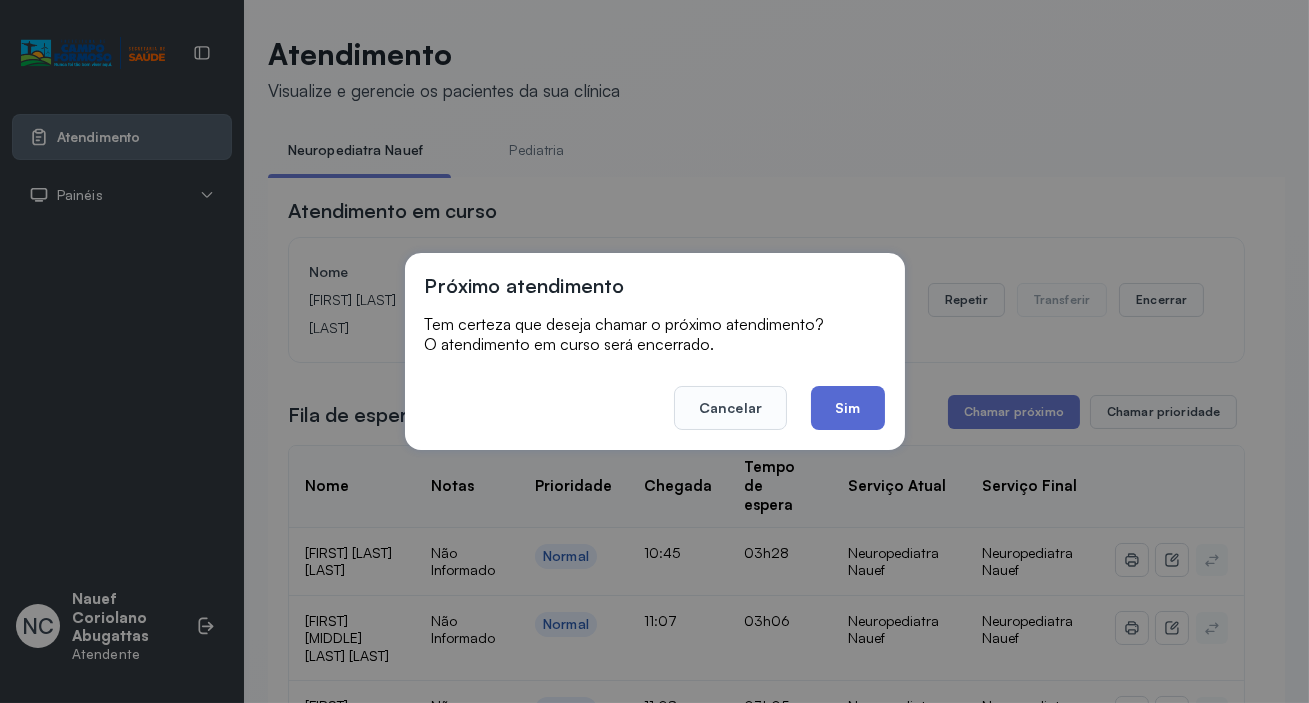 click on "Sim" 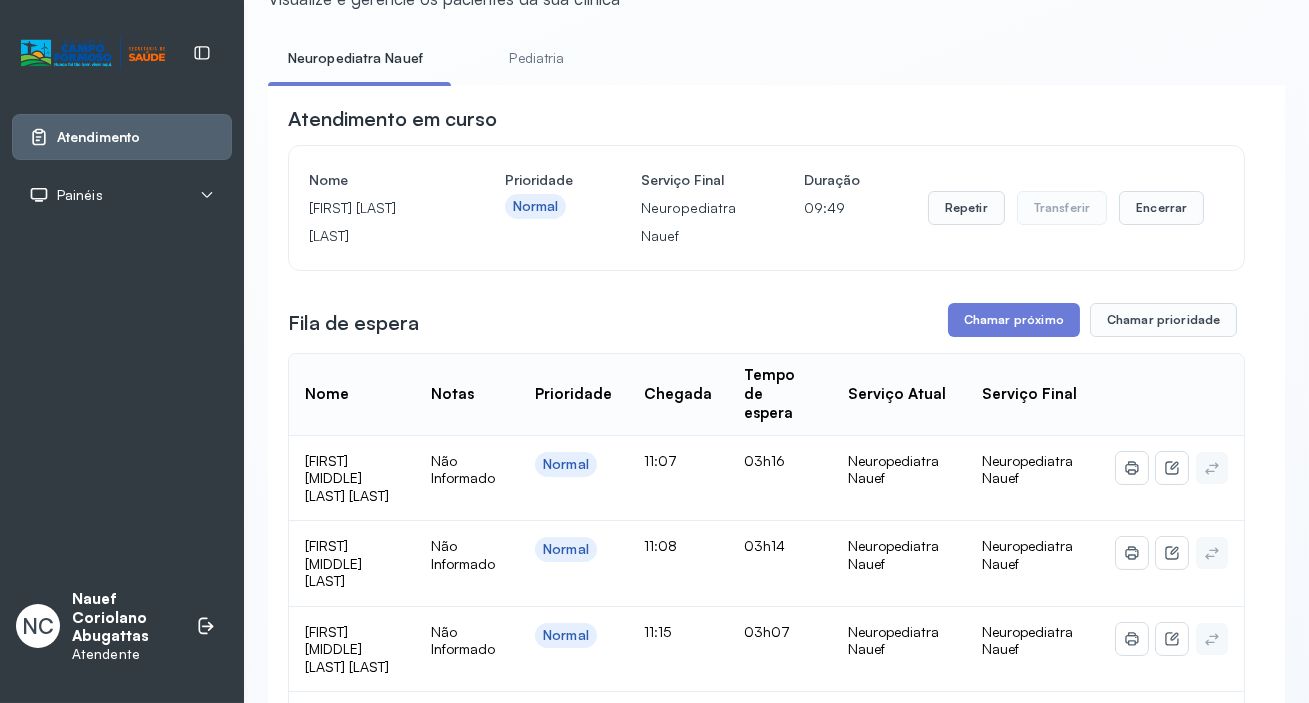 scroll, scrollTop: 90, scrollLeft: 0, axis: vertical 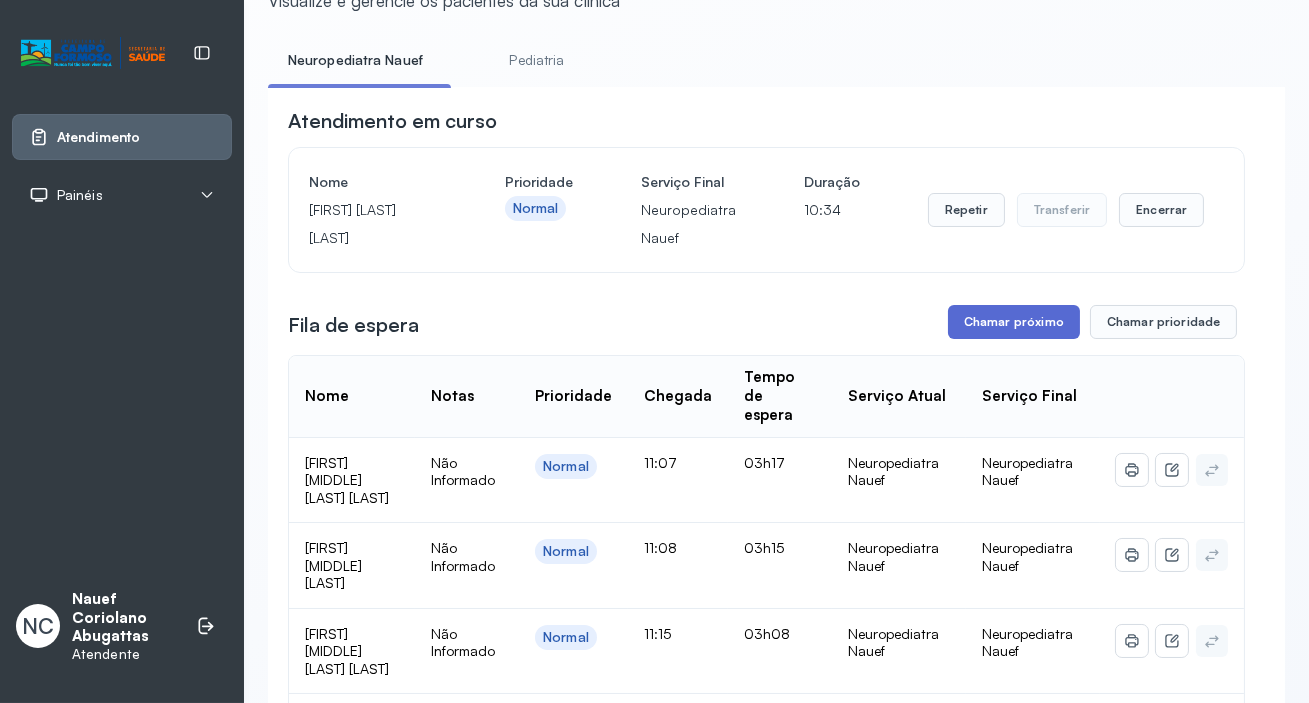 click on "Chamar próximo" at bounding box center [1014, 322] 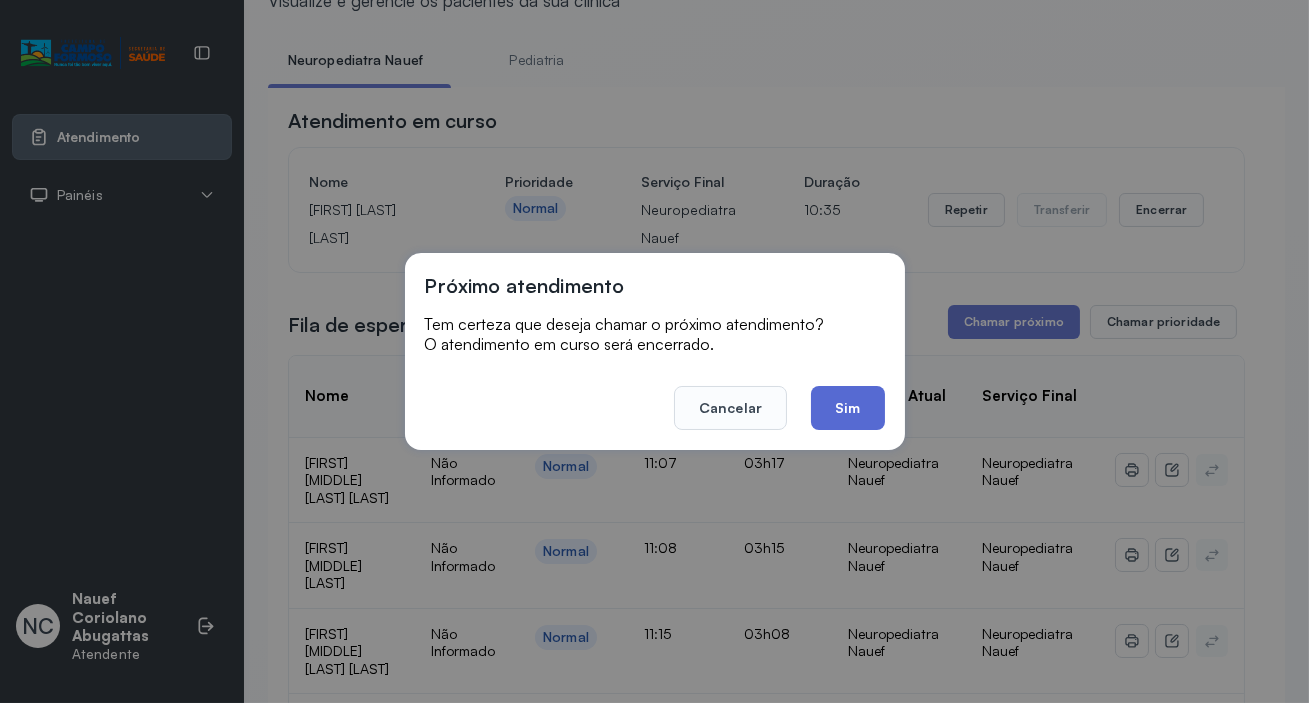 click on "Sim" 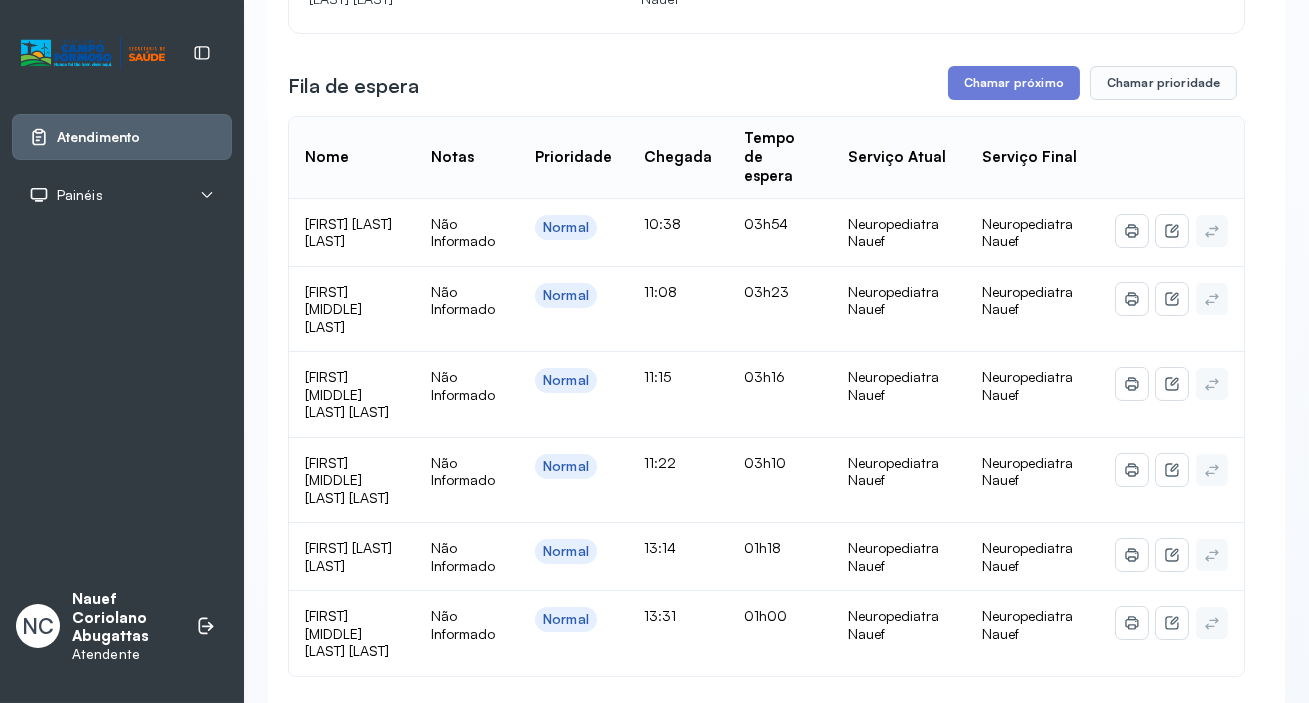 scroll, scrollTop: 90, scrollLeft: 0, axis: vertical 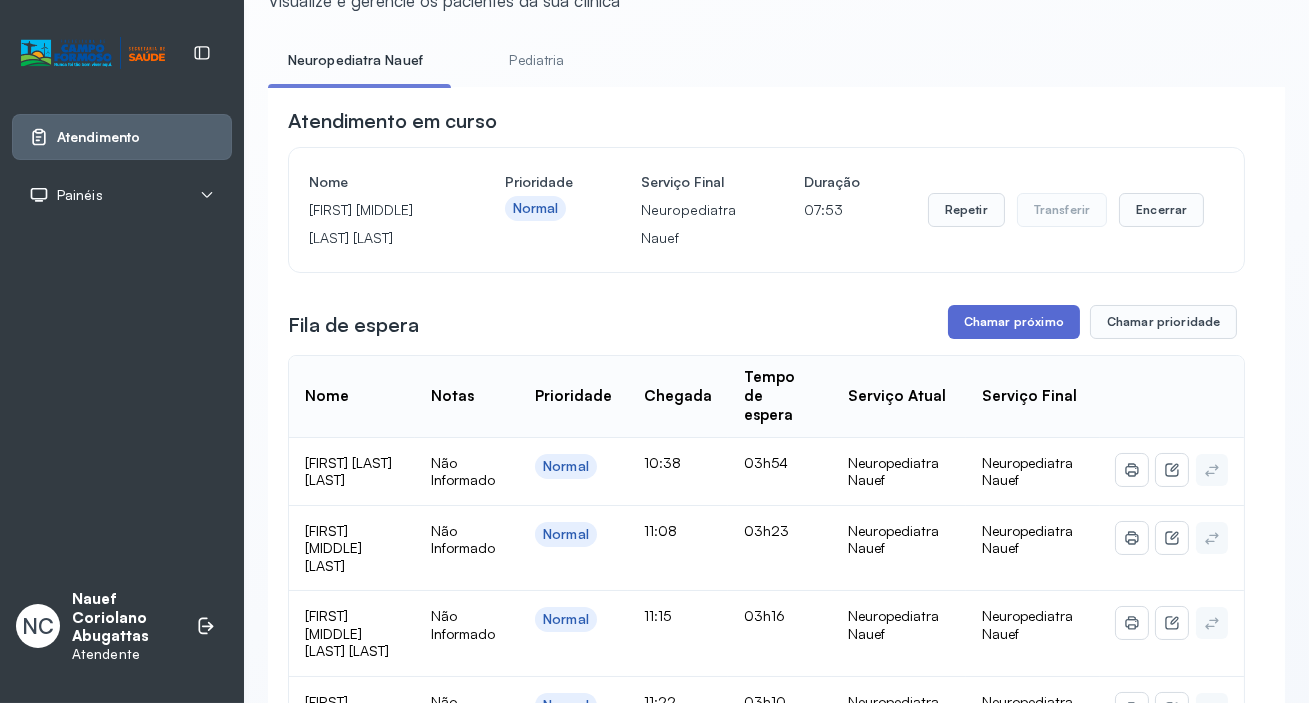 click on "Chamar próximo" at bounding box center [1014, 322] 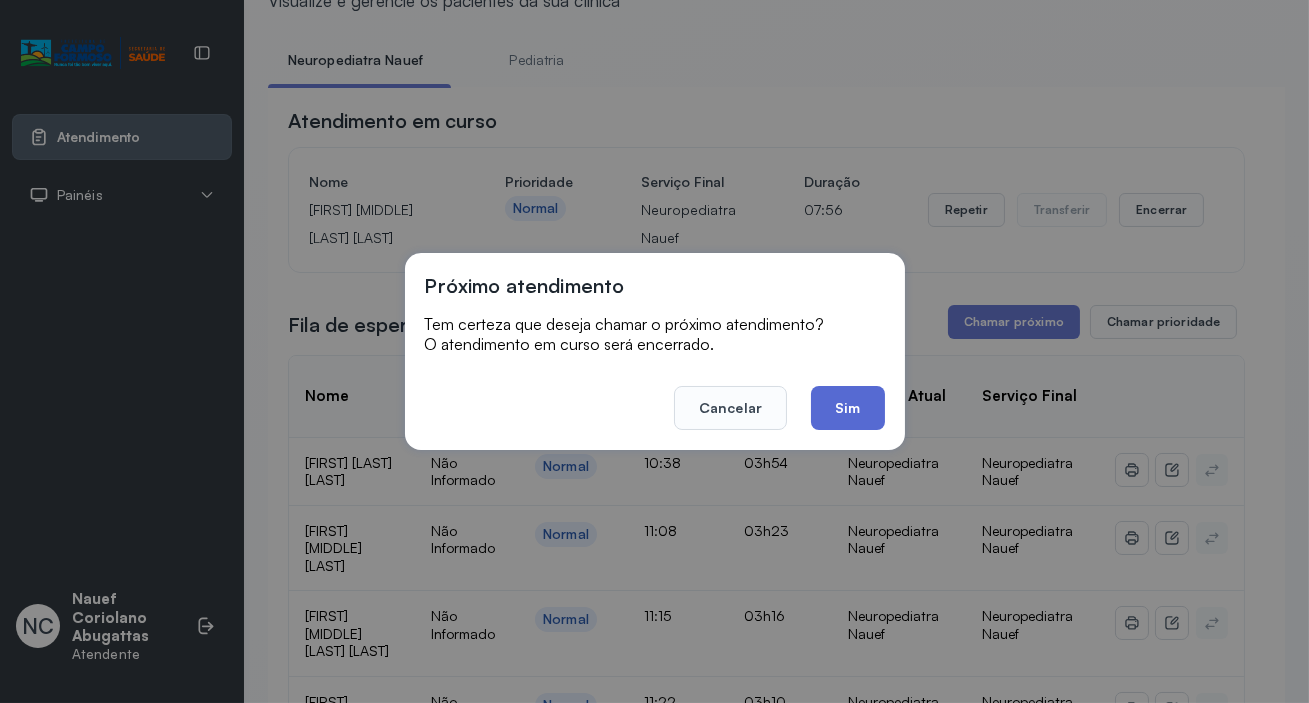 click on "Sim" 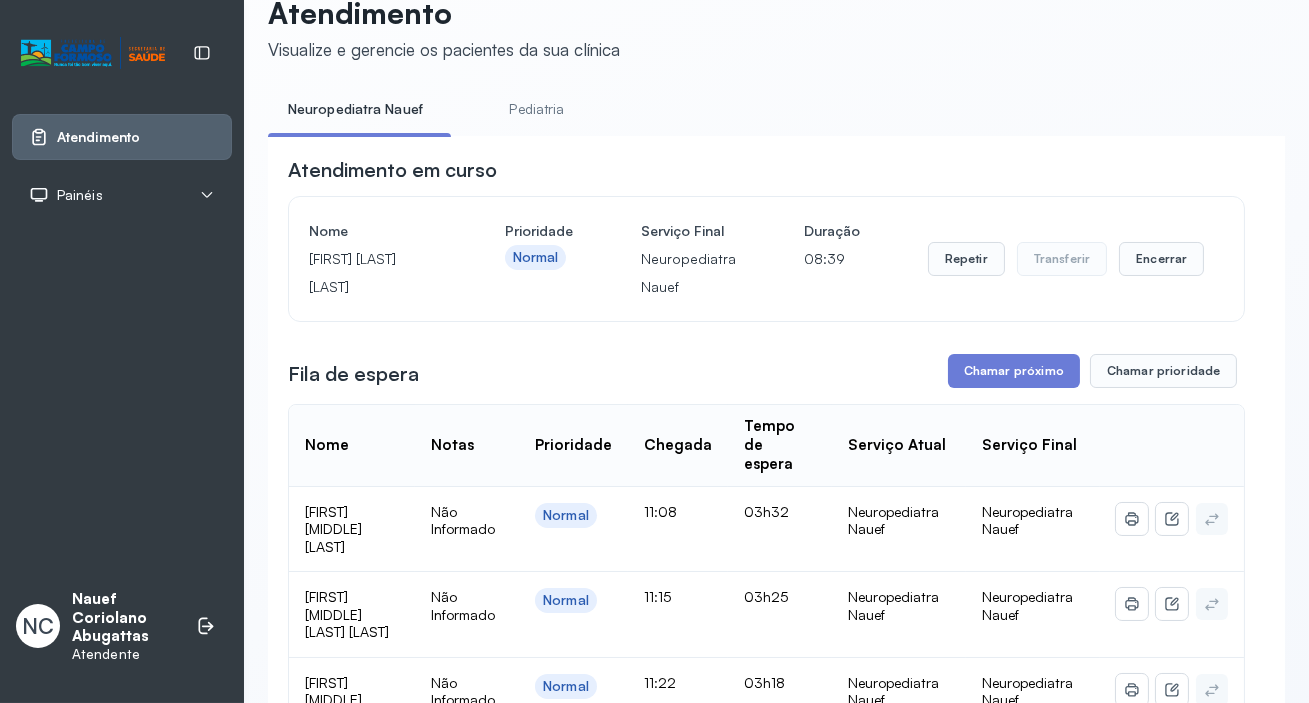scroll, scrollTop: 0, scrollLeft: 0, axis: both 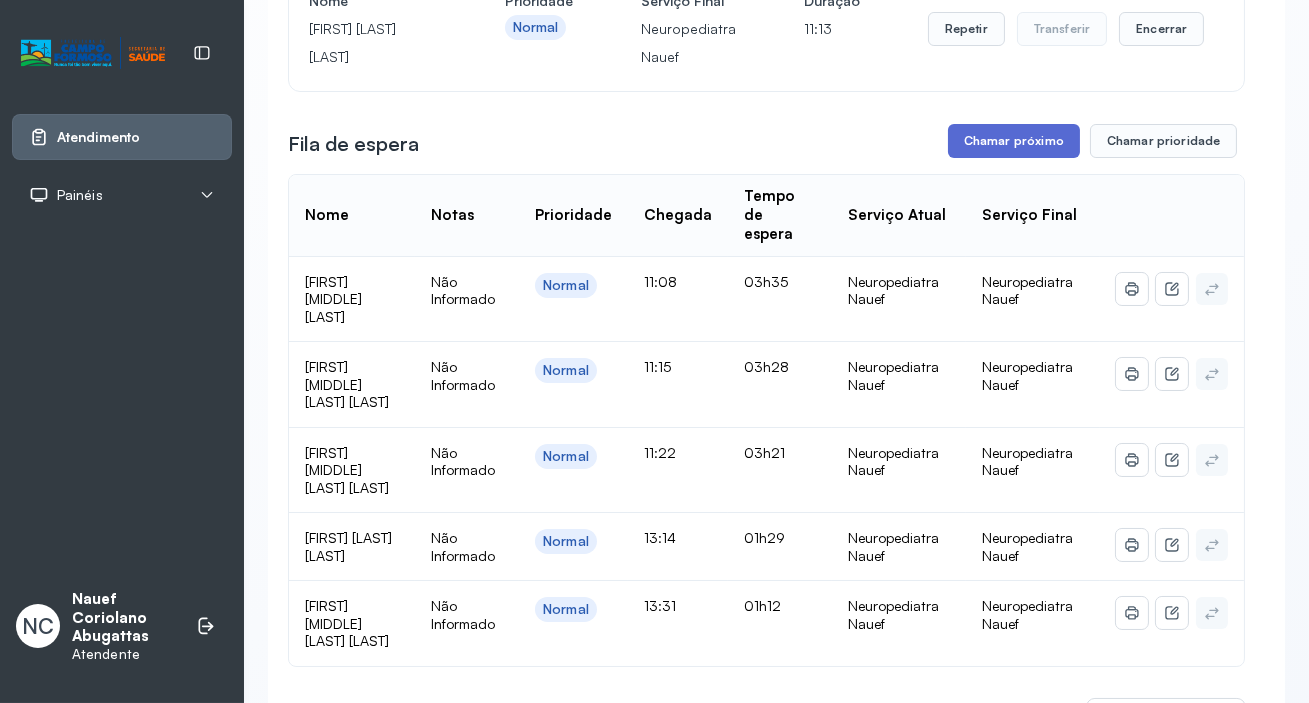 click on "Chamar próximo" at bounding box center [1014, 141] 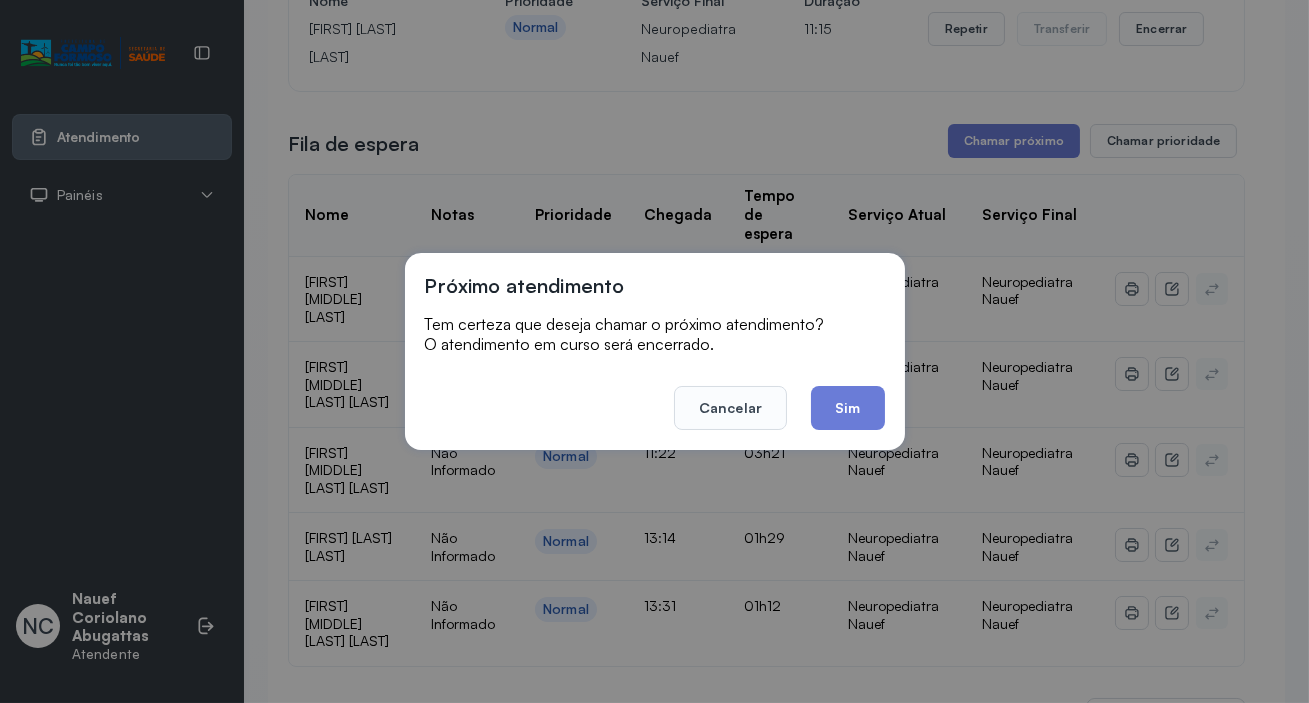click on "Sim" 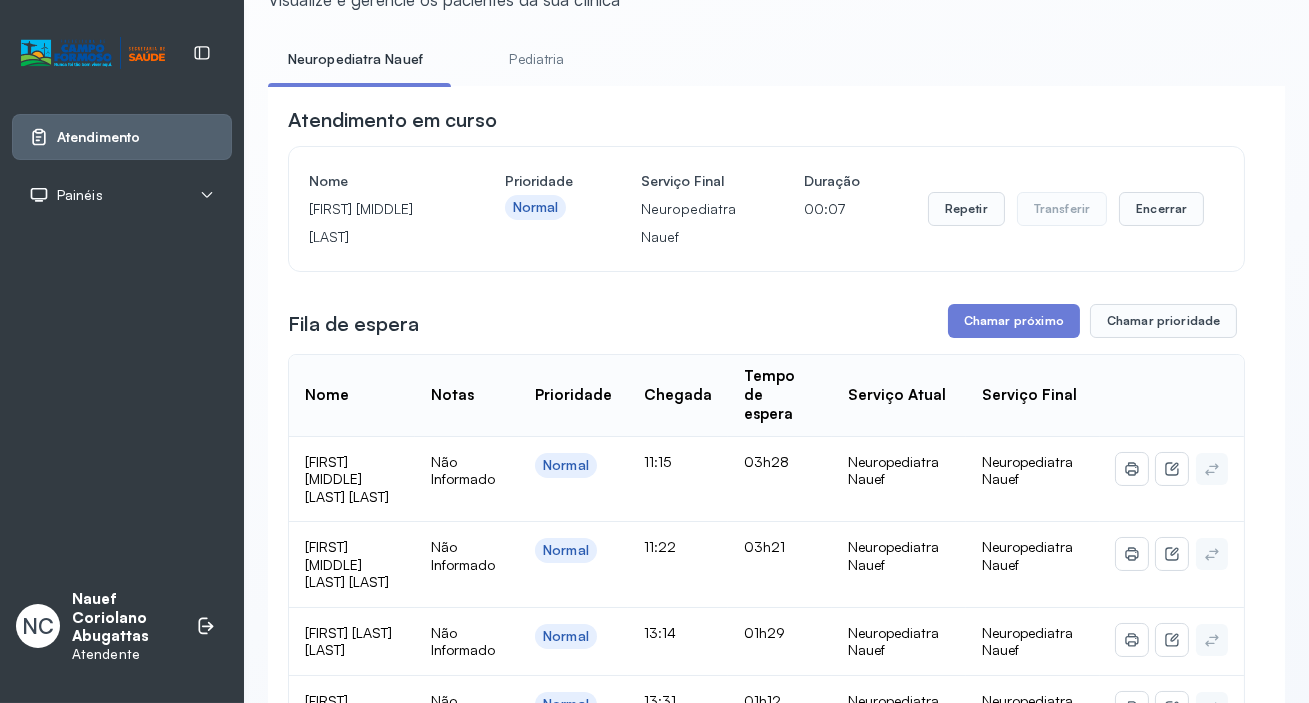 scroll, scrollTop: 90, scrollLeft: 0, axis: vertical 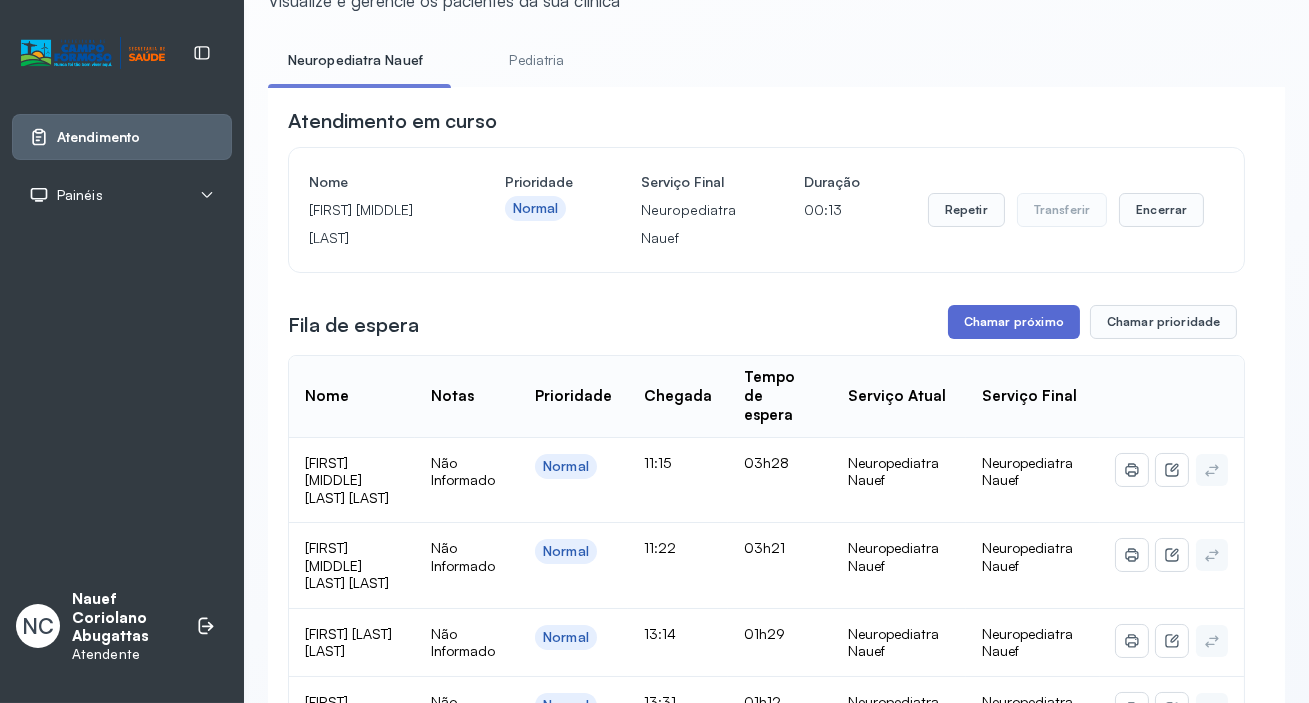click on "Chamar próximo" at bounding box center [1014, 322] 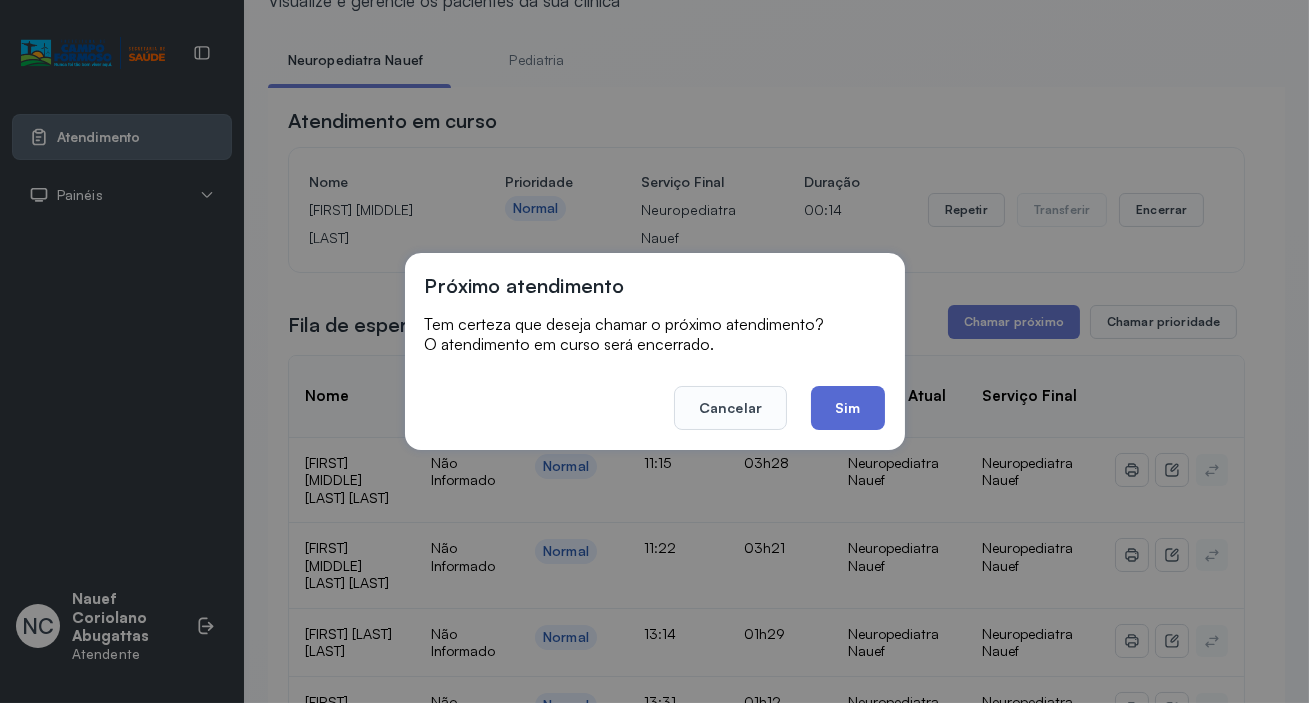 click on "Sim" 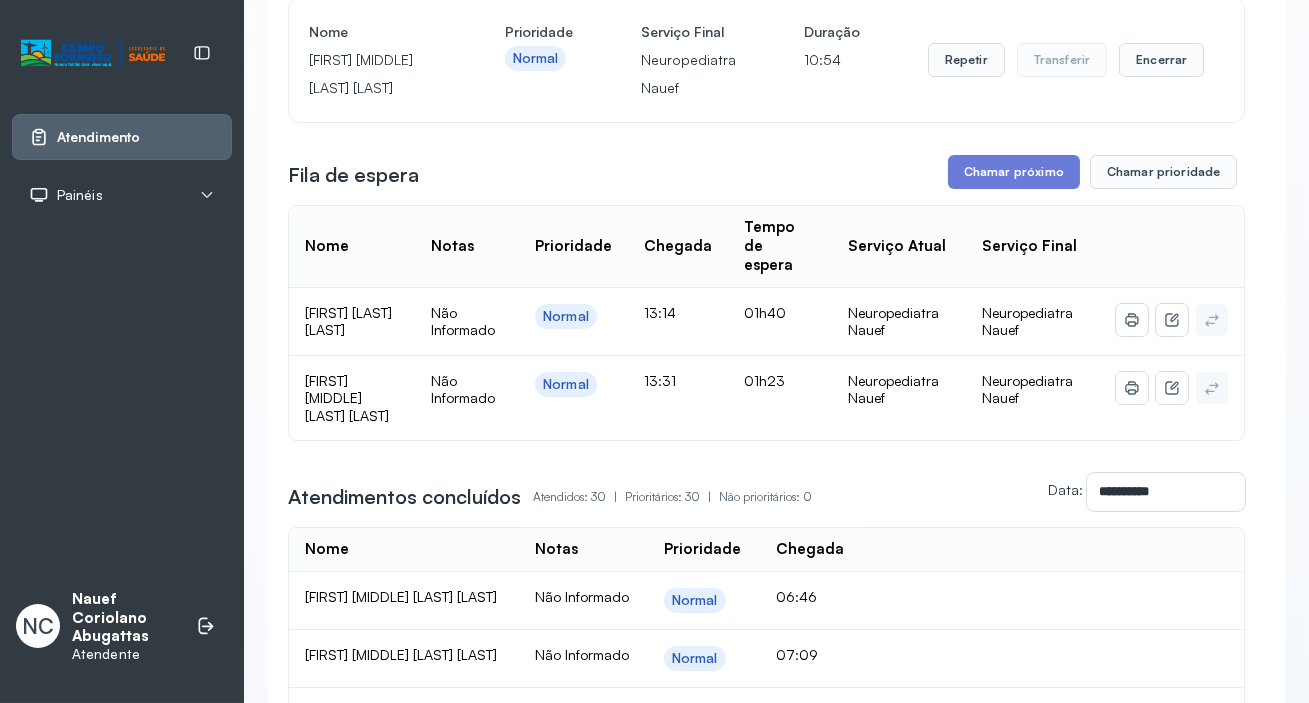 scroll, scrollTop: 272, scrollLeft: 0, axis: vertical 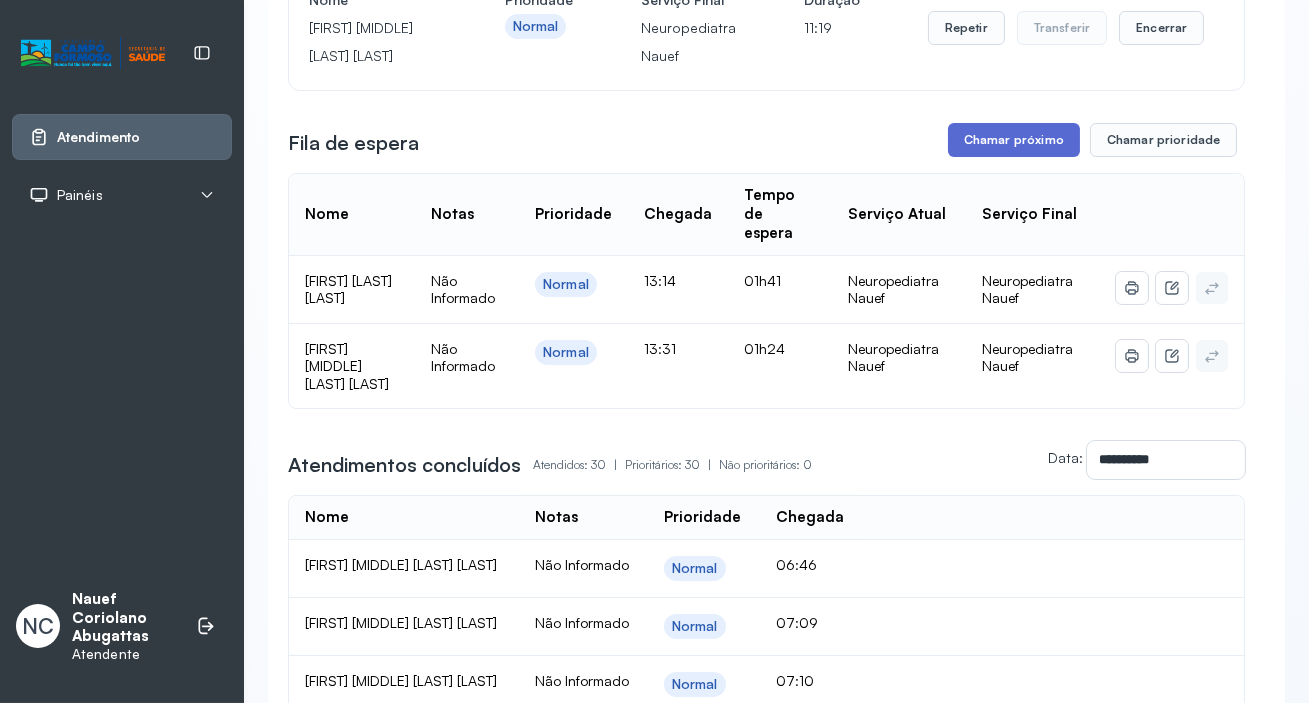 click on "Chamar próximo" at bounding box center (1014, 140) 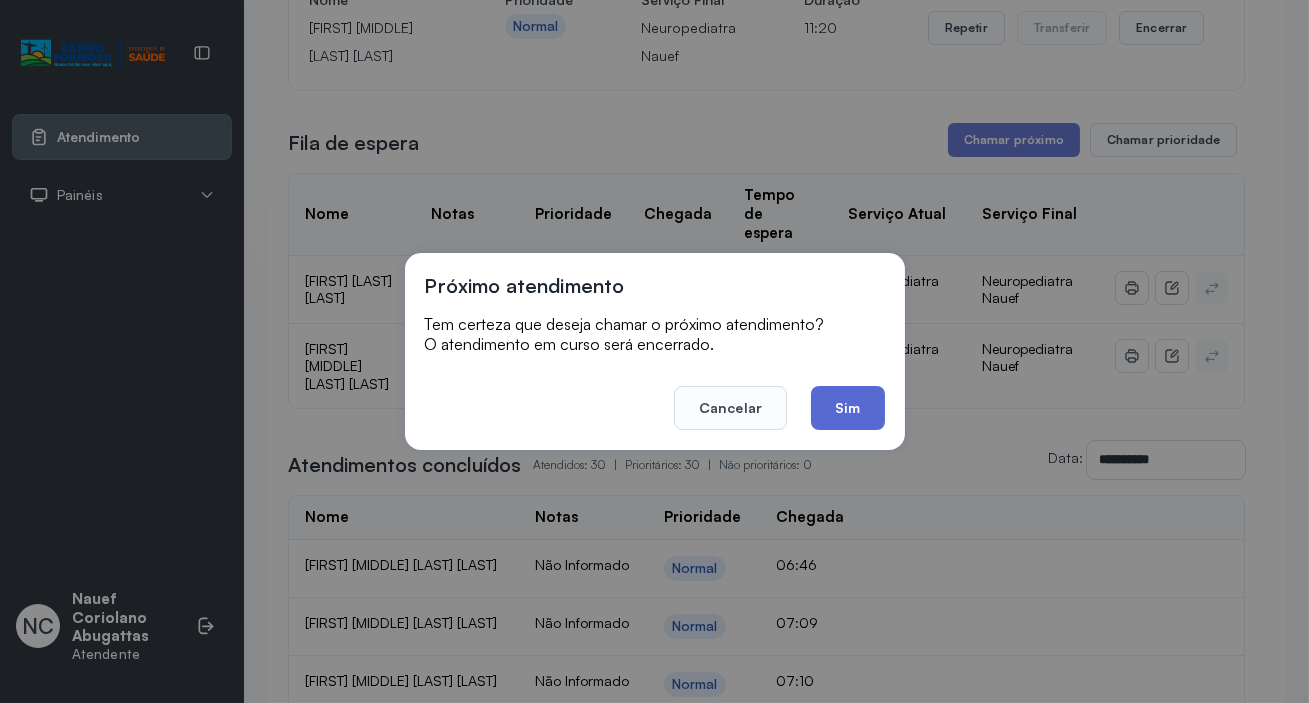 click on "Sim" 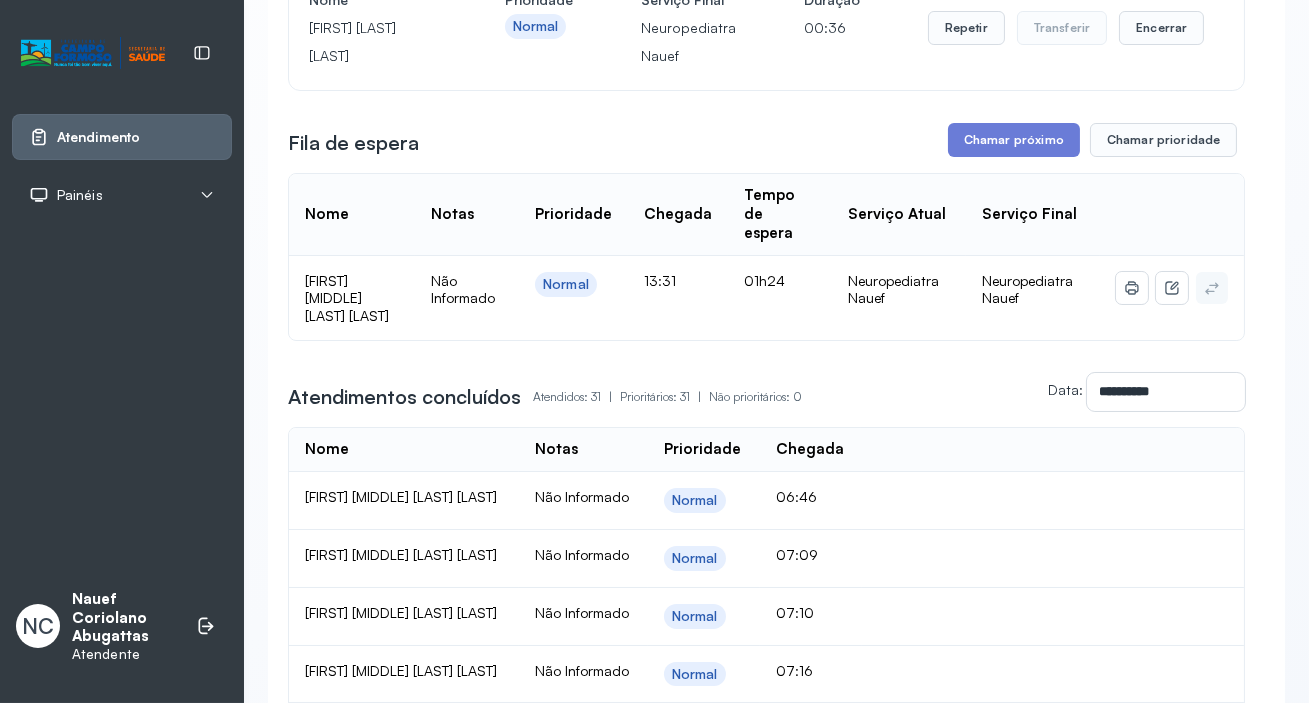 scroll, scrollTop: 90, scrollLeft: 0, axis: vertical 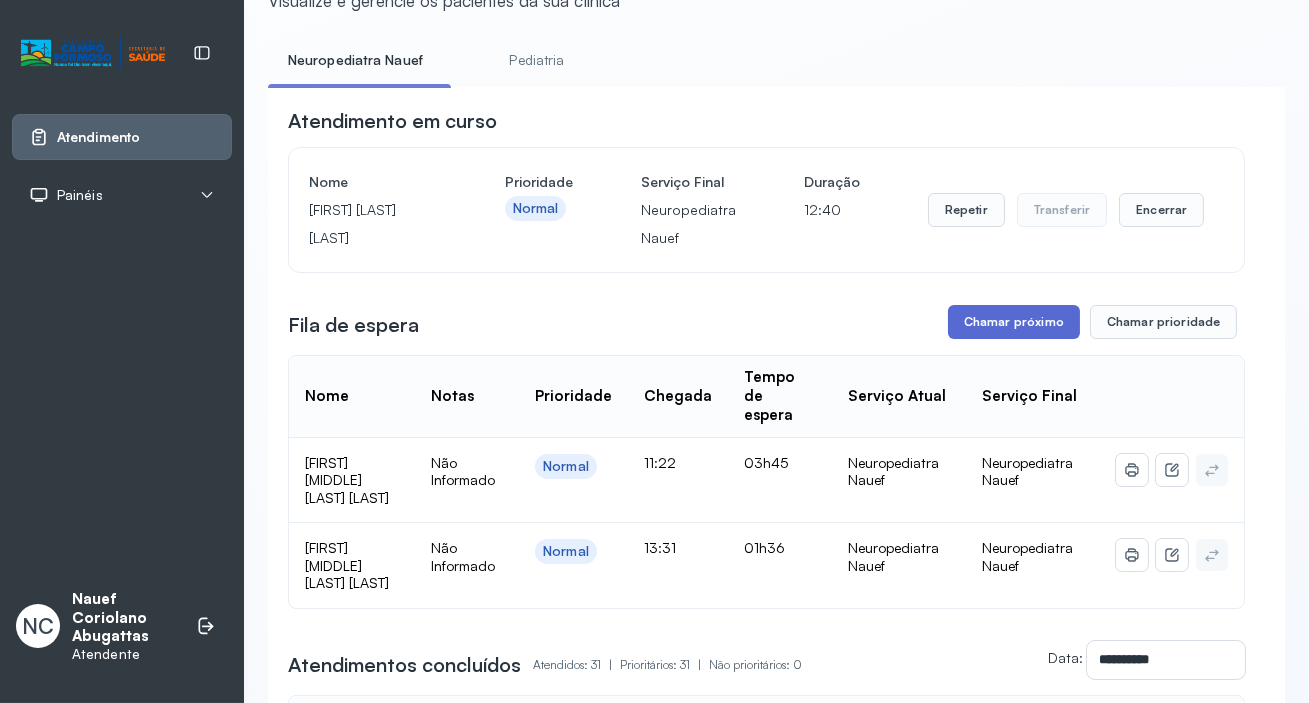 click on "Chamar próximo" at bounding box center (1014, 322) 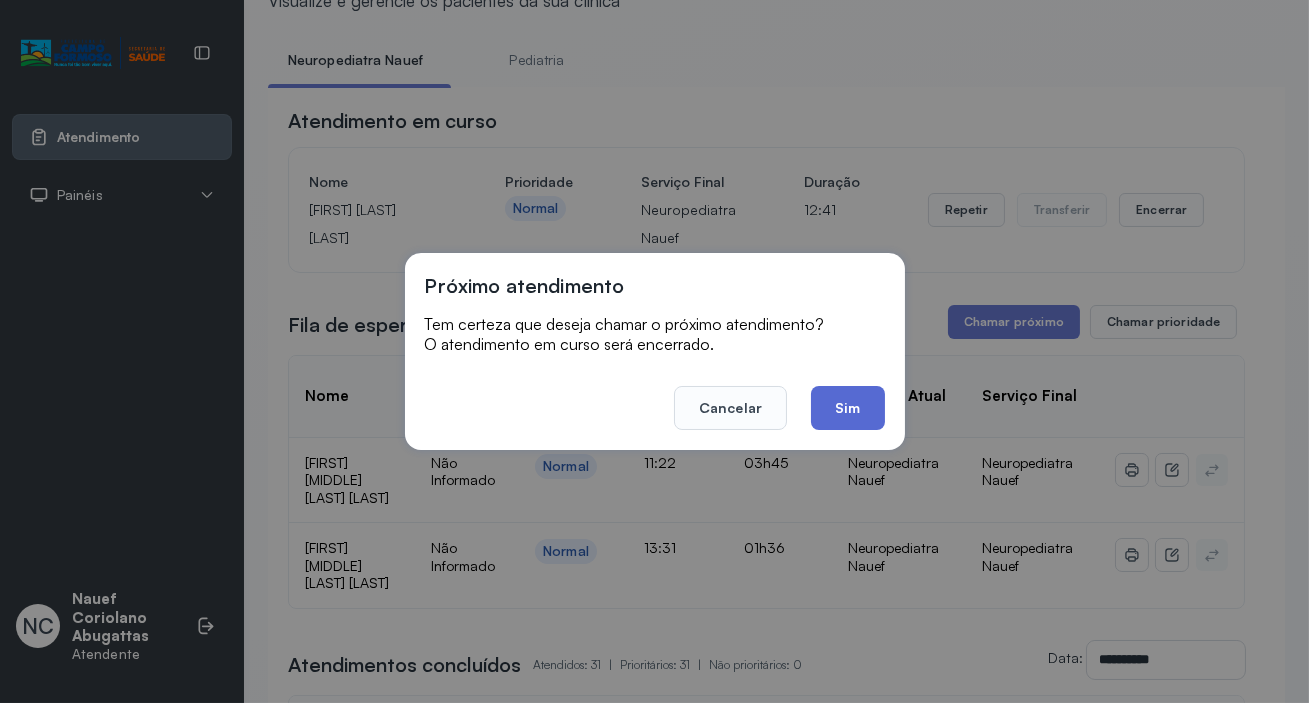 click on "Sim" 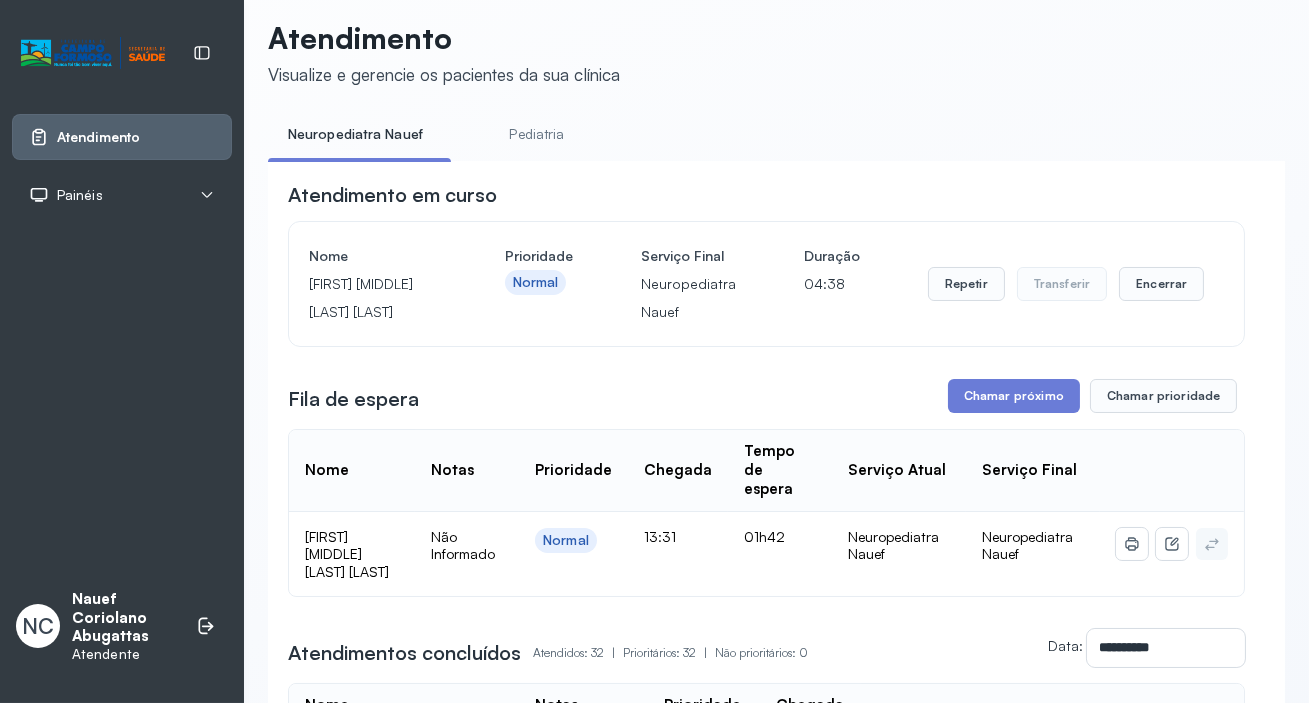 scroll, scrollTop: 90, scrollLeft: 0, axis: vertical 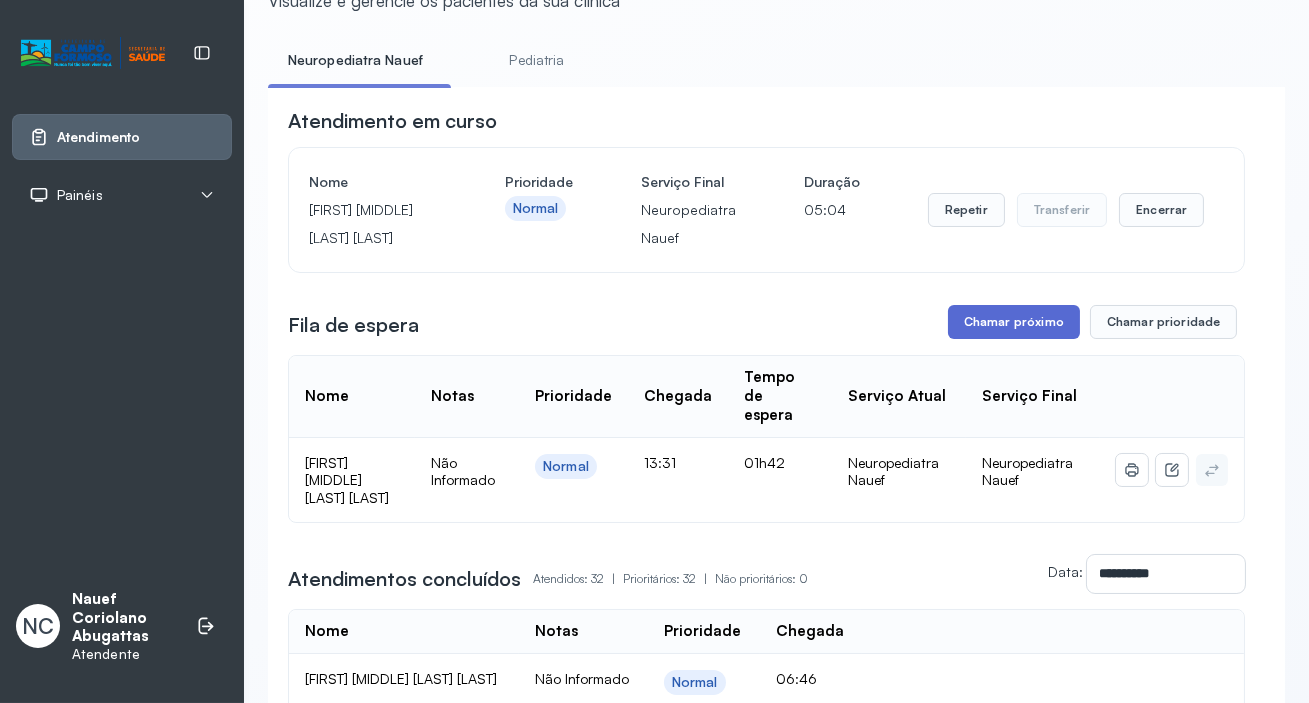 click on "Chamar próximo" at bounding box center (1014, 322) 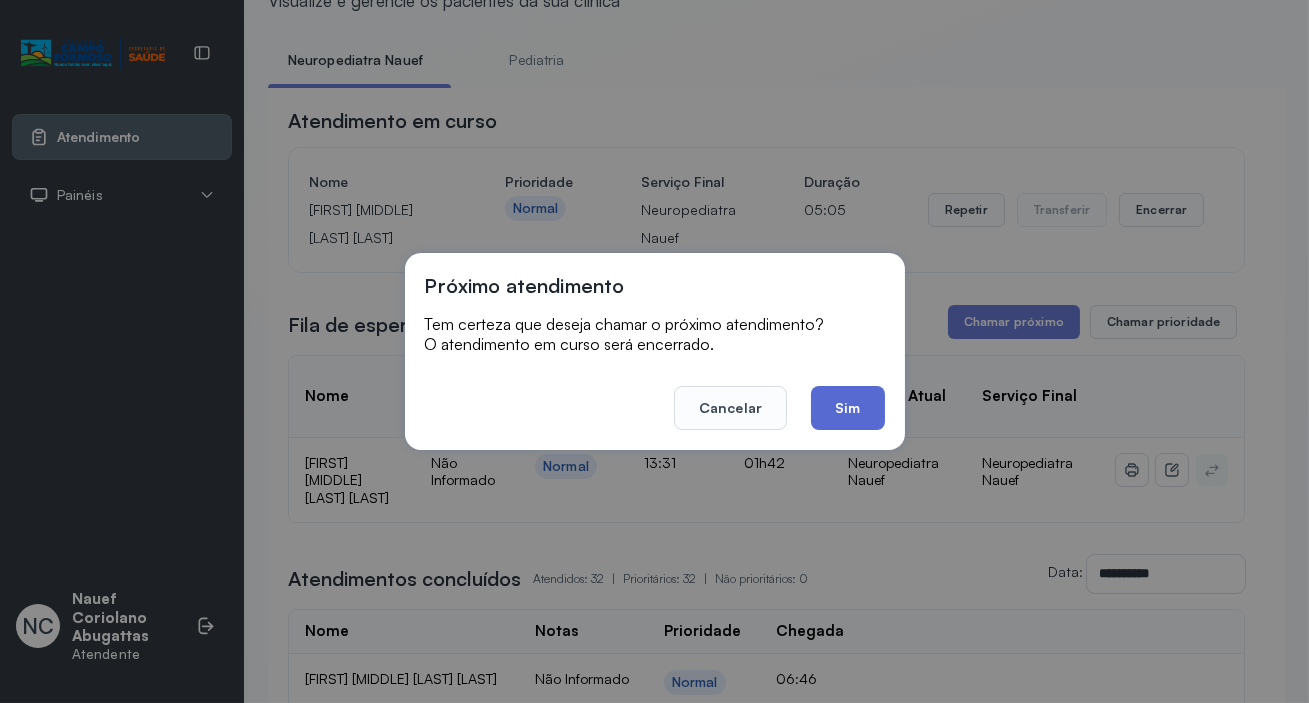 click on "Sim" 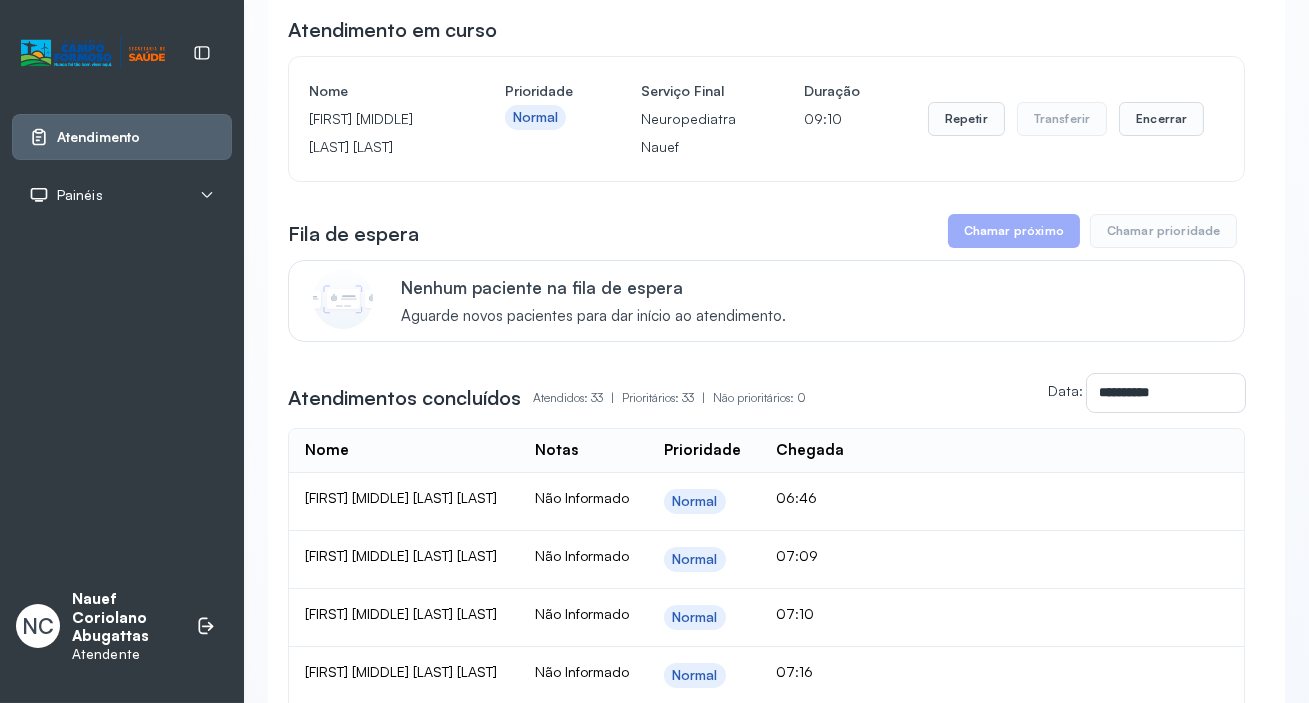 scroll, scrollTop: 90, scrollLeft: 0, axis: vertical 